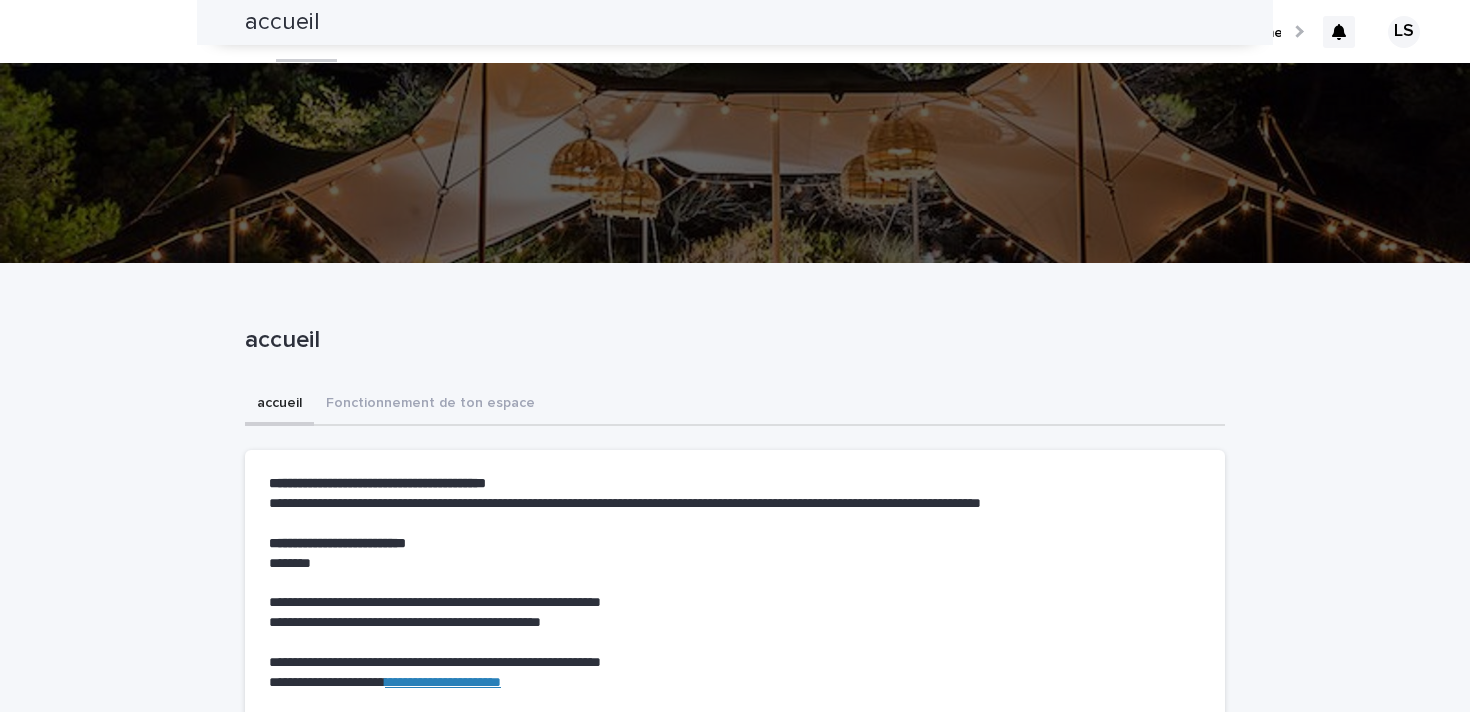 scroll, scrollTop: 0, scrollLeft: 0, axis: both 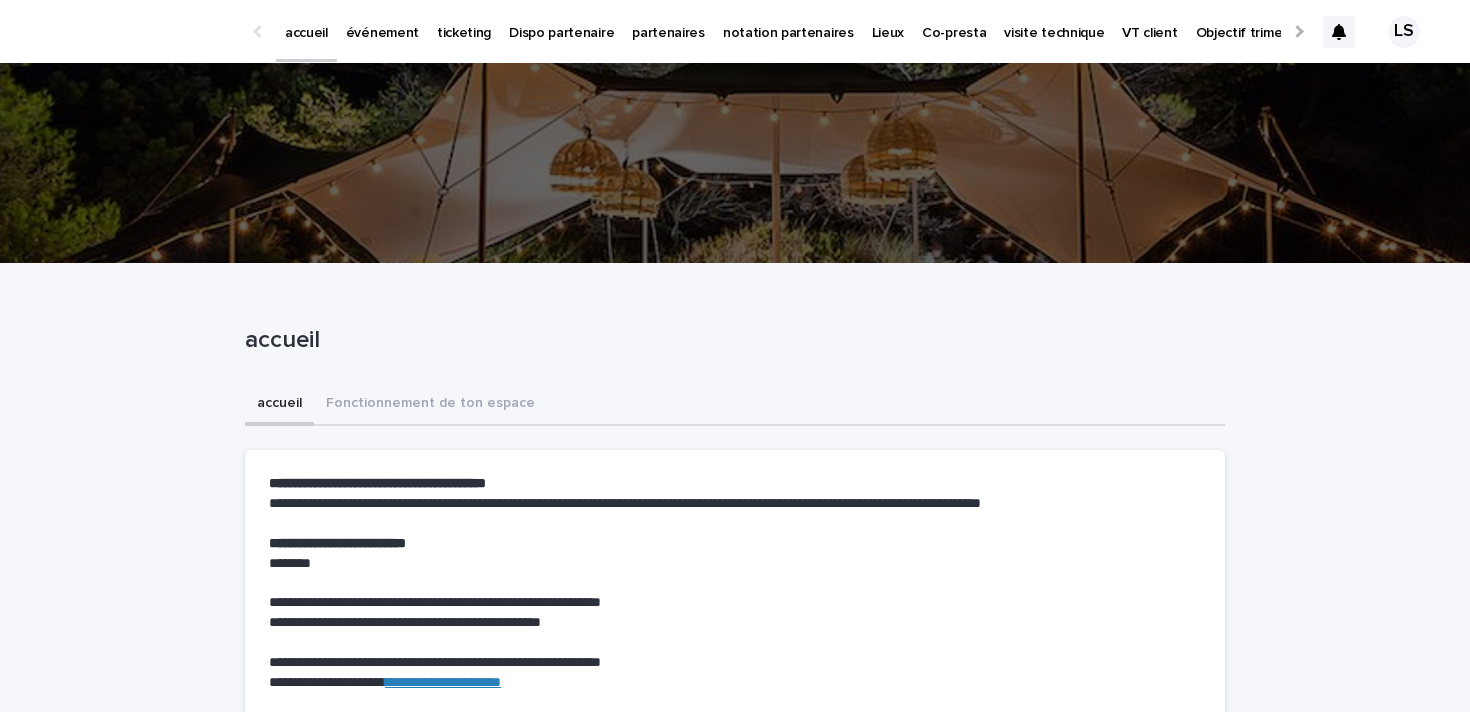 click on "ticketing" at bounding box center (464, 21) 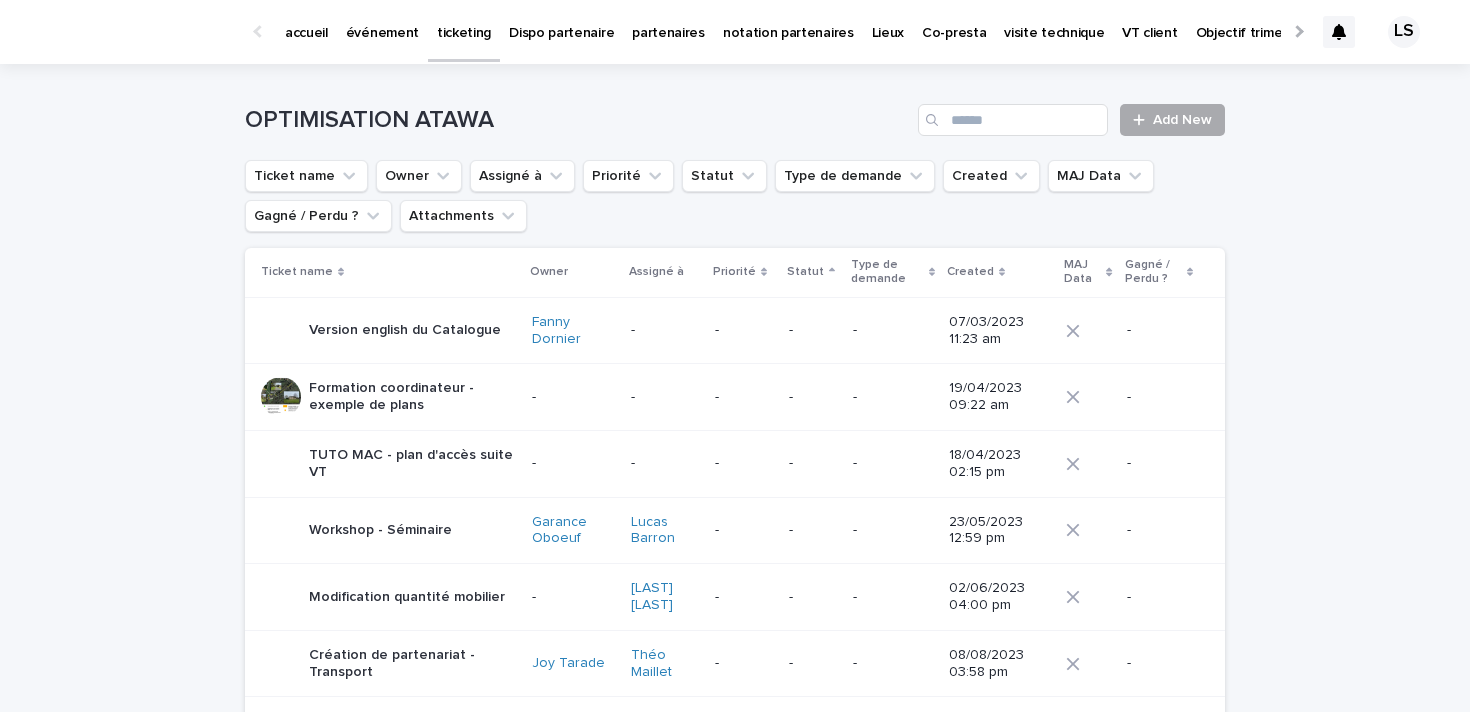 click on "Add New" at bounding box center (1182, 120) 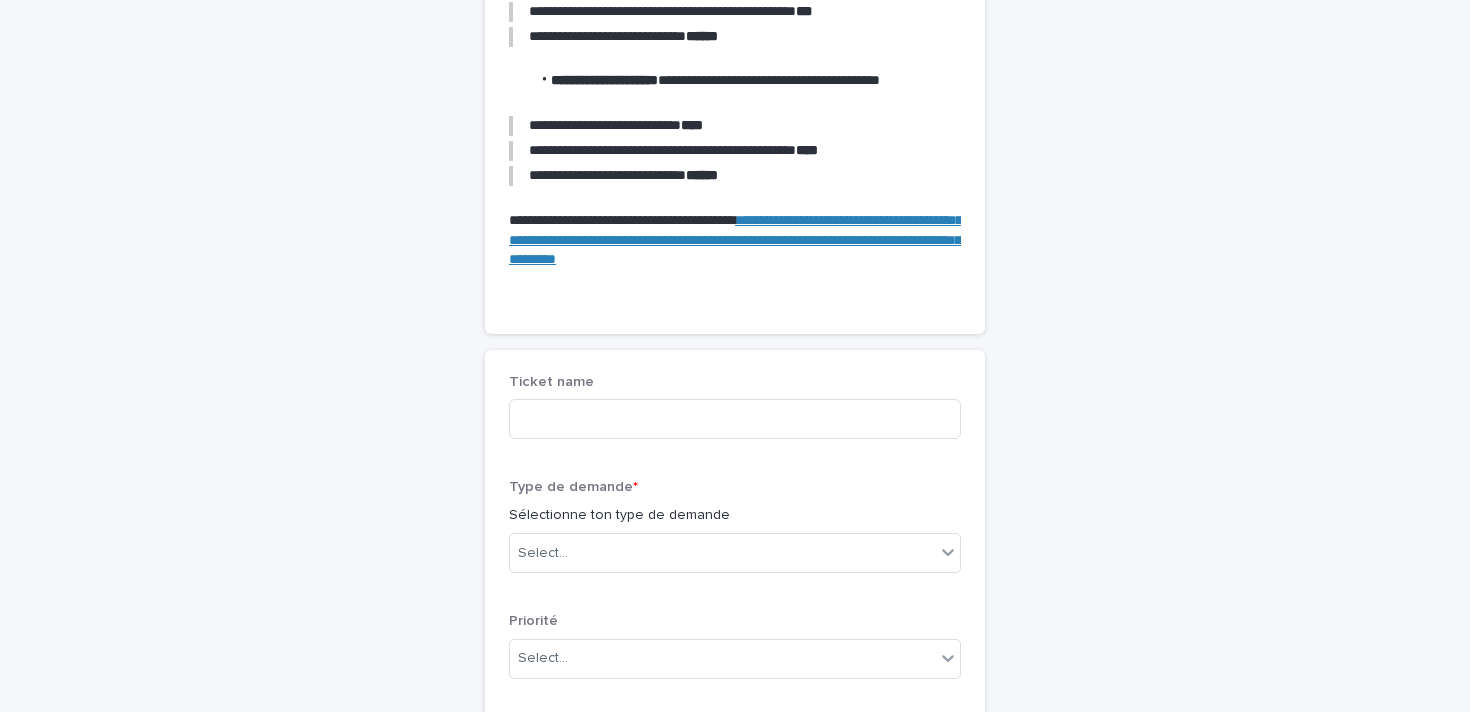 scroll, scrollTop: 405, scrollLeft: 0, axis: vertical 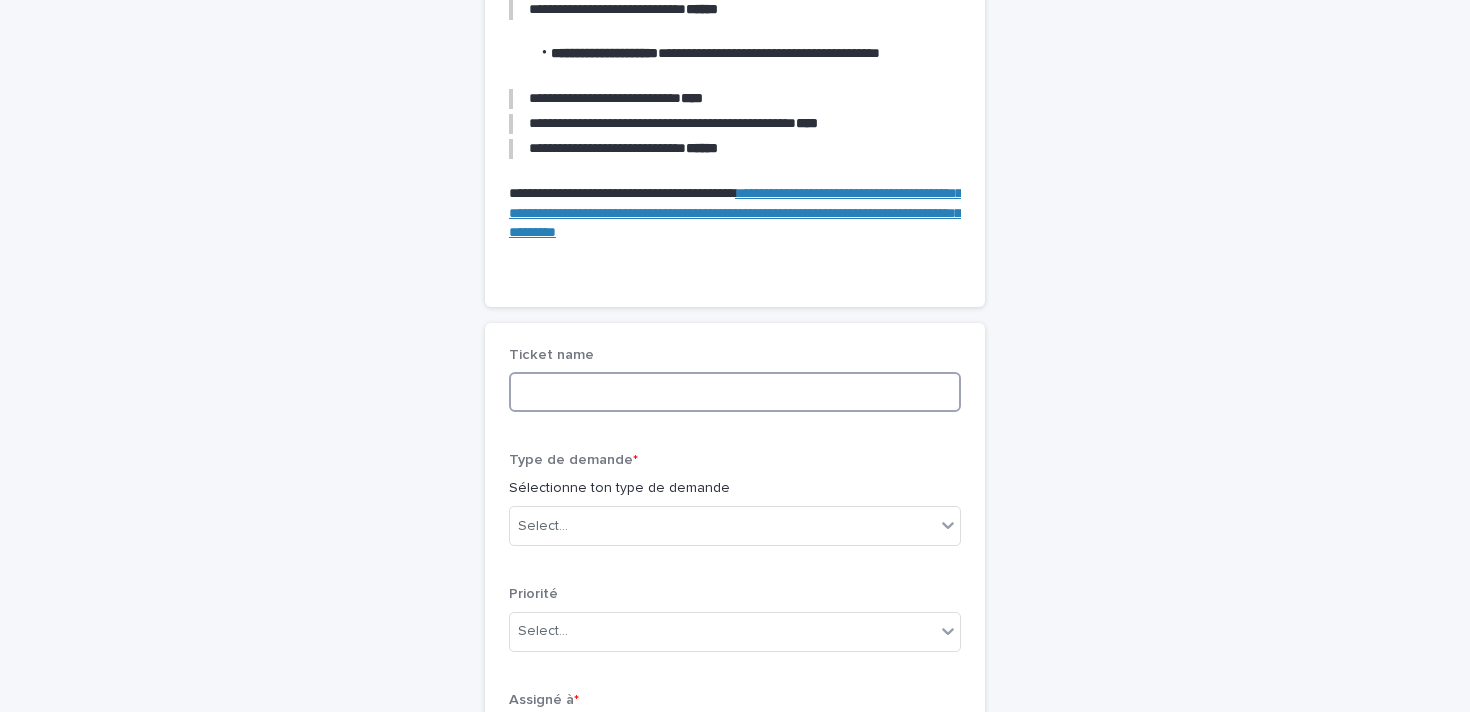 click at bounding box center (735, 392) 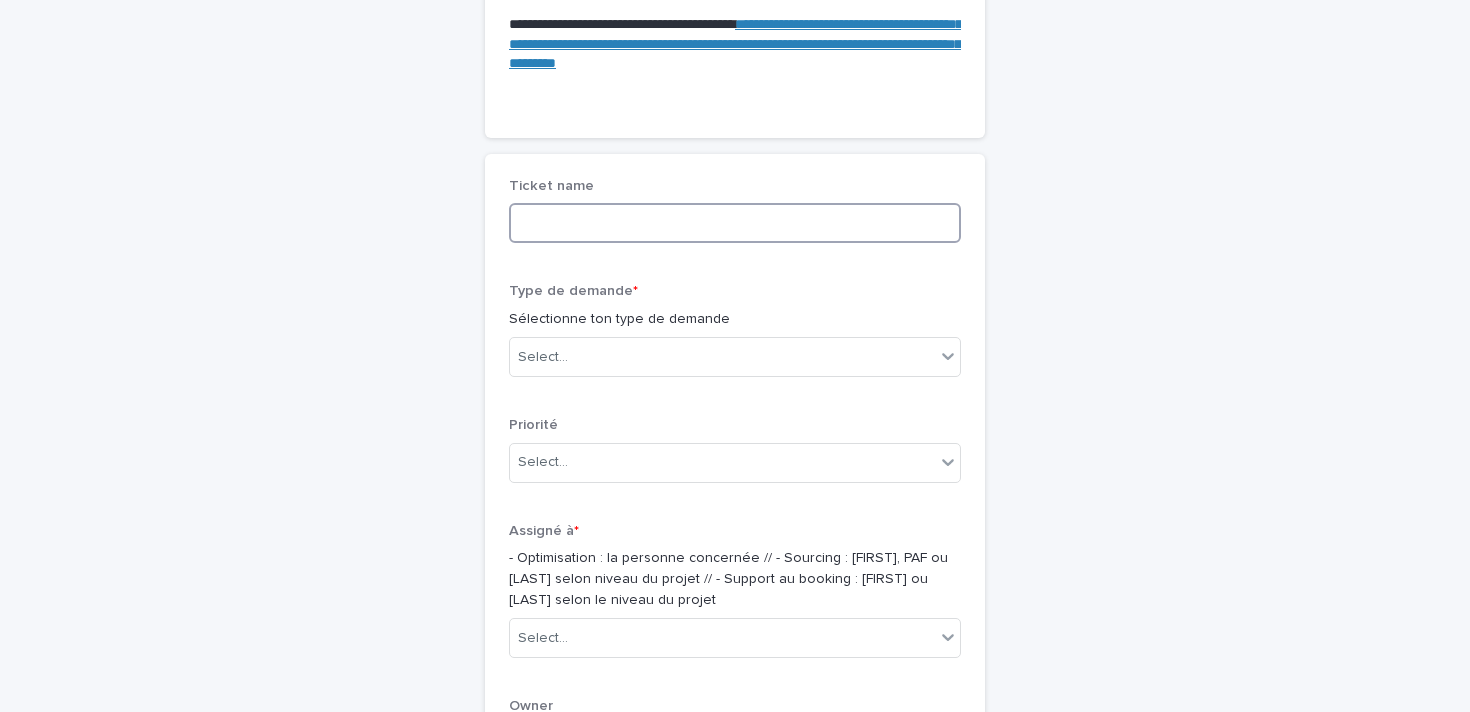 scroll, scrollTop: 586, scrollLeft: 0, axis: vertical 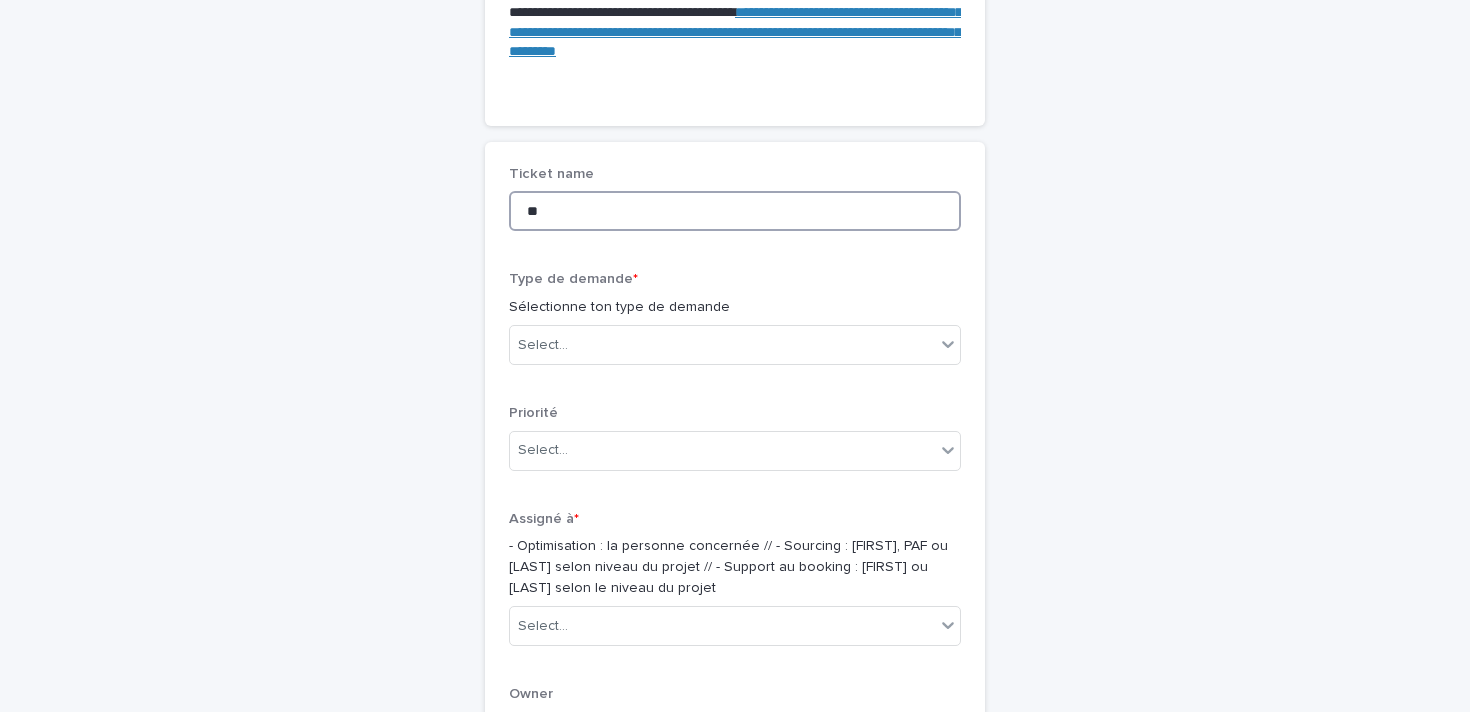 type on "*" 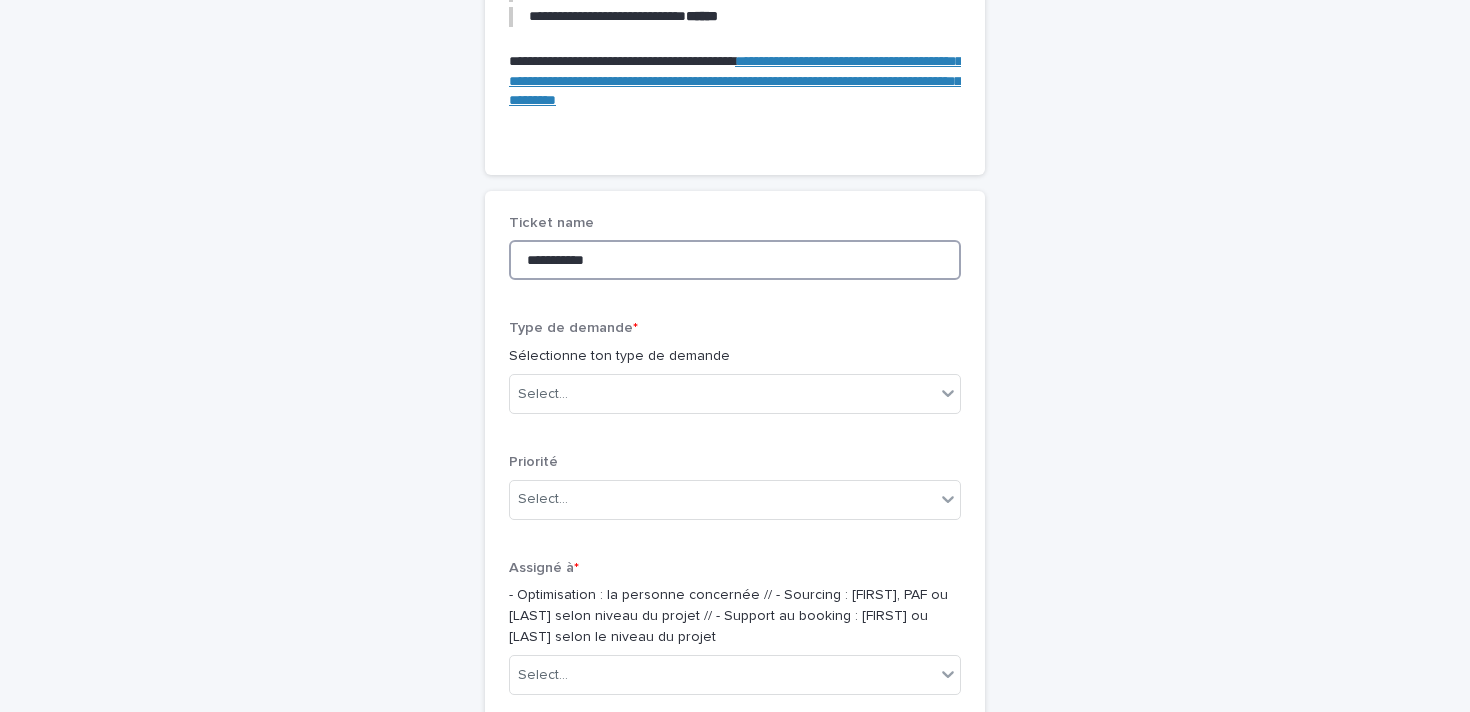scroll, scrollTop: 533, scrollLeft: 0, axis: vertical 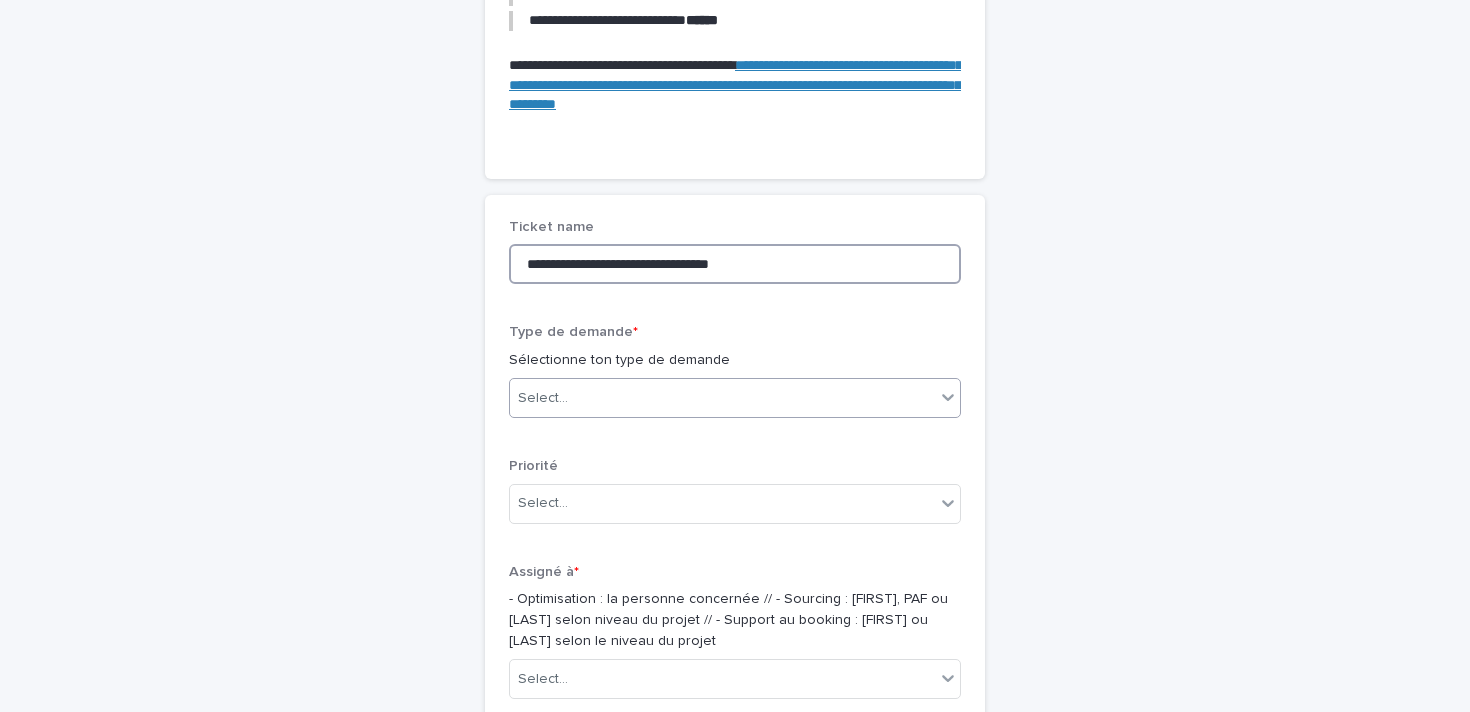type on "**********" 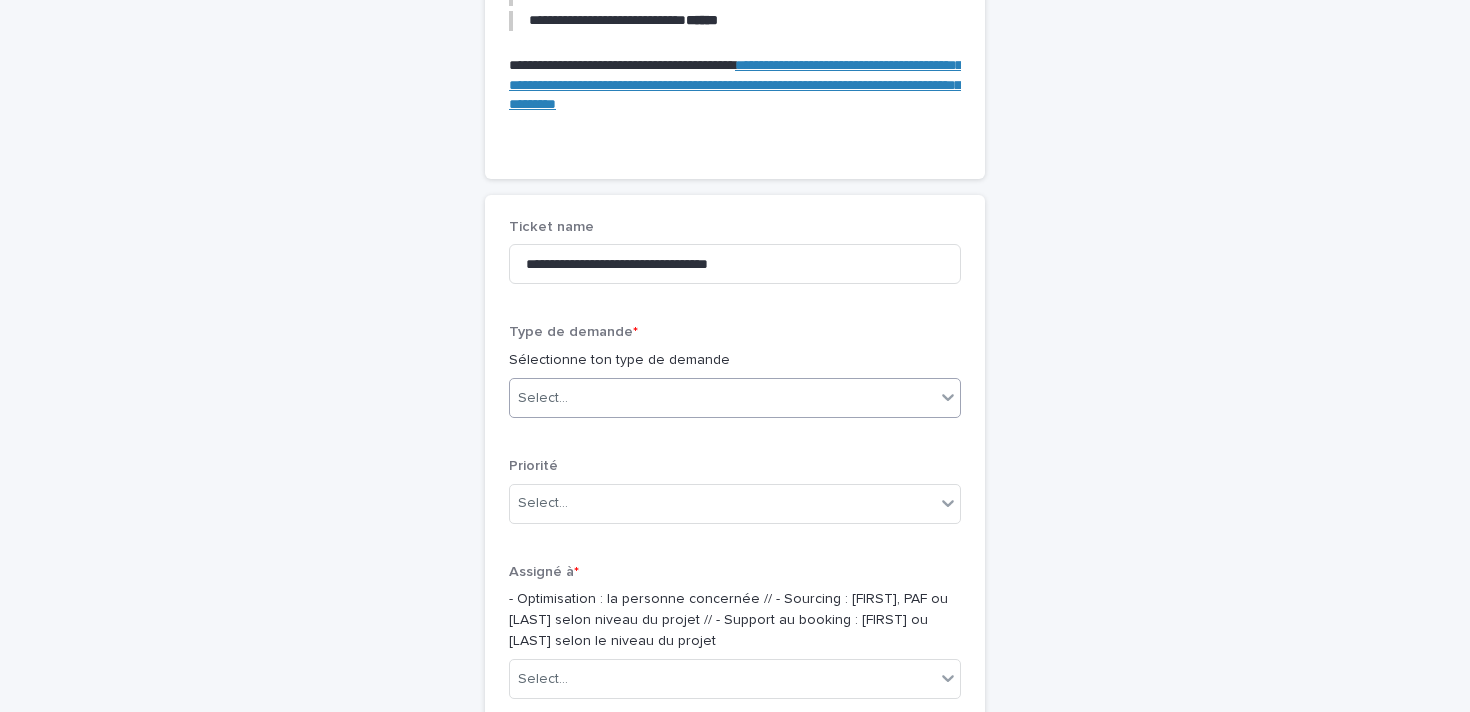 click on "Select..." at bounding box center [722, 398] 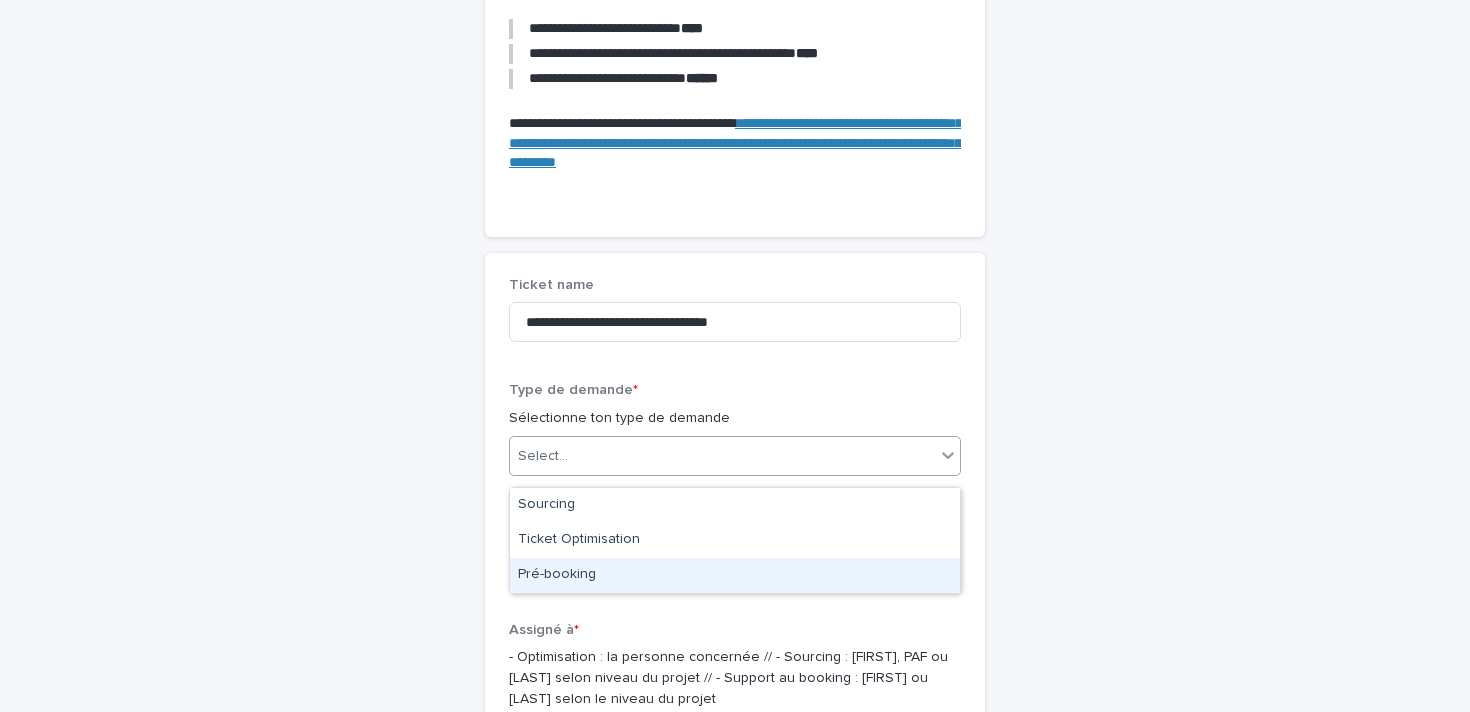 scroll, scrollTop: 479, scrollLeft: 0, axis: vertical 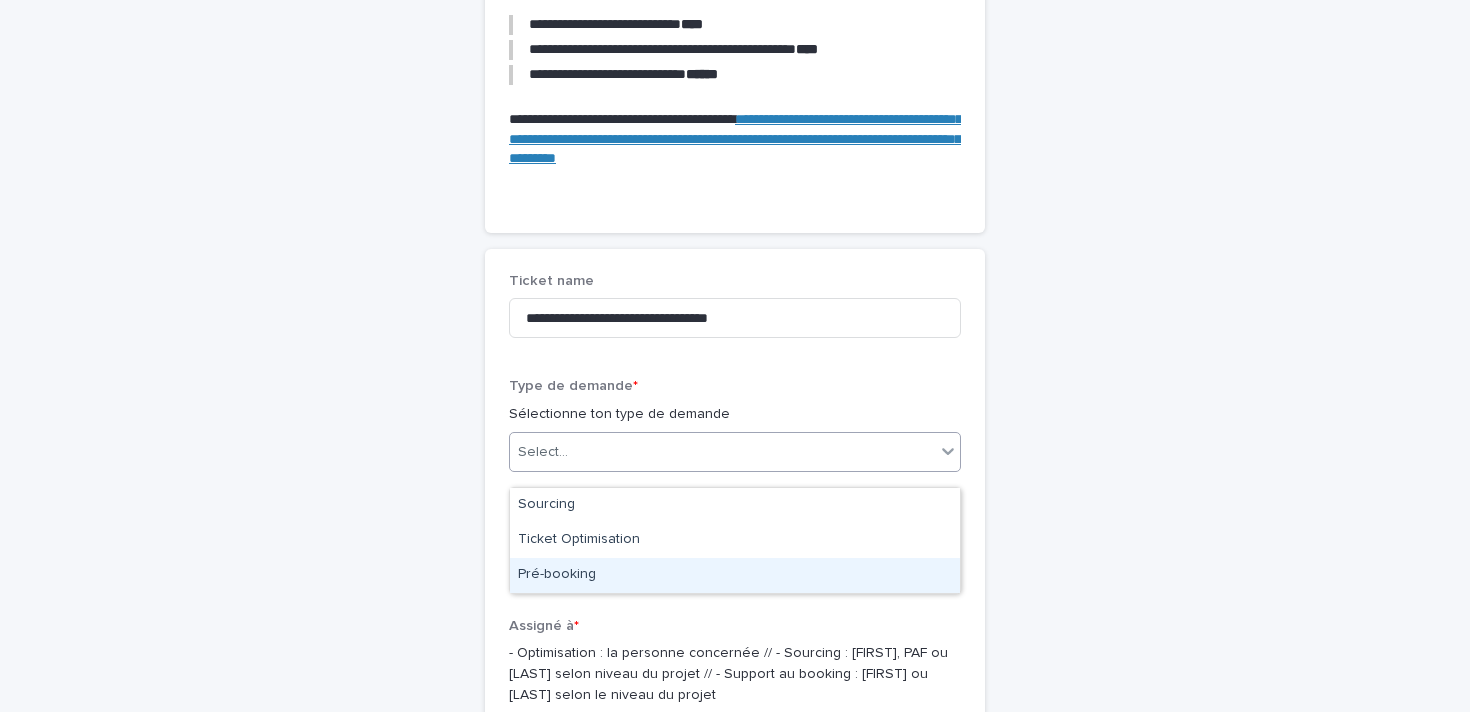click on "Pré-booking" at bounding box center (735, 575) 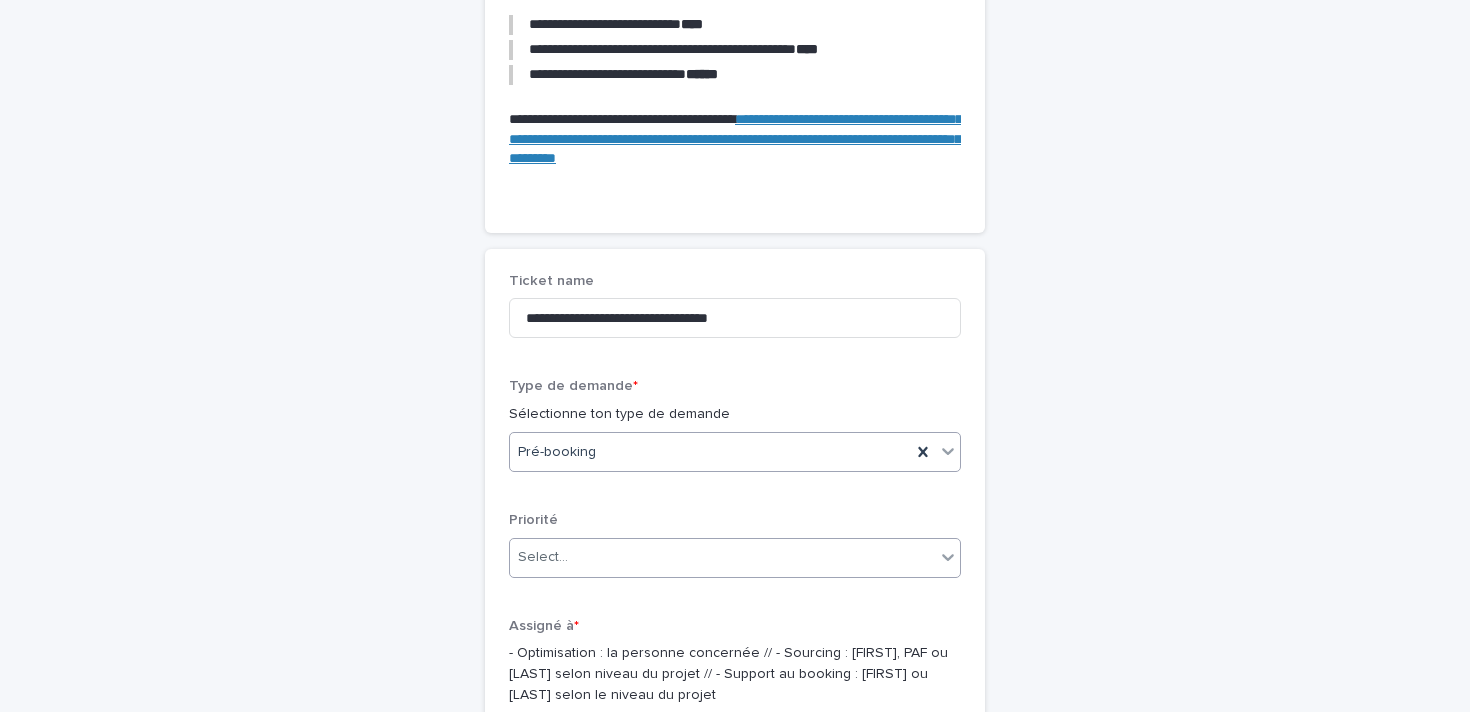 click on "Select..." at bounding box center (722, 557) 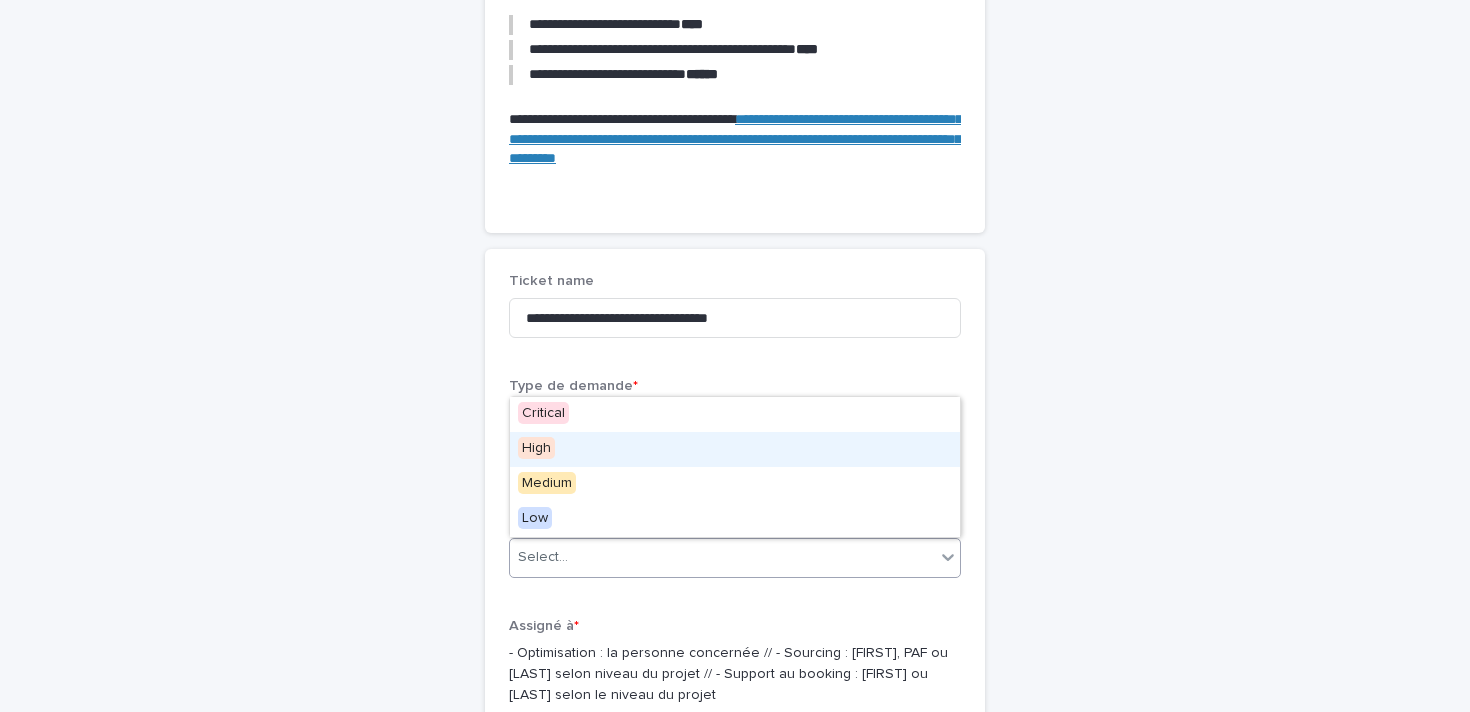 click on "High" at bounding box center (735, 449) 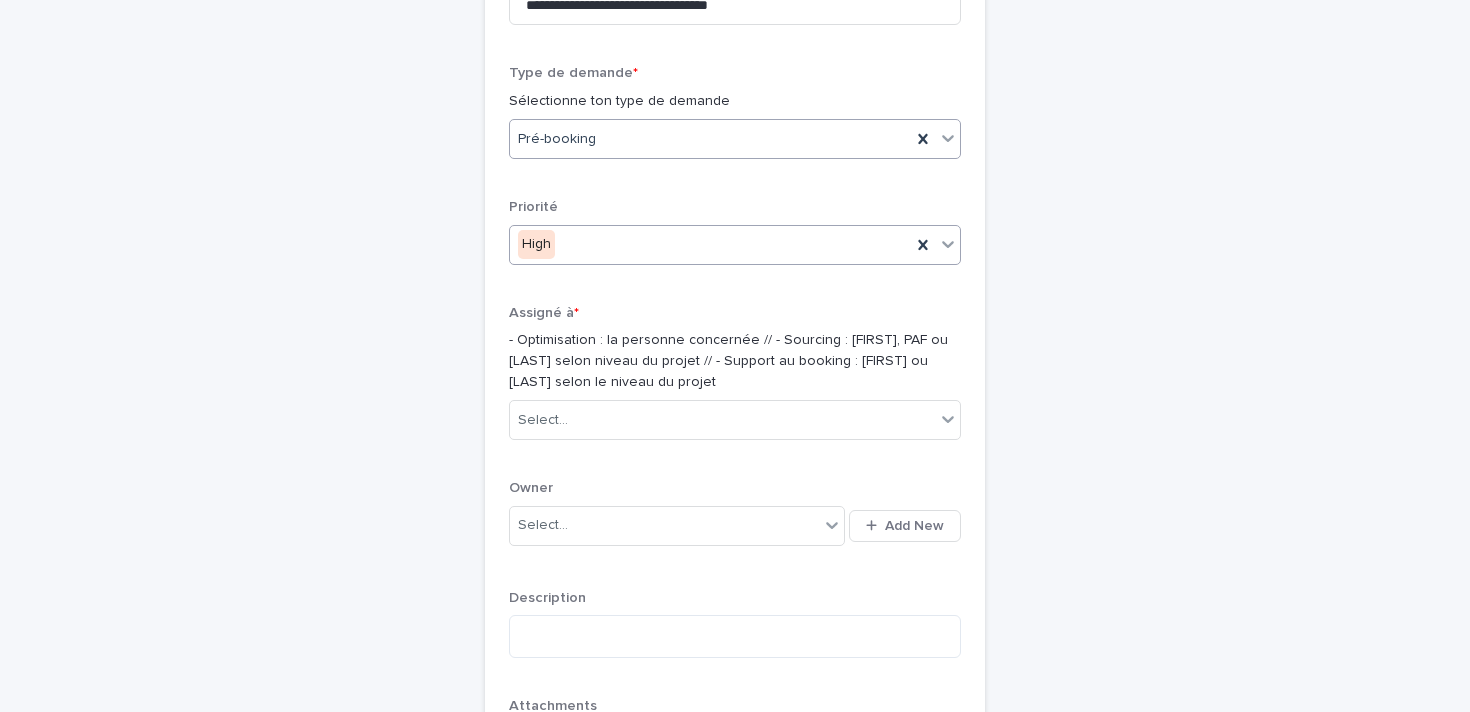 scroll, scrollTop: 813, scrollLeft: 0, axis: vertical 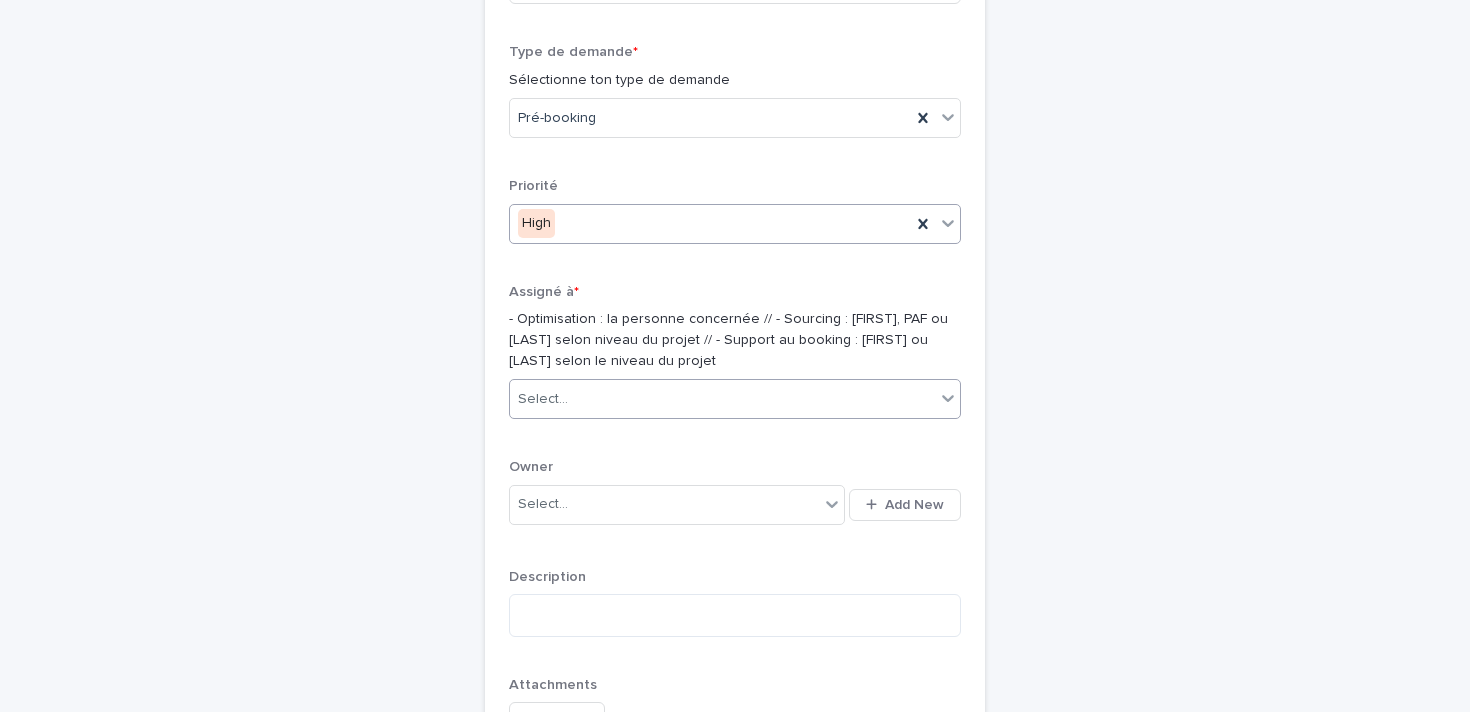 click on "Select..." at bounding box center (722, 399) 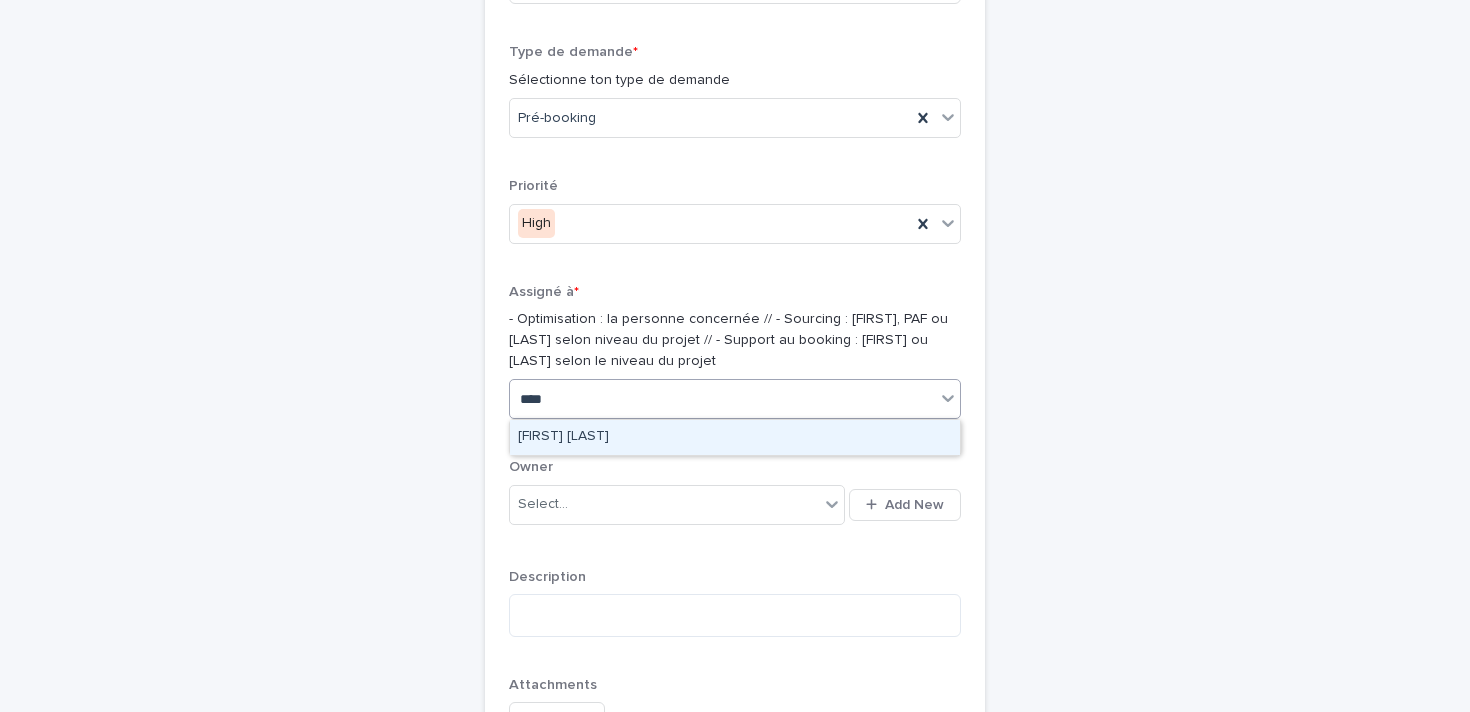 type on "*****" 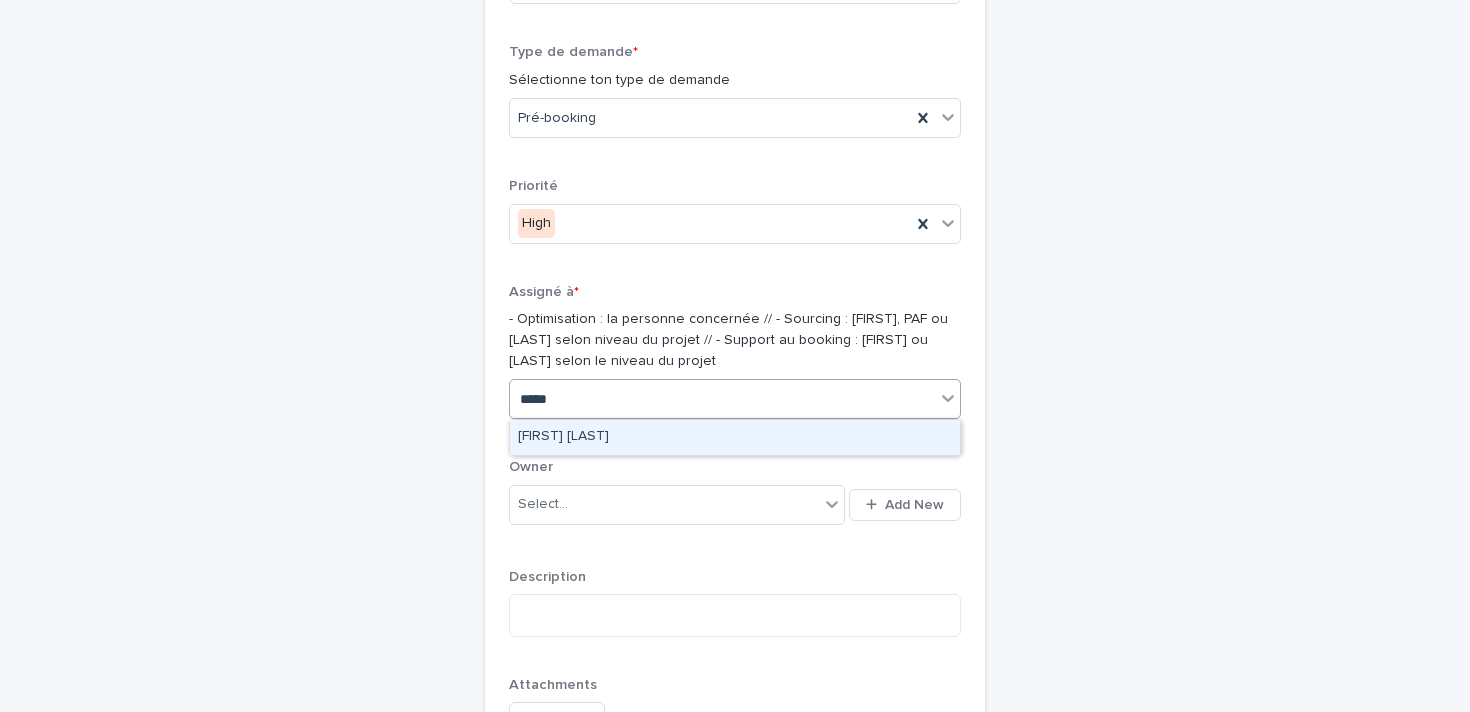 click on "Maureen Pilaud" at bounding box center [735, 437] 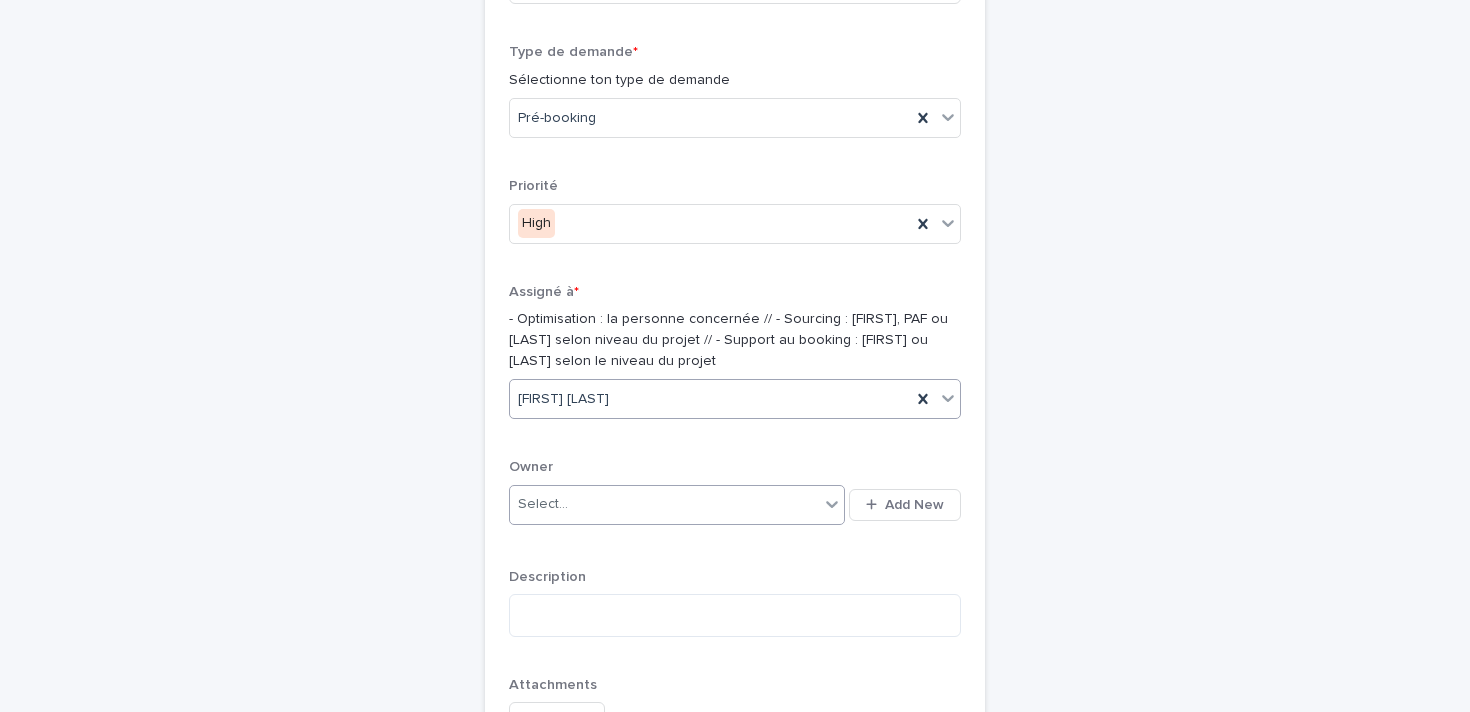 click on "Select..." at bounding box center (664, 504) 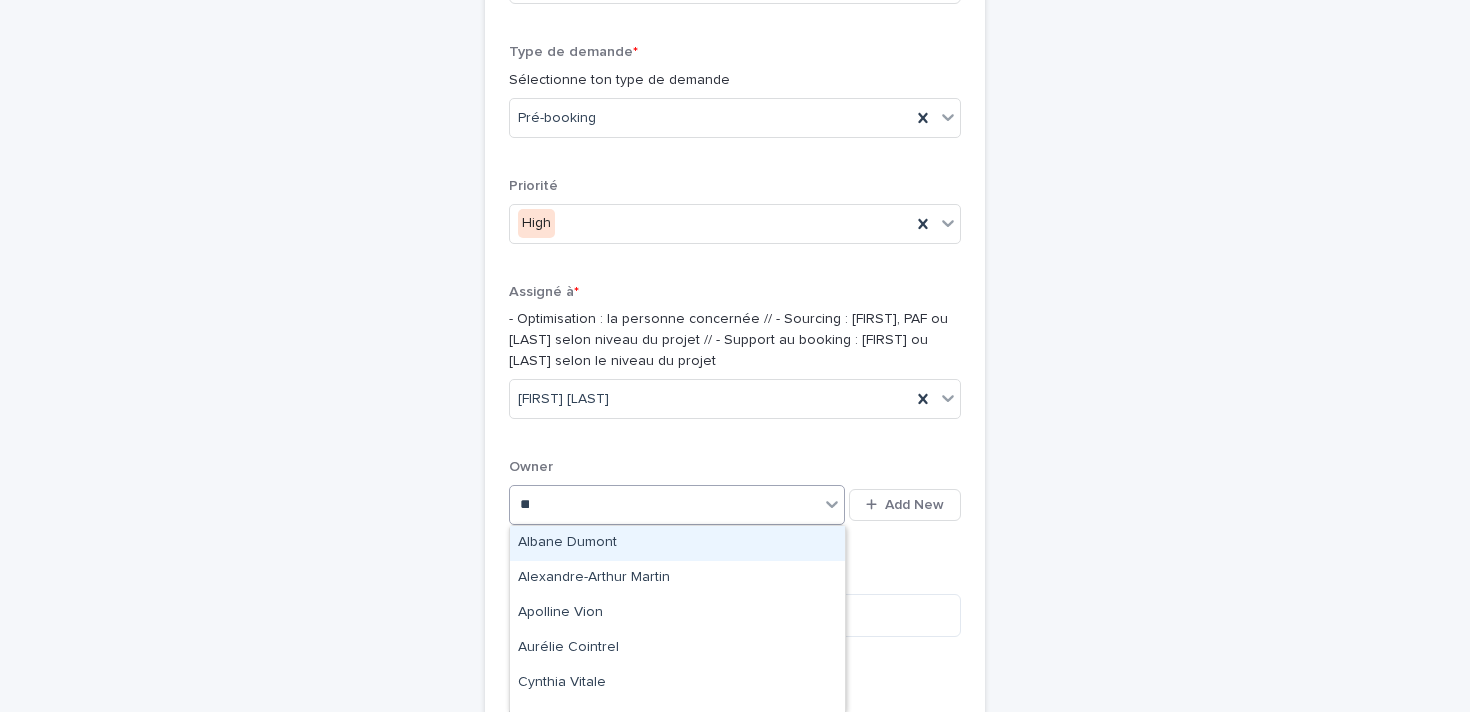 type on "***" 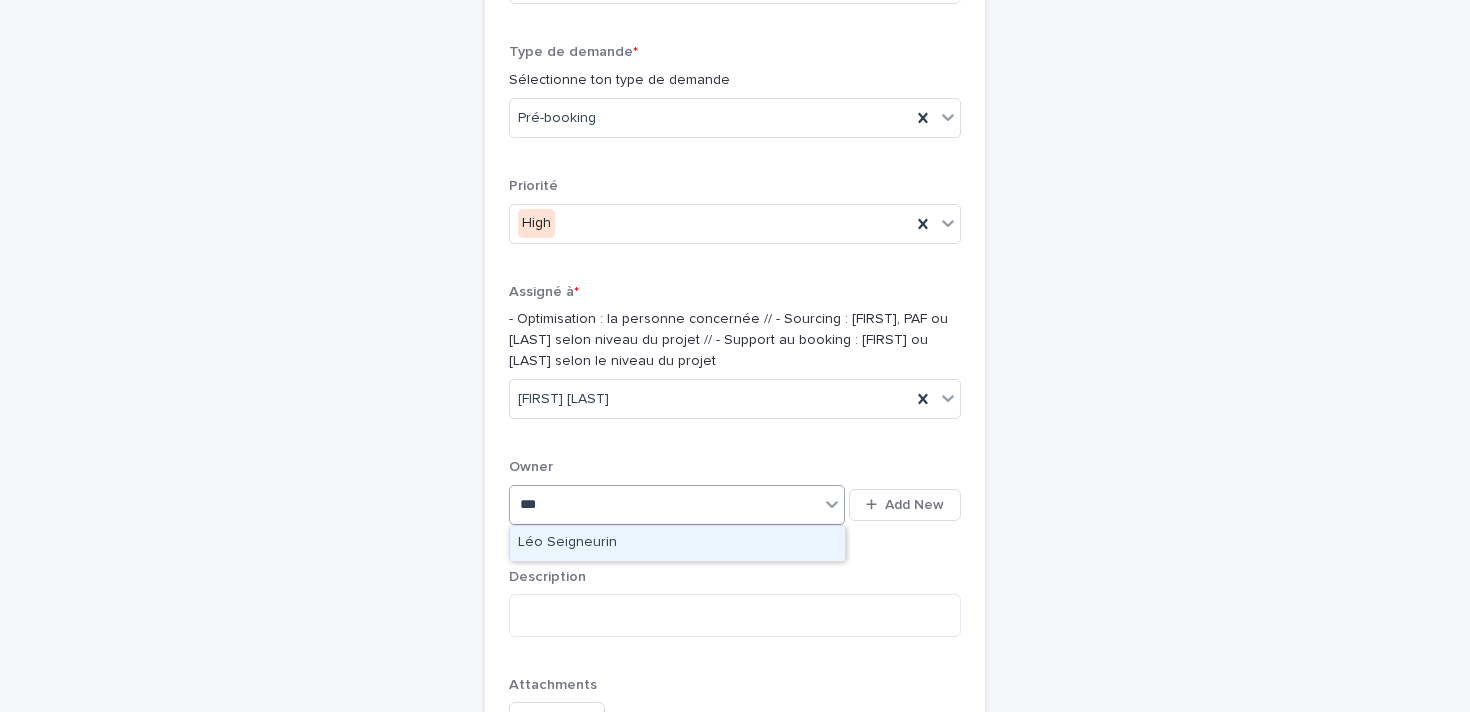 click on "Léo Seigneurin" at bounding box center (677, 543) 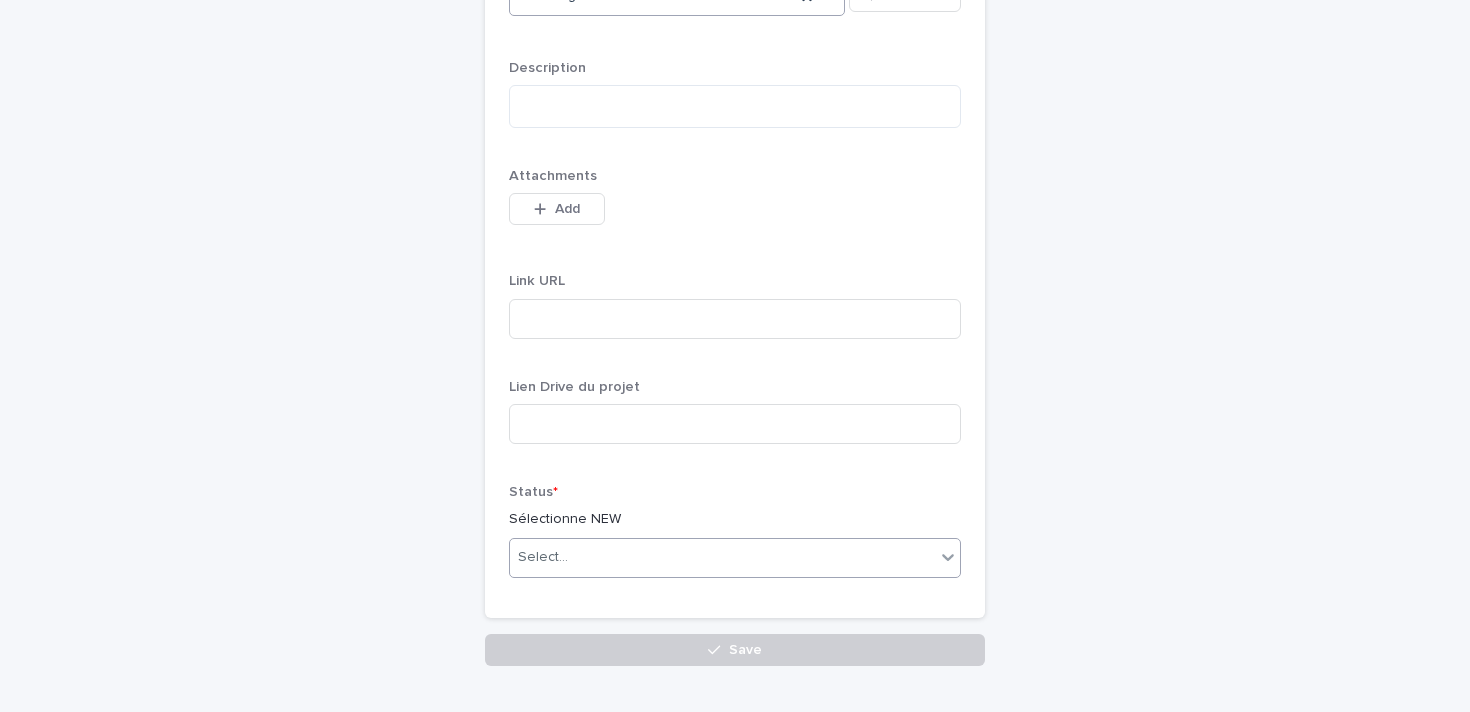 scroll, scrollTop: 1326, scrollLeft: 0, axis: vertical 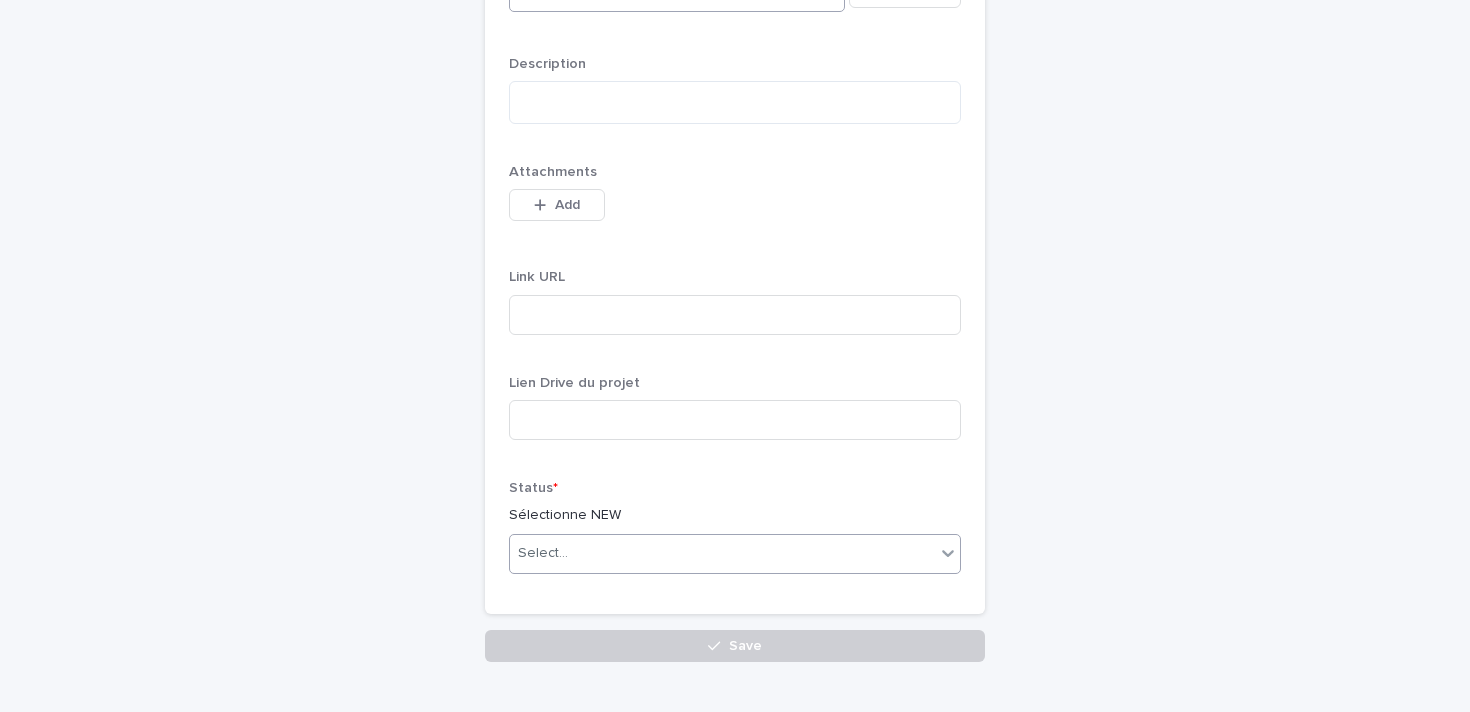 click on "Select..." at bounding box center [722, 553] 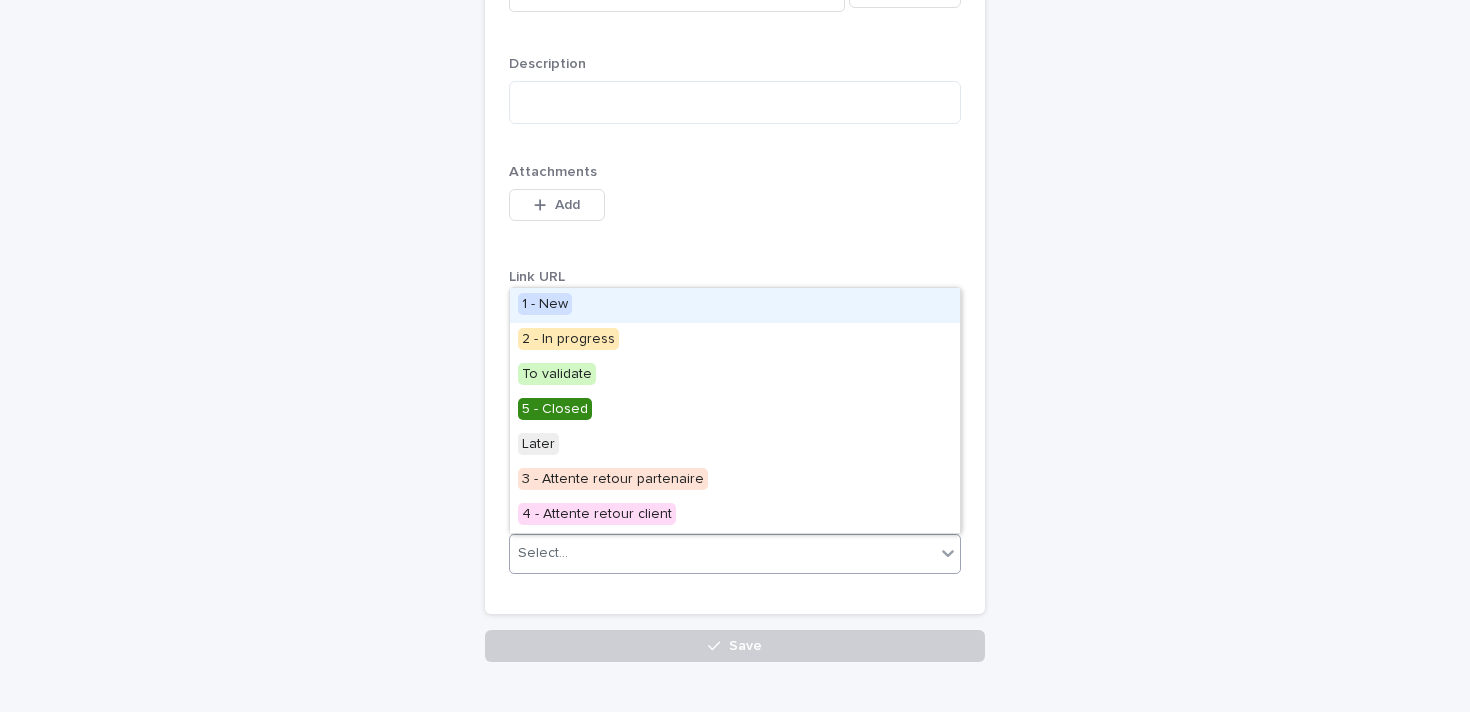click on "1 - New" at bounding box center [735, 305] 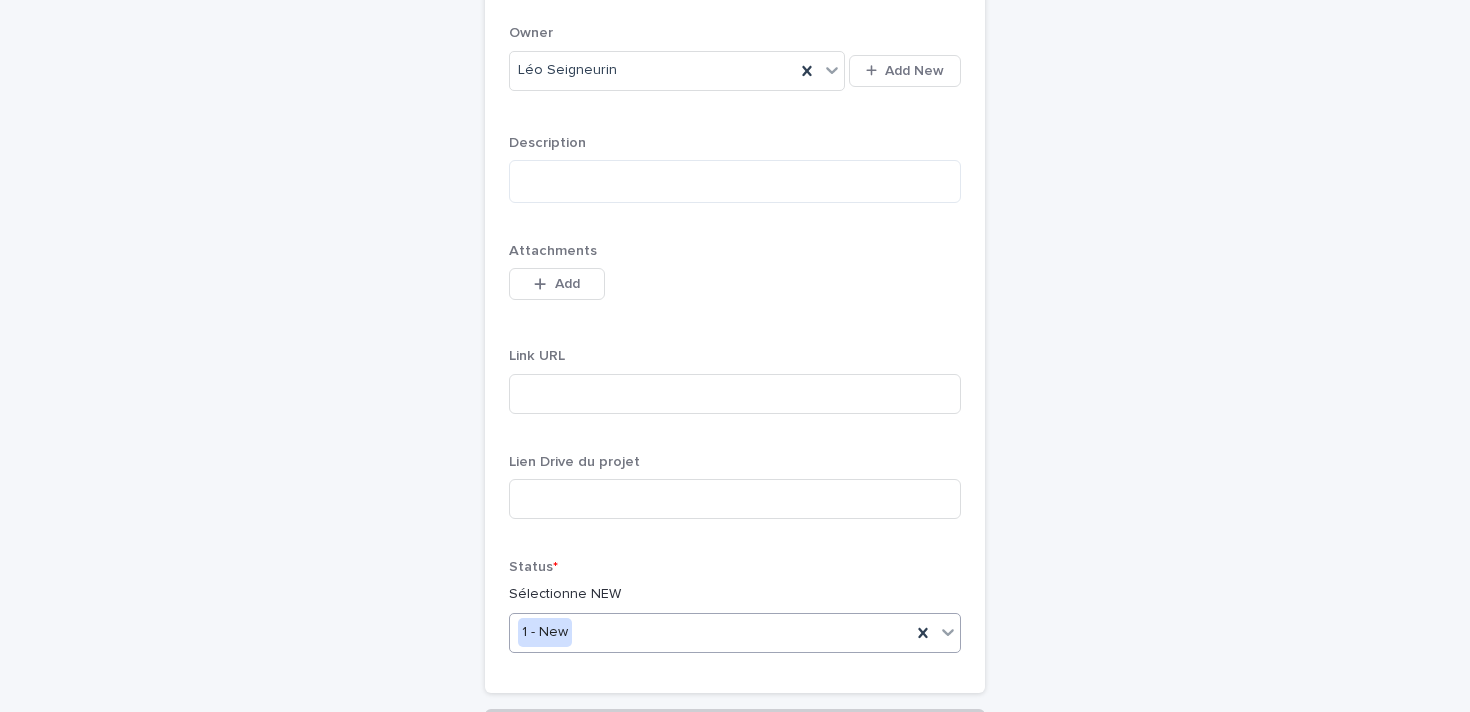 scroll, scrollTop: 1199, scrollLeft: 0, axis: vertical 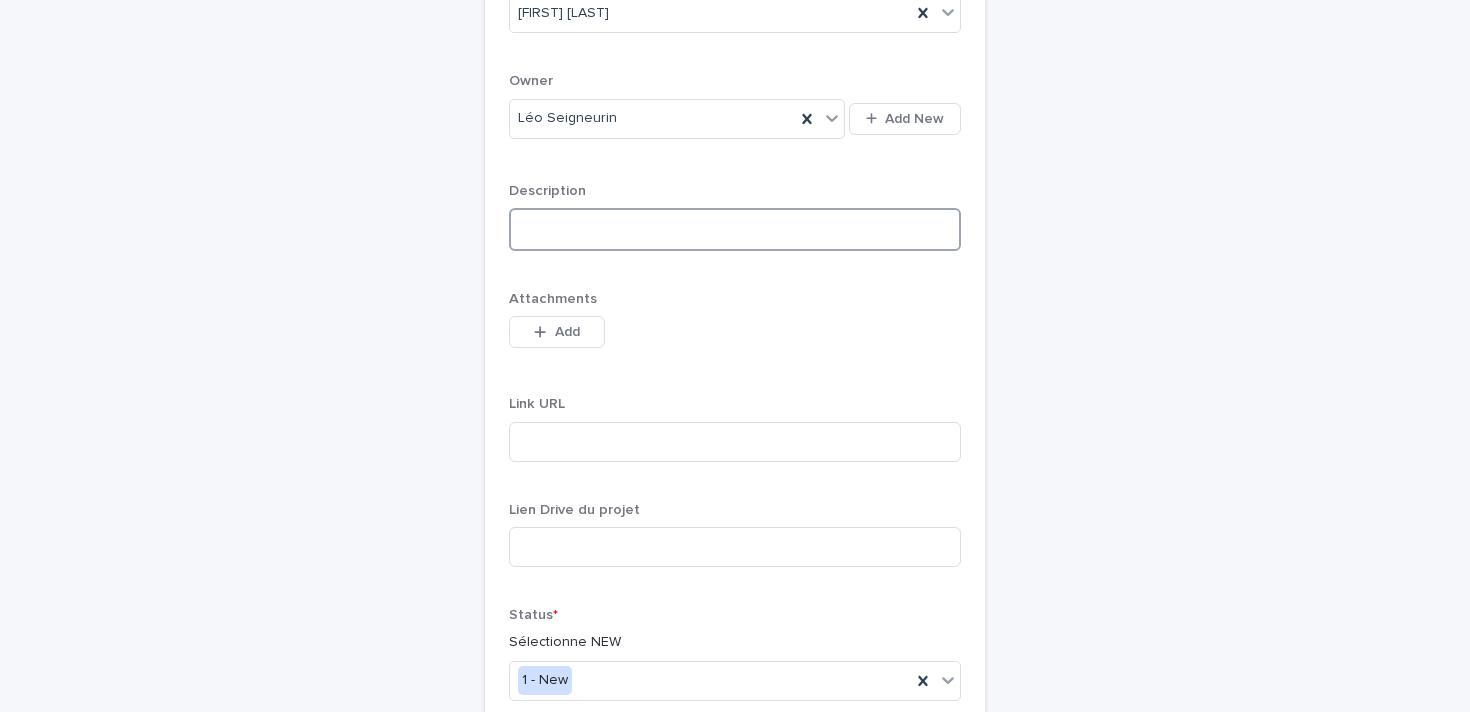 click at bounding box center (735, 229) 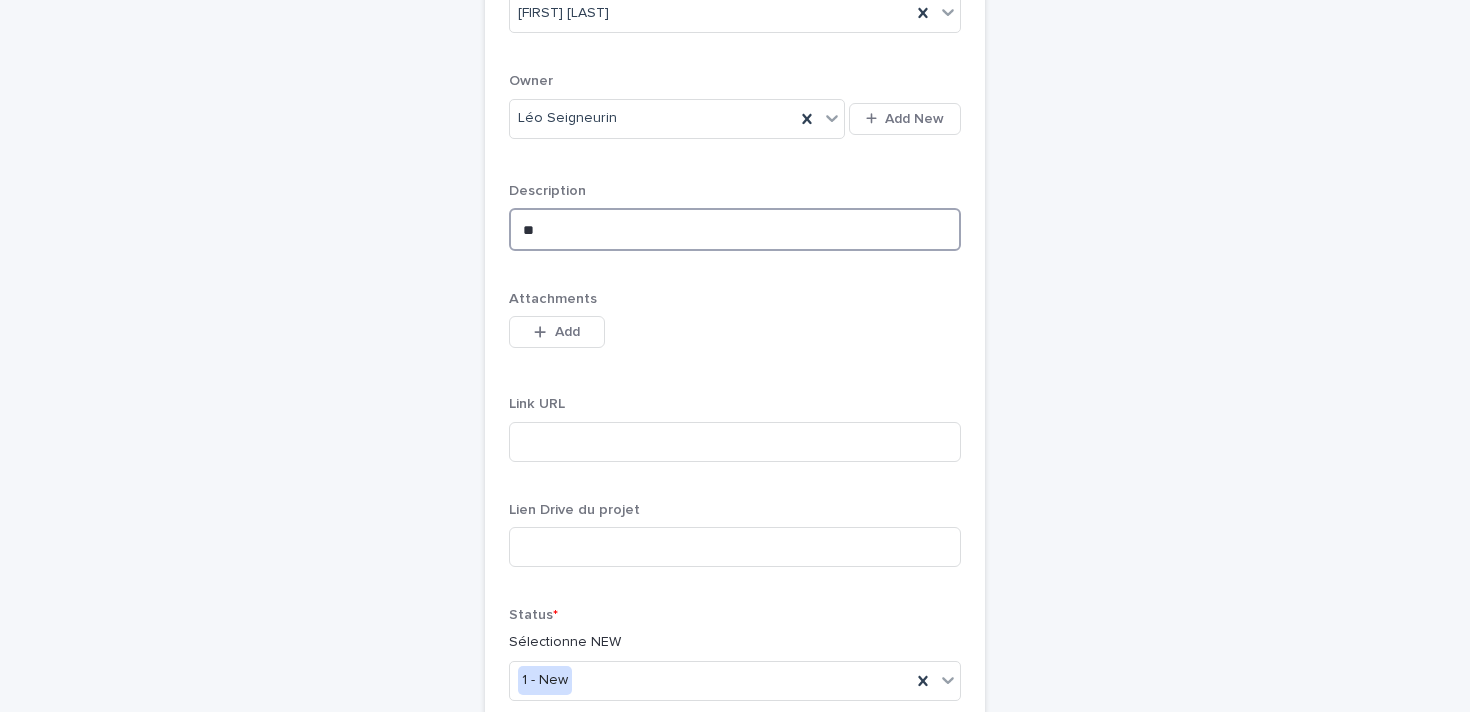 type on "*" 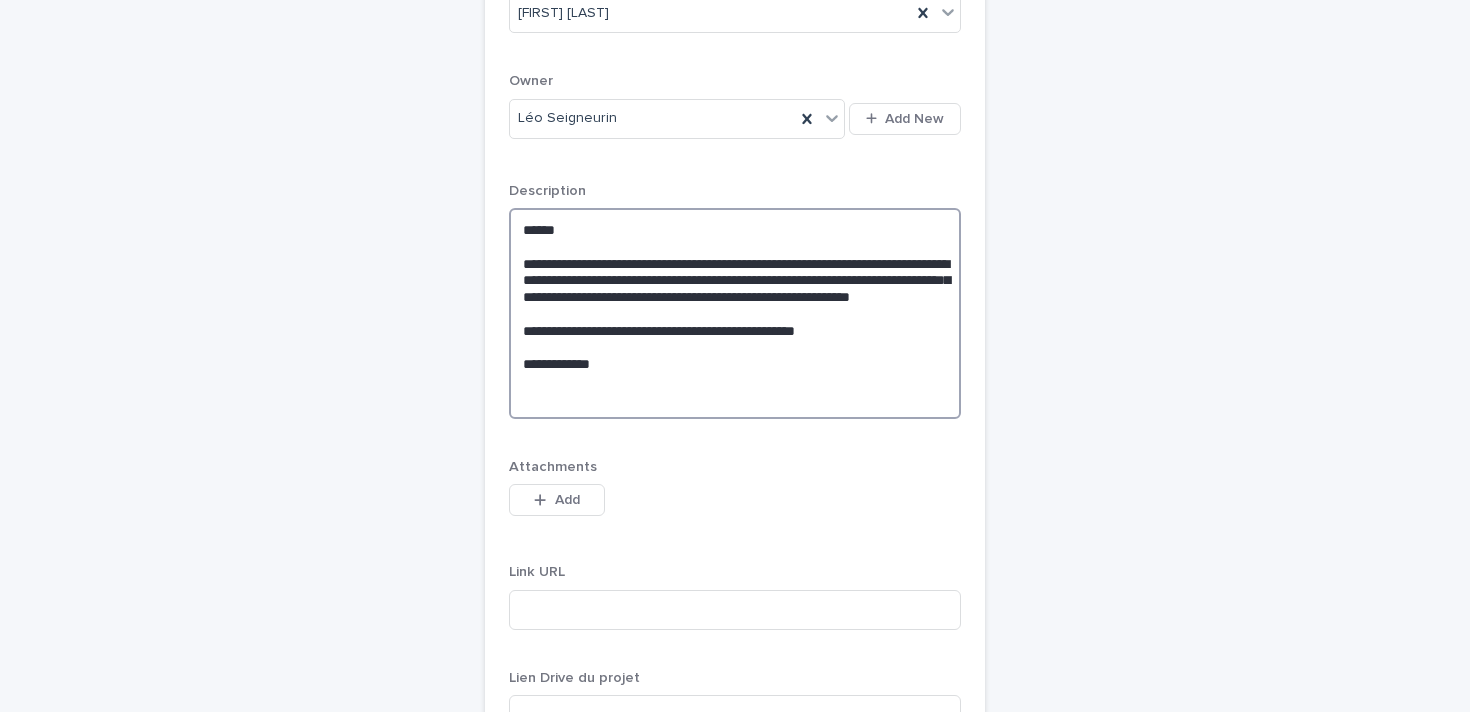 click on "**********" at bounding box center [735, 313] 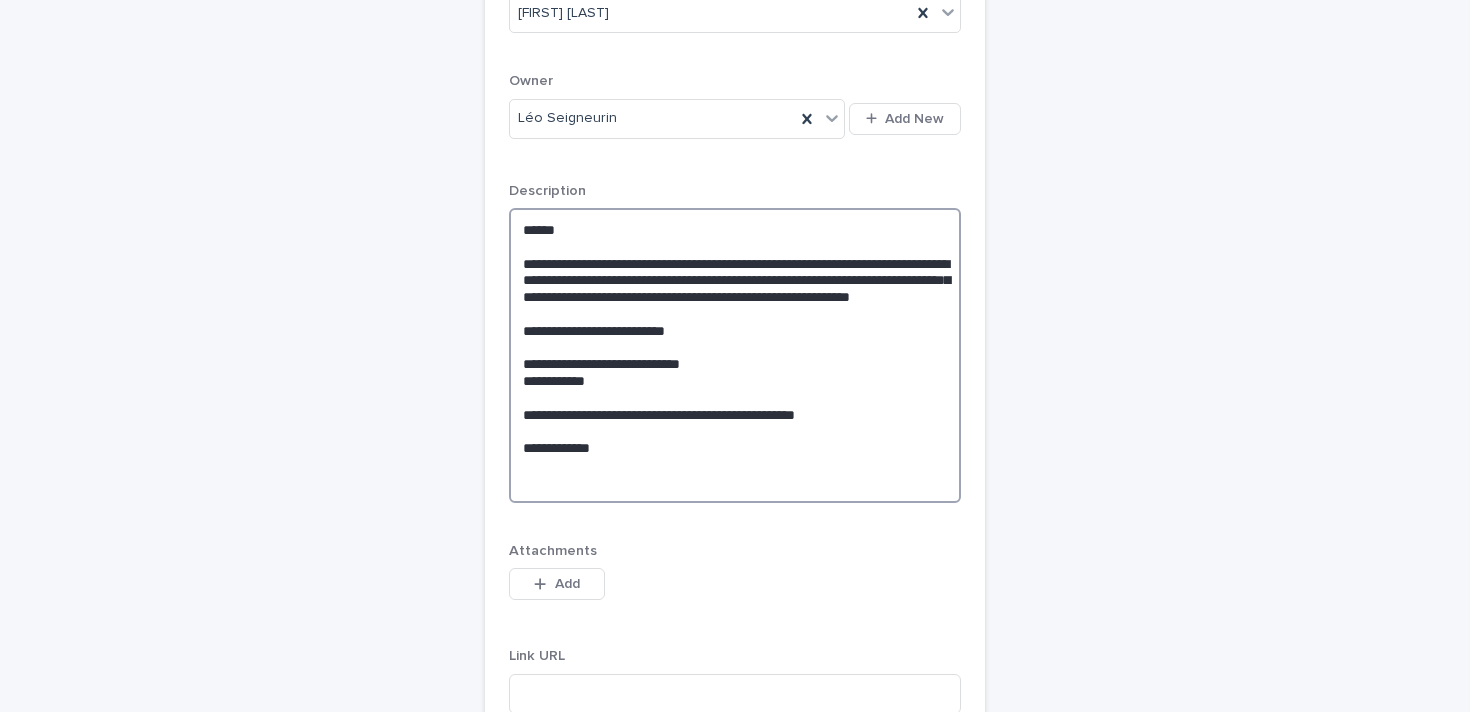 click on "**********" at bounding box center [735, 355] 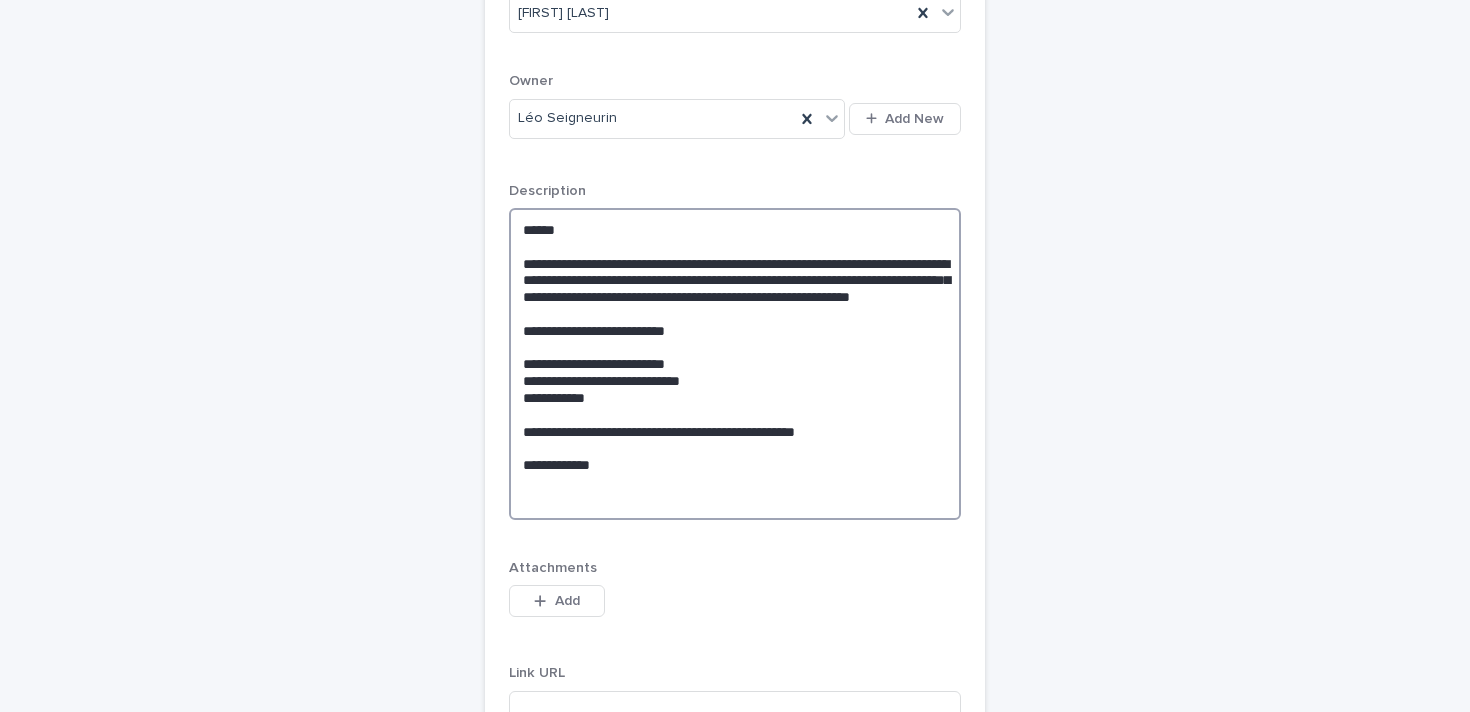 click on "**********" at bounding box center [735, 364] 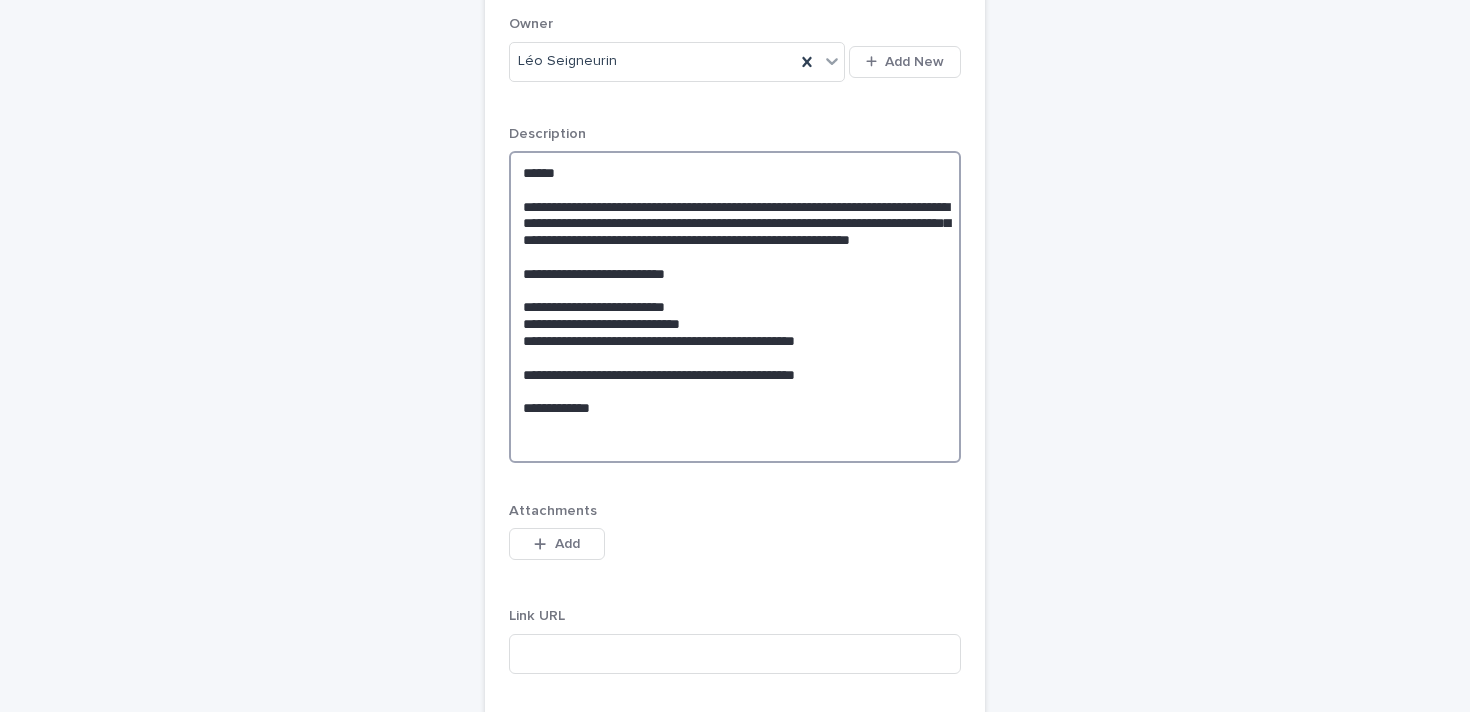 scroll, scrollTop: 1260, scrollLeft: 0, axis: vertical 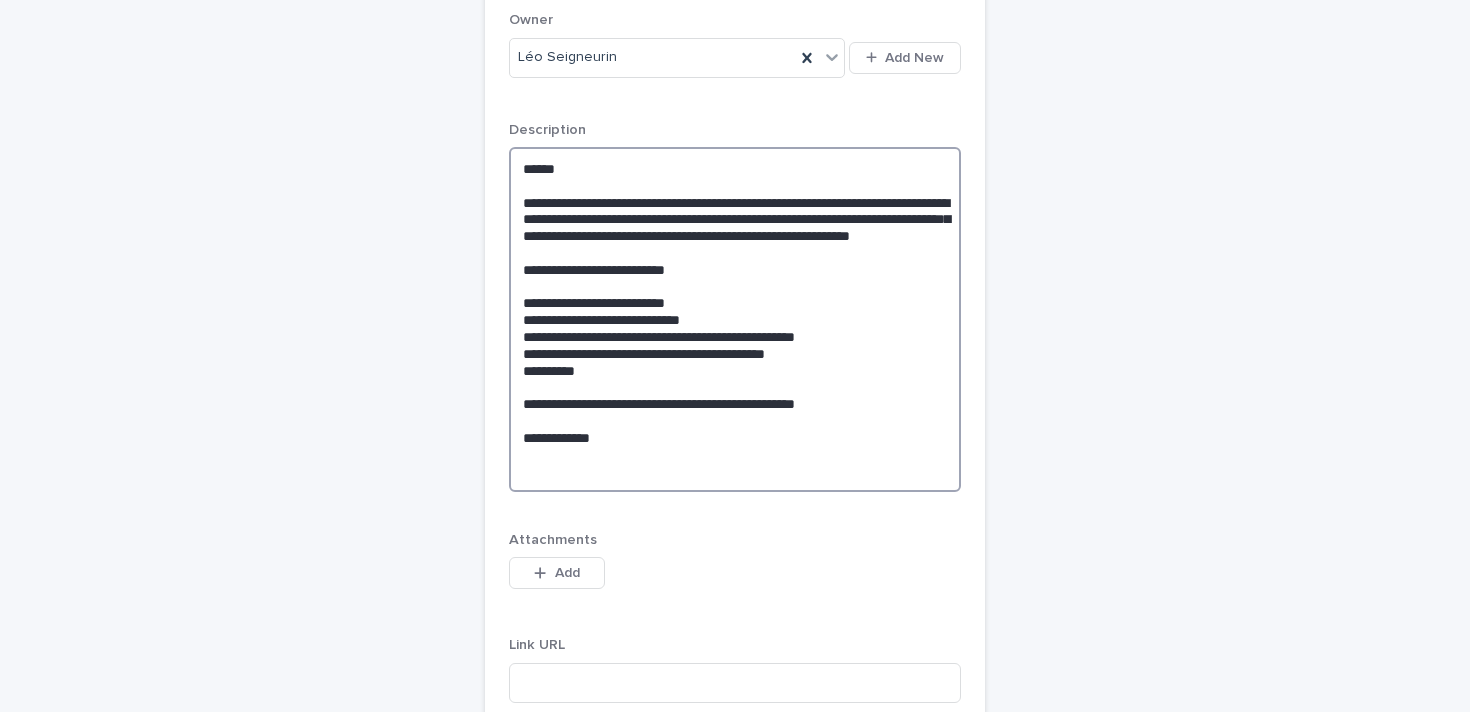 drag, startPoint x: 649, startPoint y: 387, endPoint x: 490, endPoint y: 384, distance: 159.0283 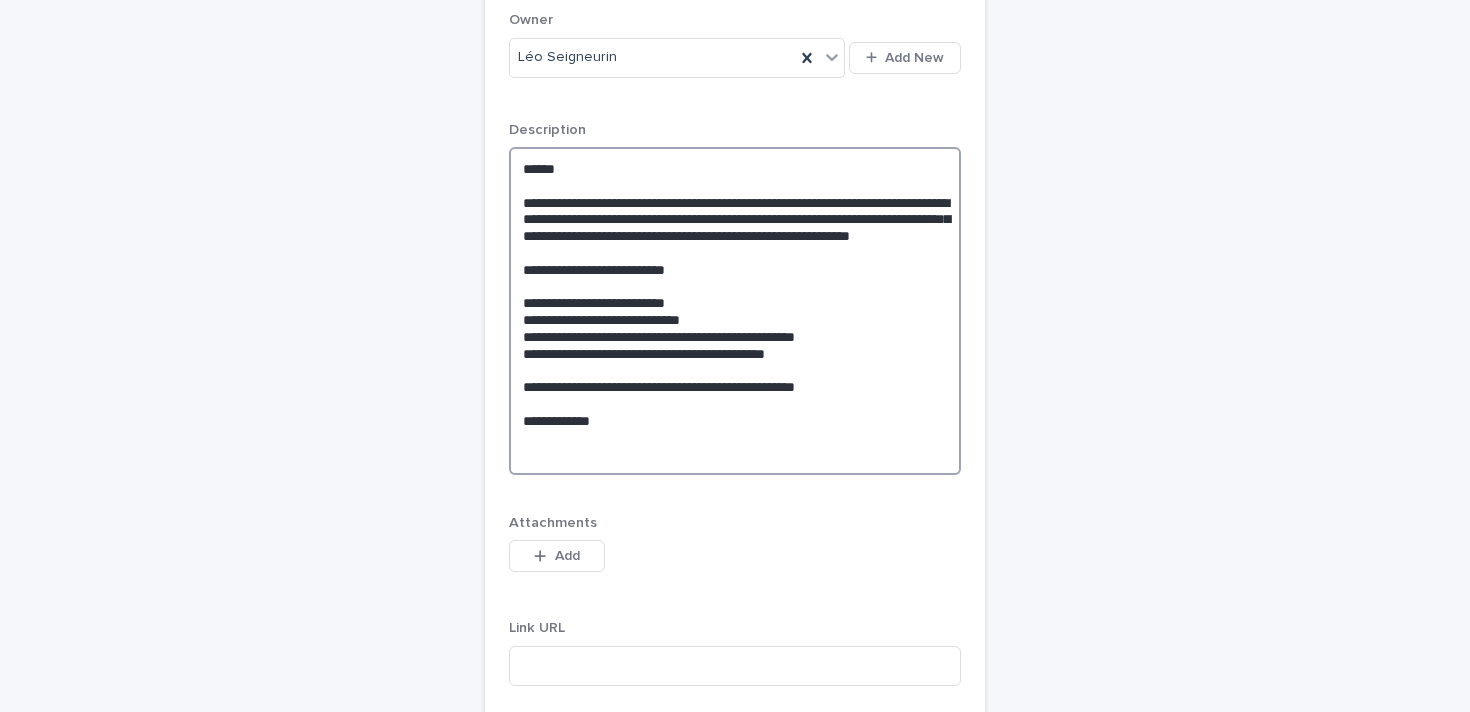 click on "**********" at bounding box center [735, 311] 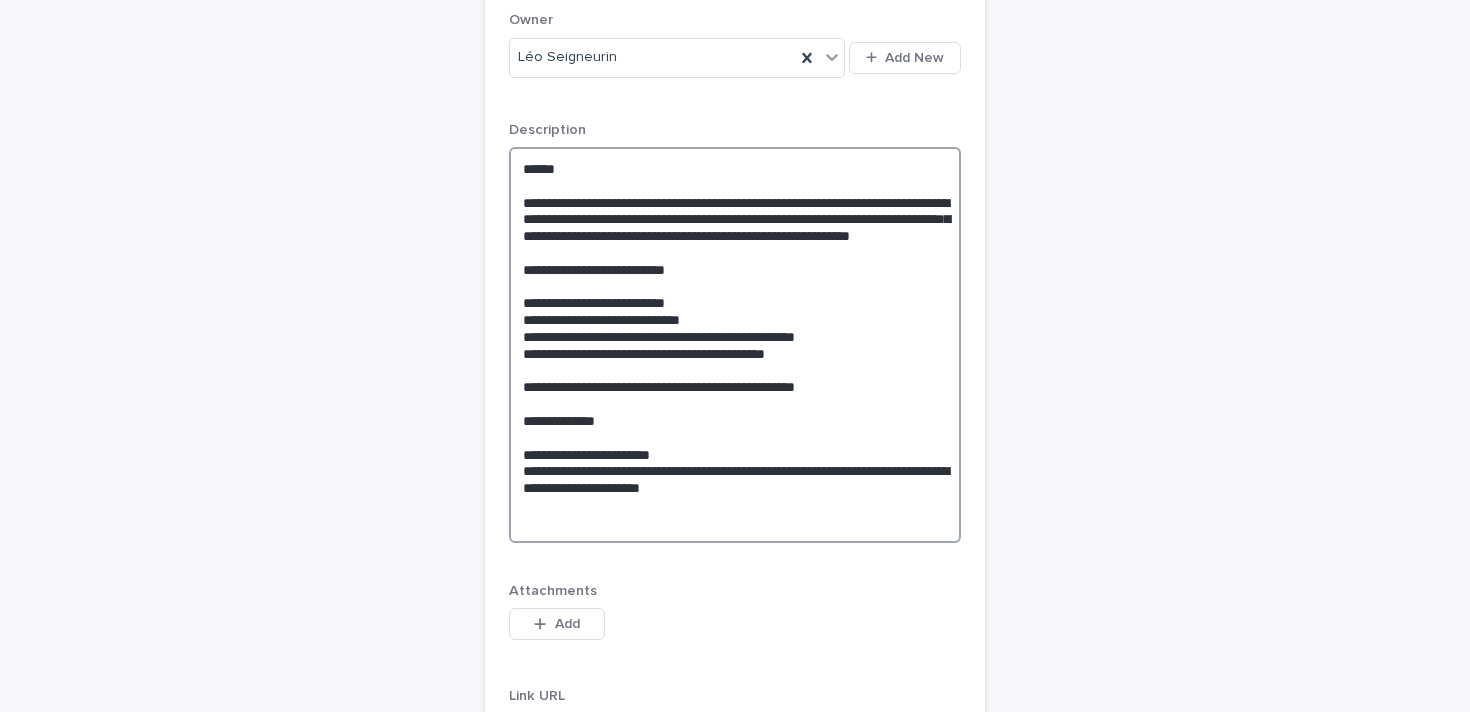 click on "**********" at bounding box center [735, 345] 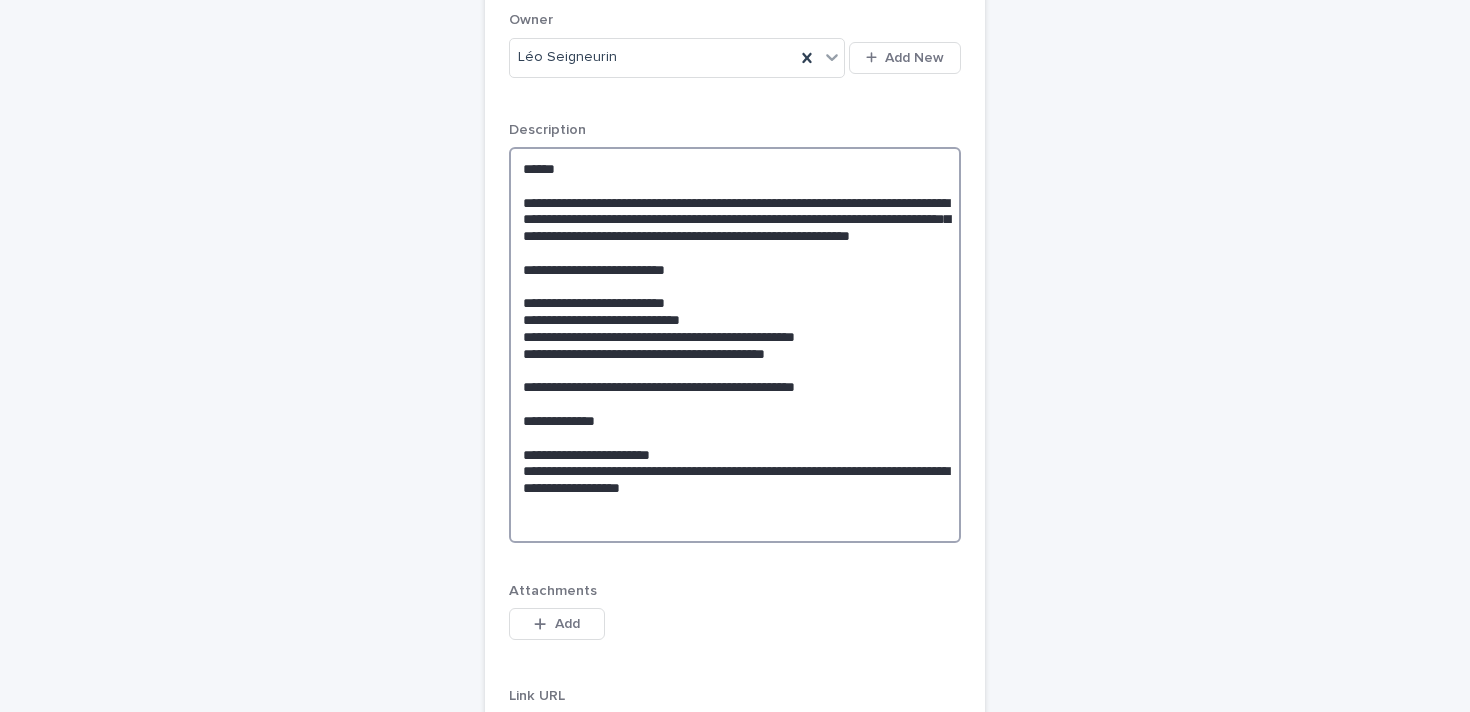 click on "**********" at bounding box center (735, 345) 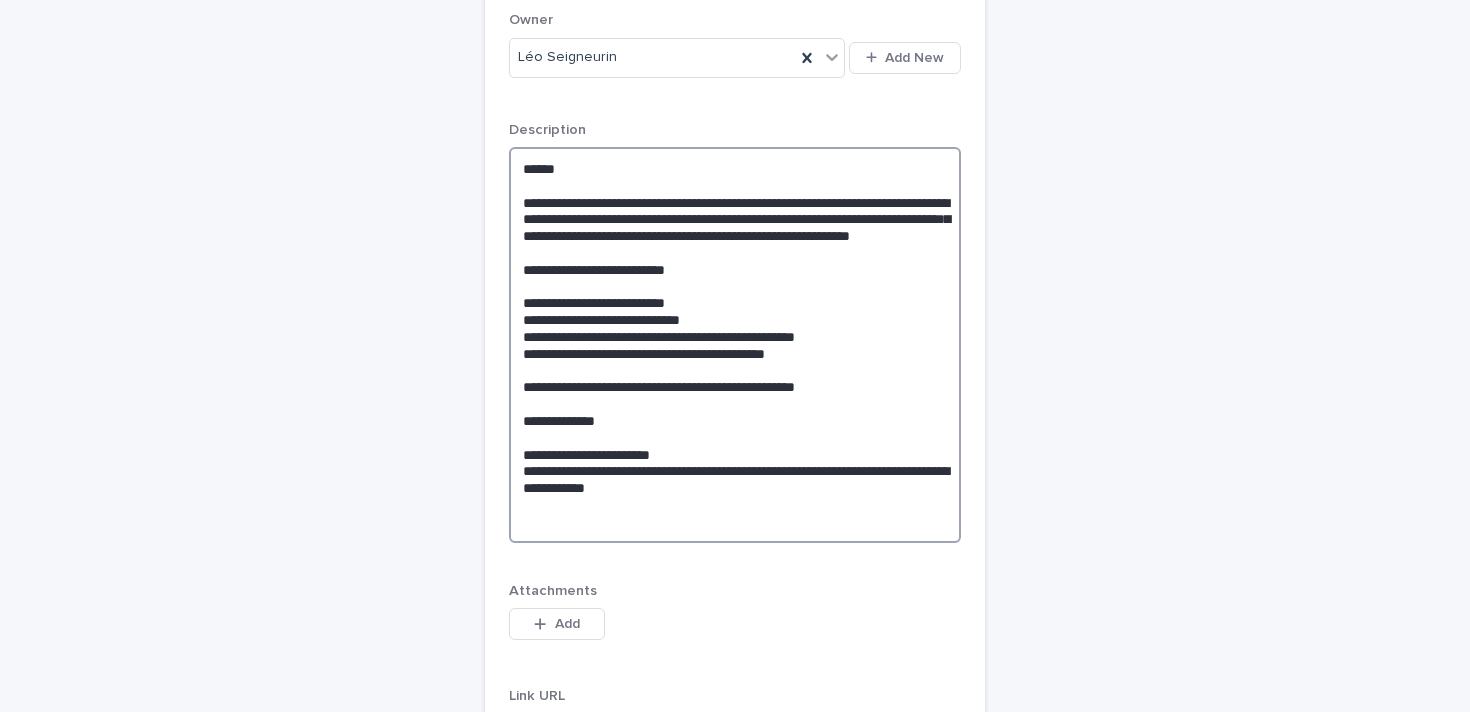 click on "**********" at bounding box center [735, 345] 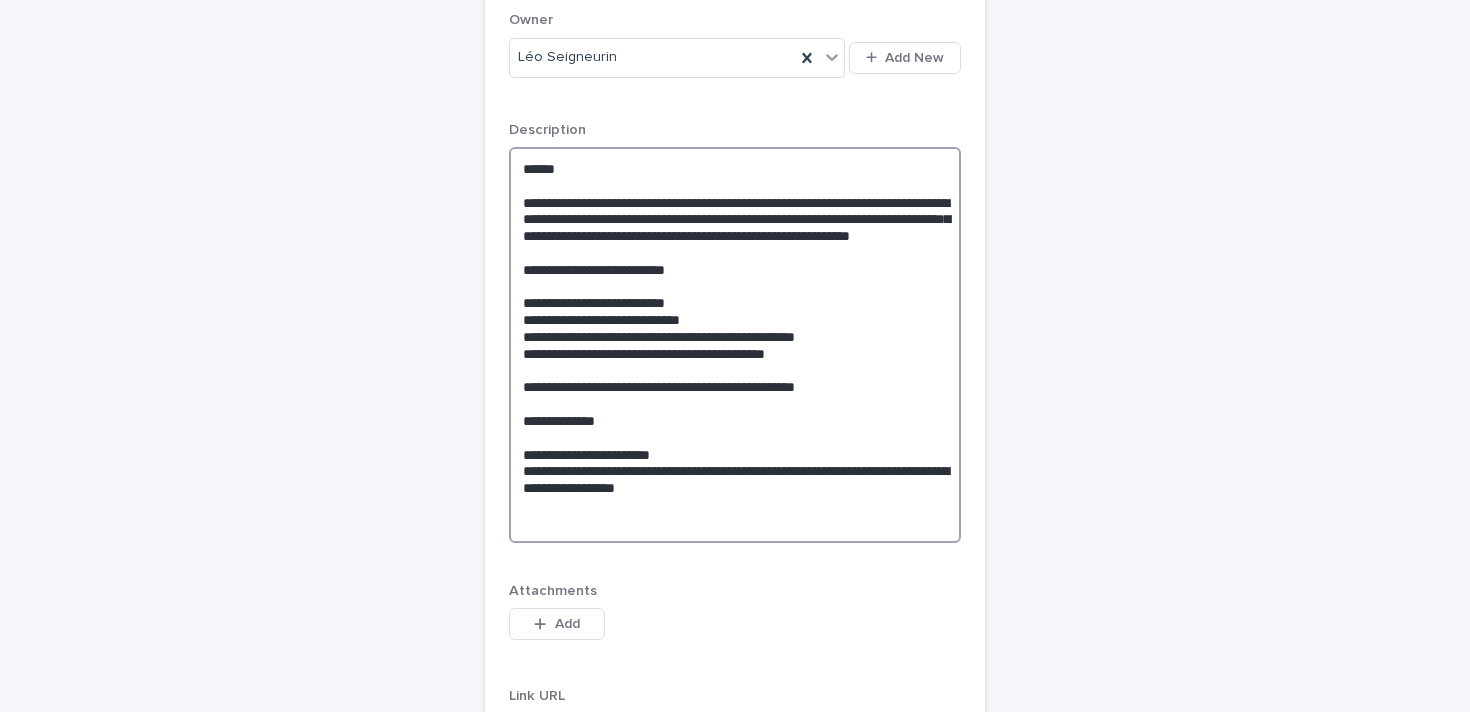 click on "**********" at bounding box center (735, 345) 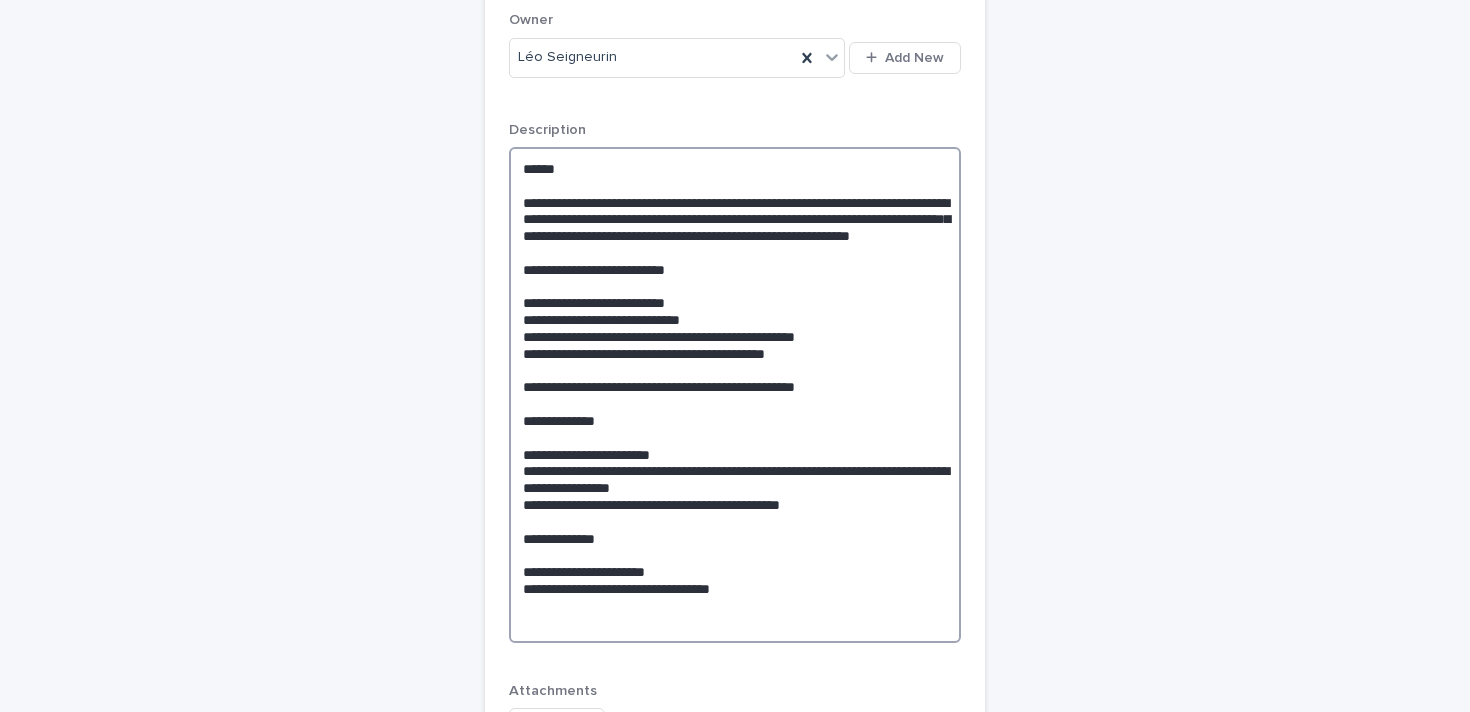 click on "**********" at bounding box center (735, 395) 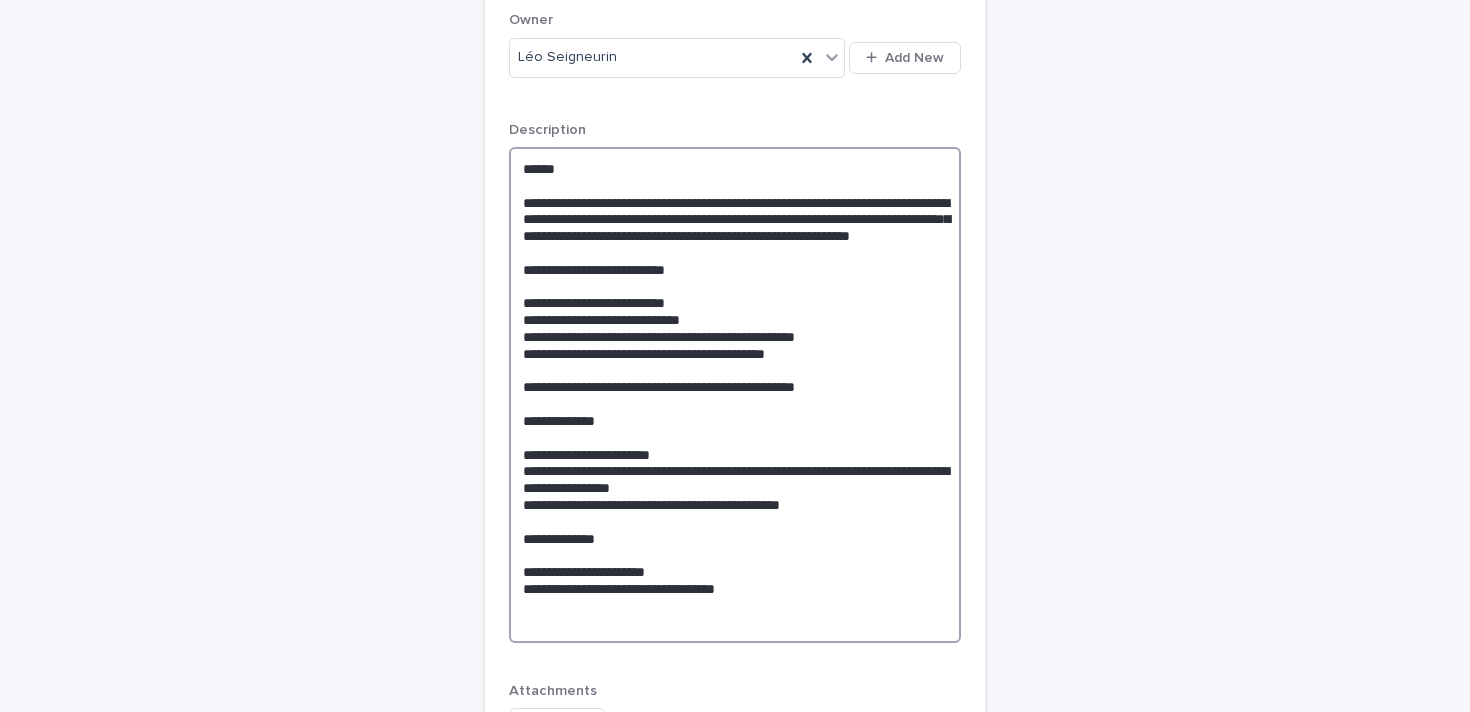 click on "**********" at bounding box center (735, 395) 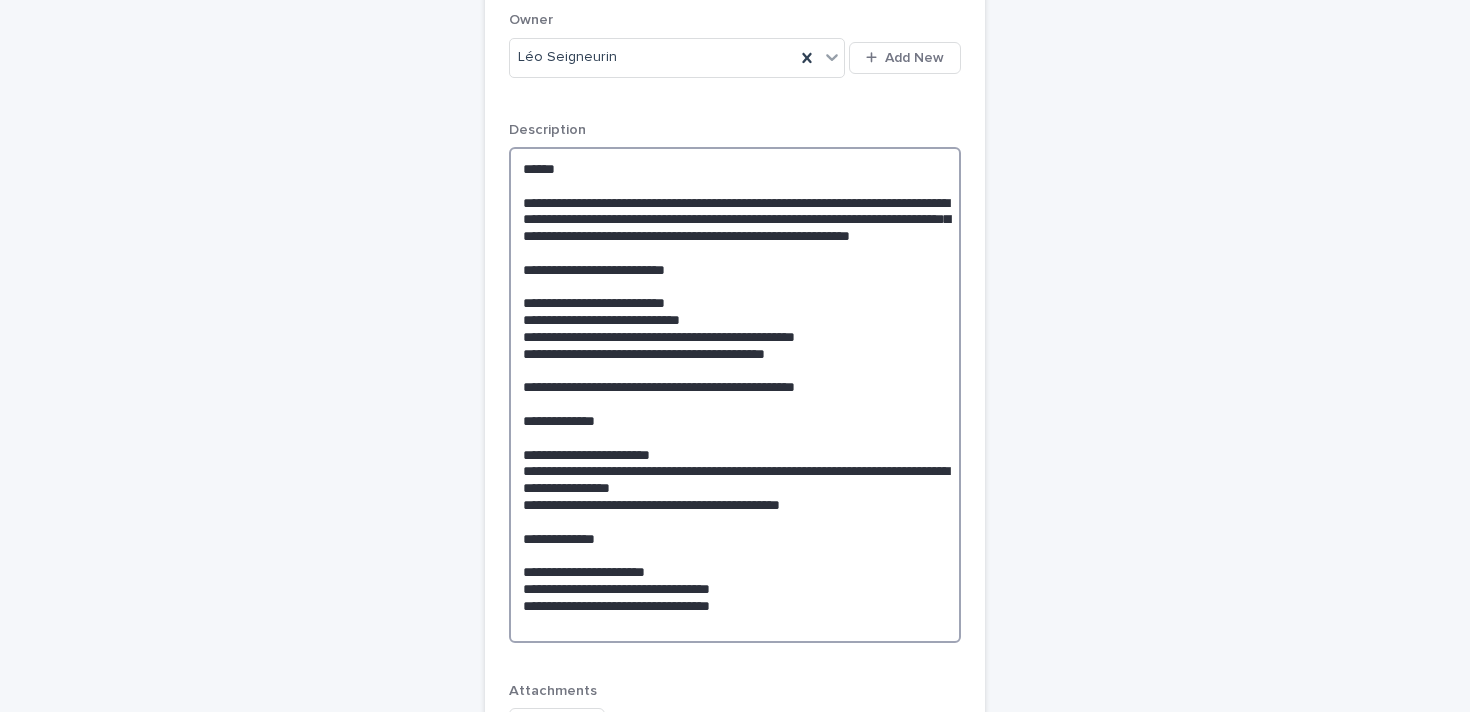 click on "**********" at bounding box center [735, 395] 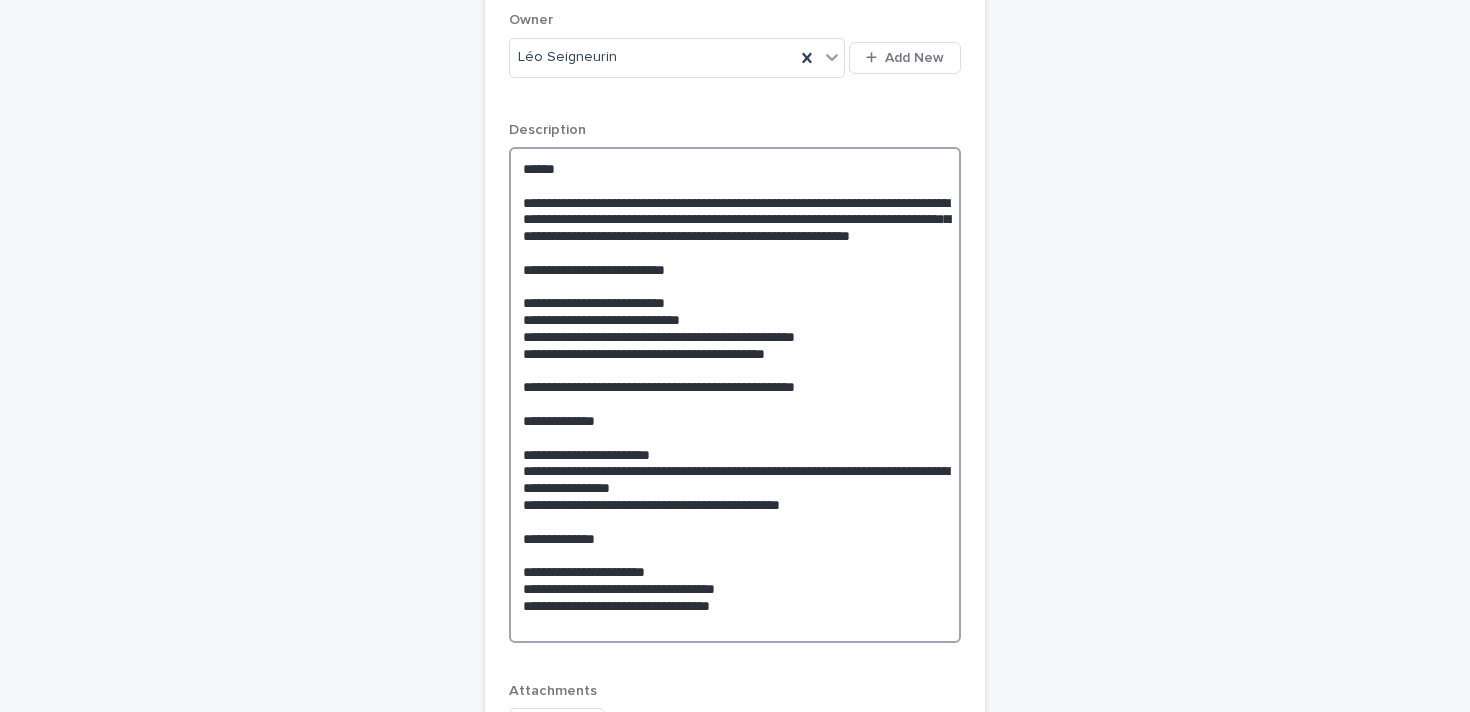 click on "**********" at bounding box center (735, 395) 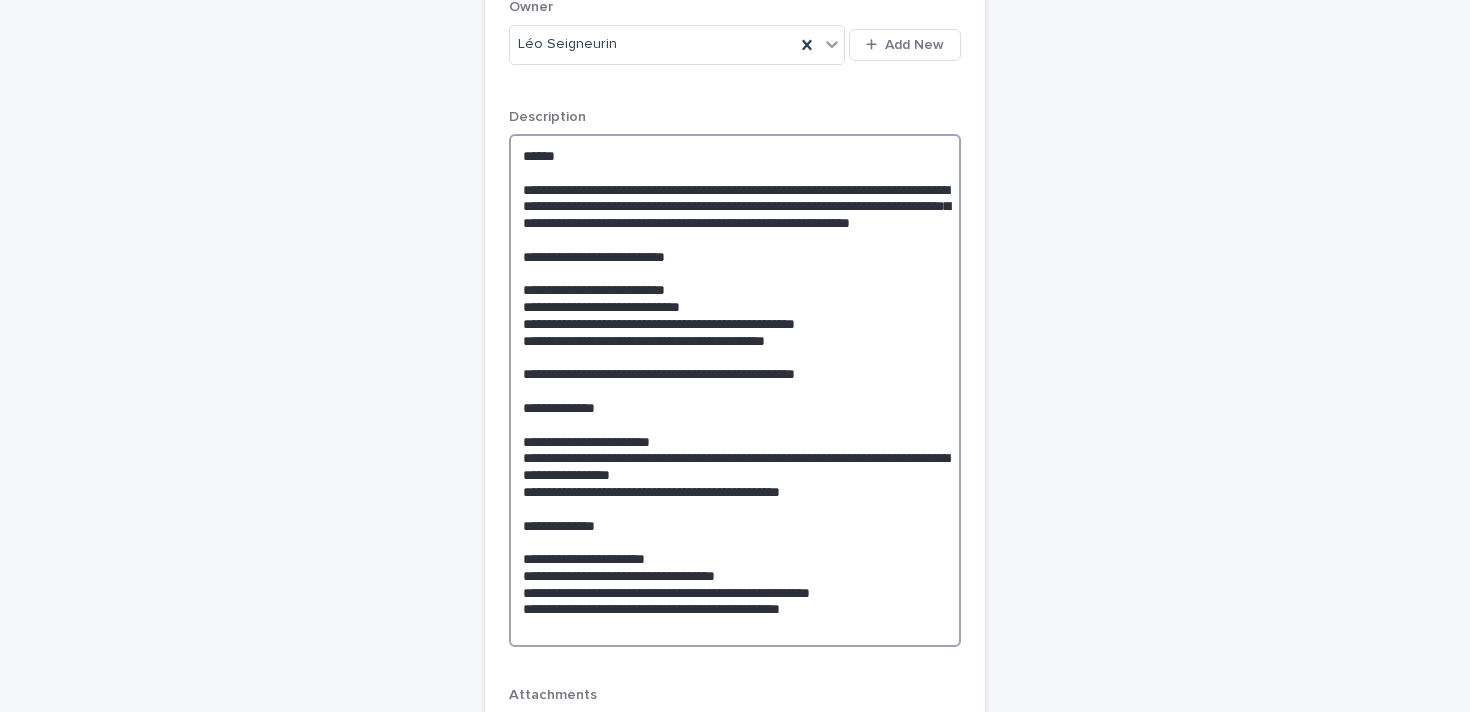 scroll, scrollTop: 1274, scrollLeft: 0, axis: vertical 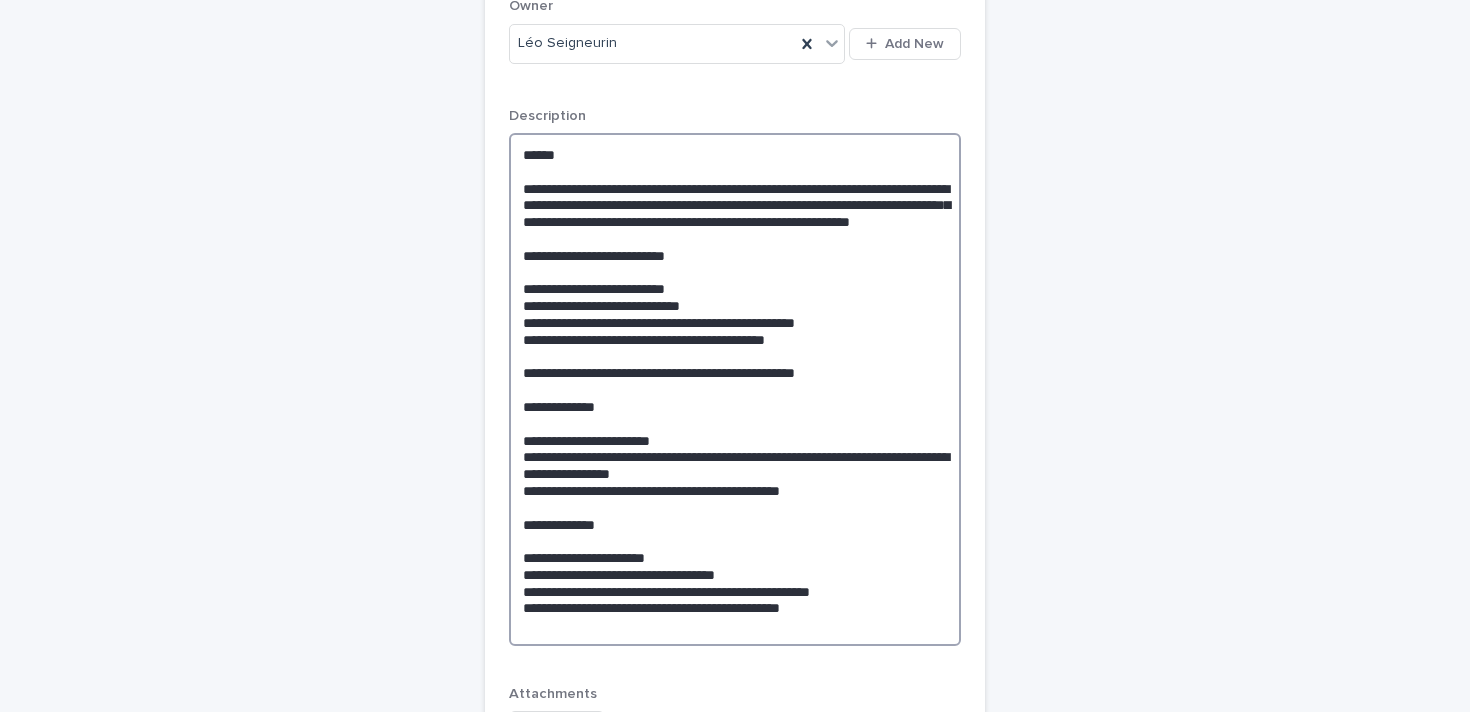 click on "**********" at bounding box center [735, 389] 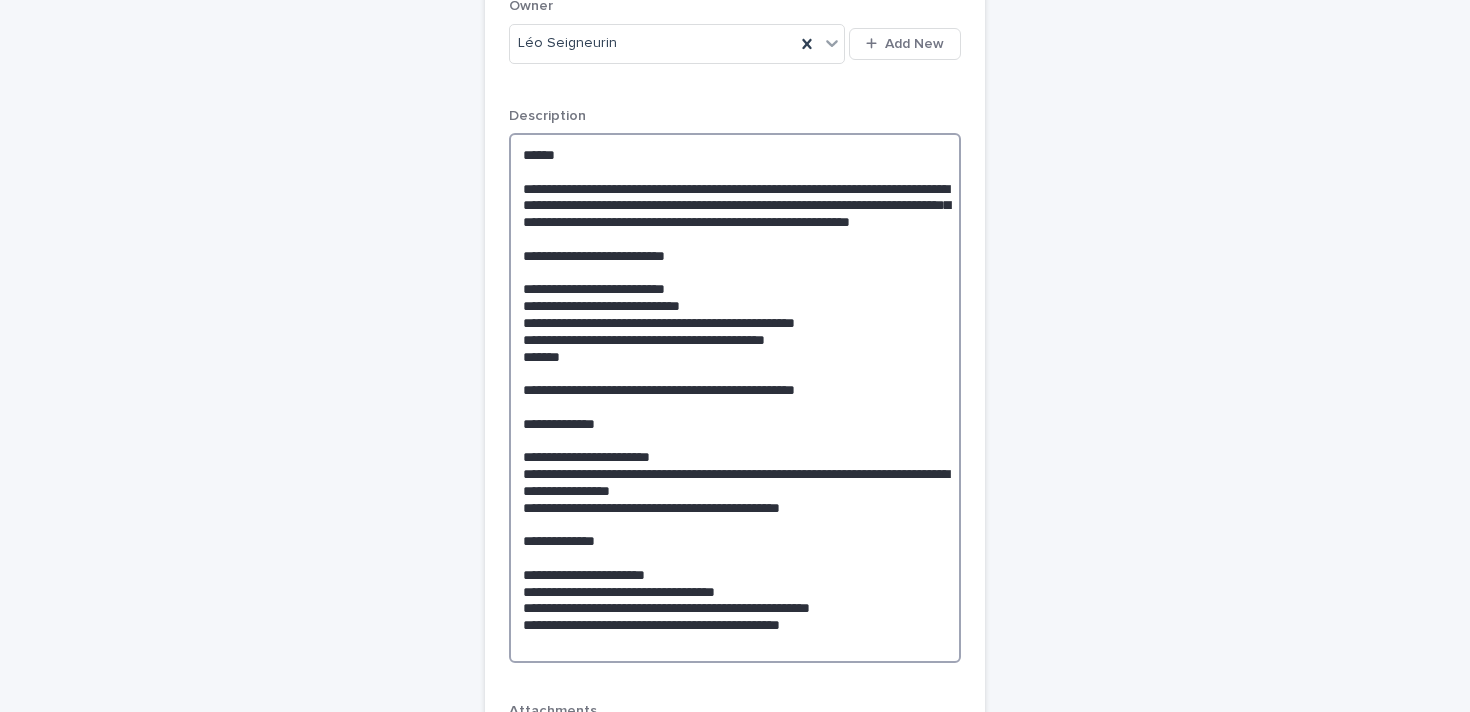 click on "**********" at bounding box center [735, 398] 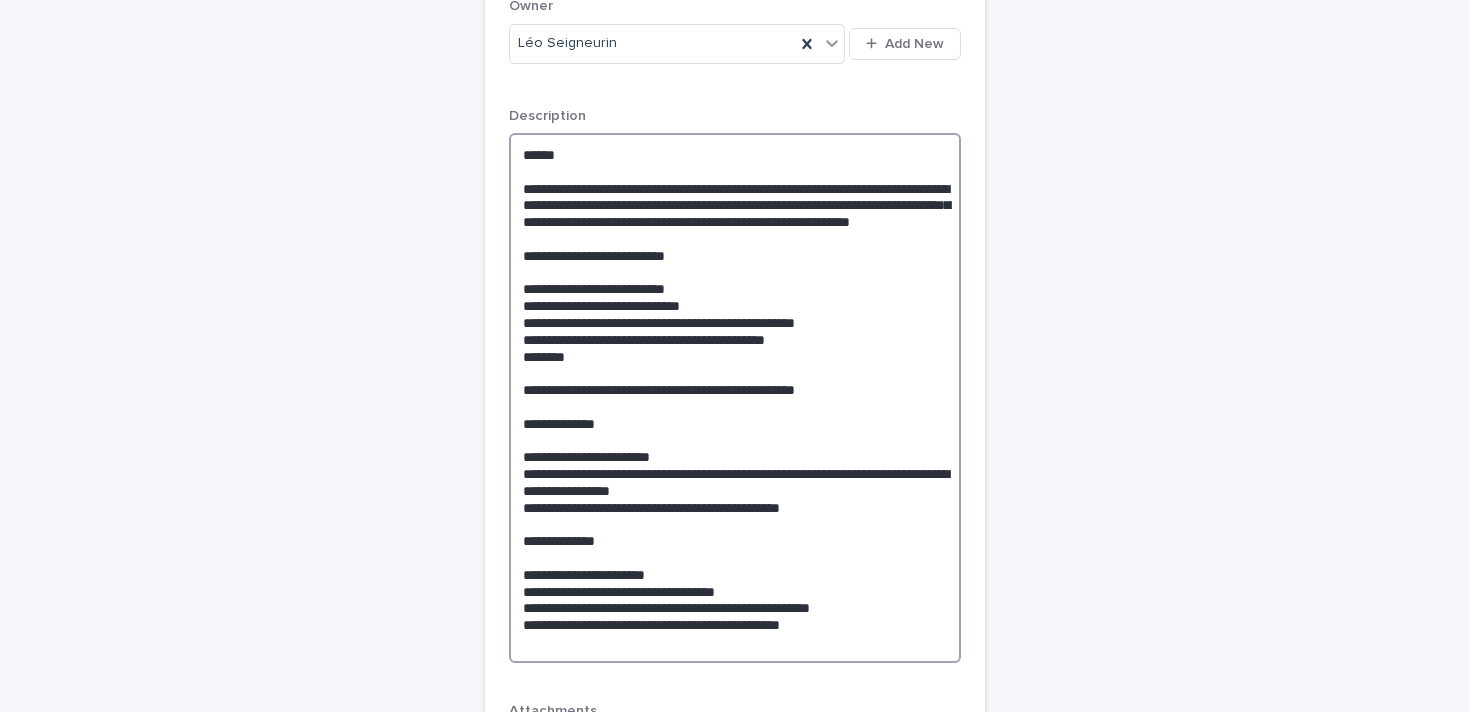 click on "**********" at bounding box center [735, 398] 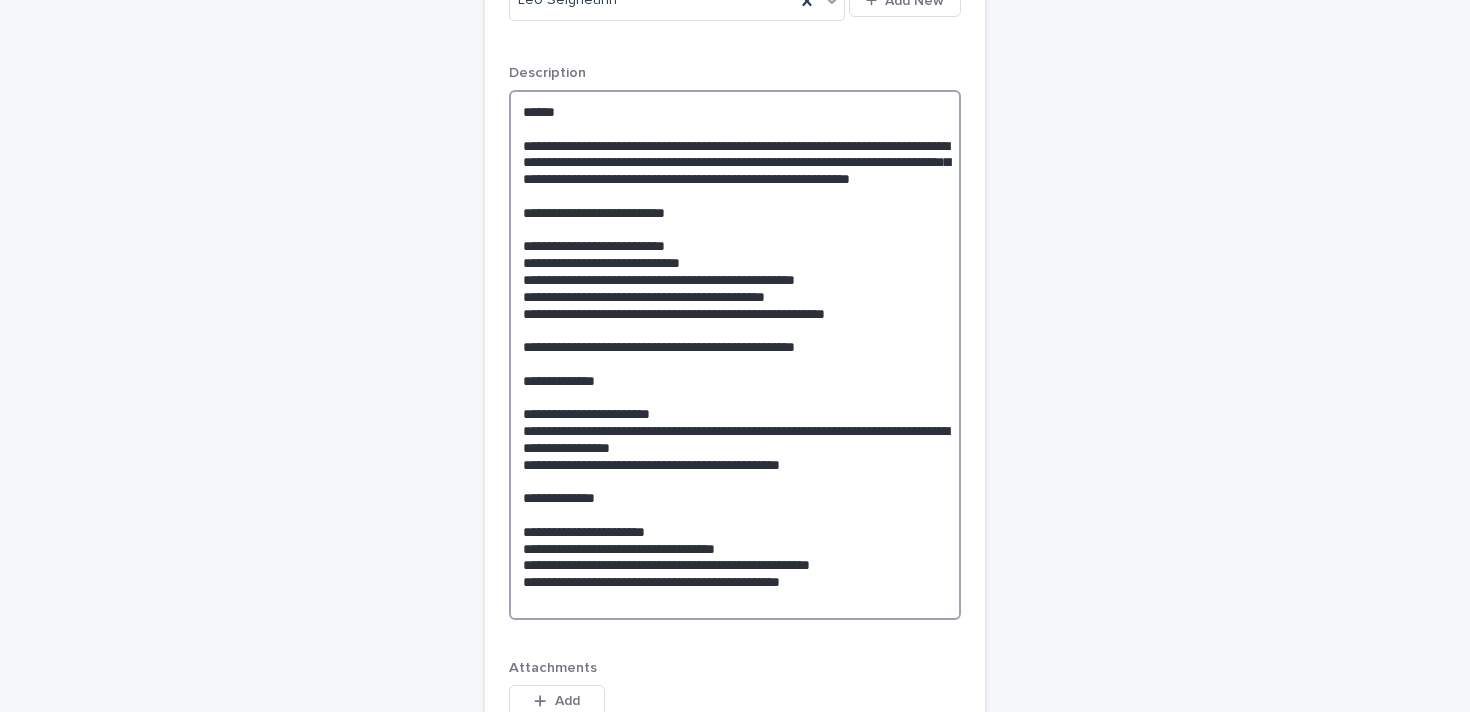scroll, scrollTop: 1387, scrollLeft: 0, axis: vertical 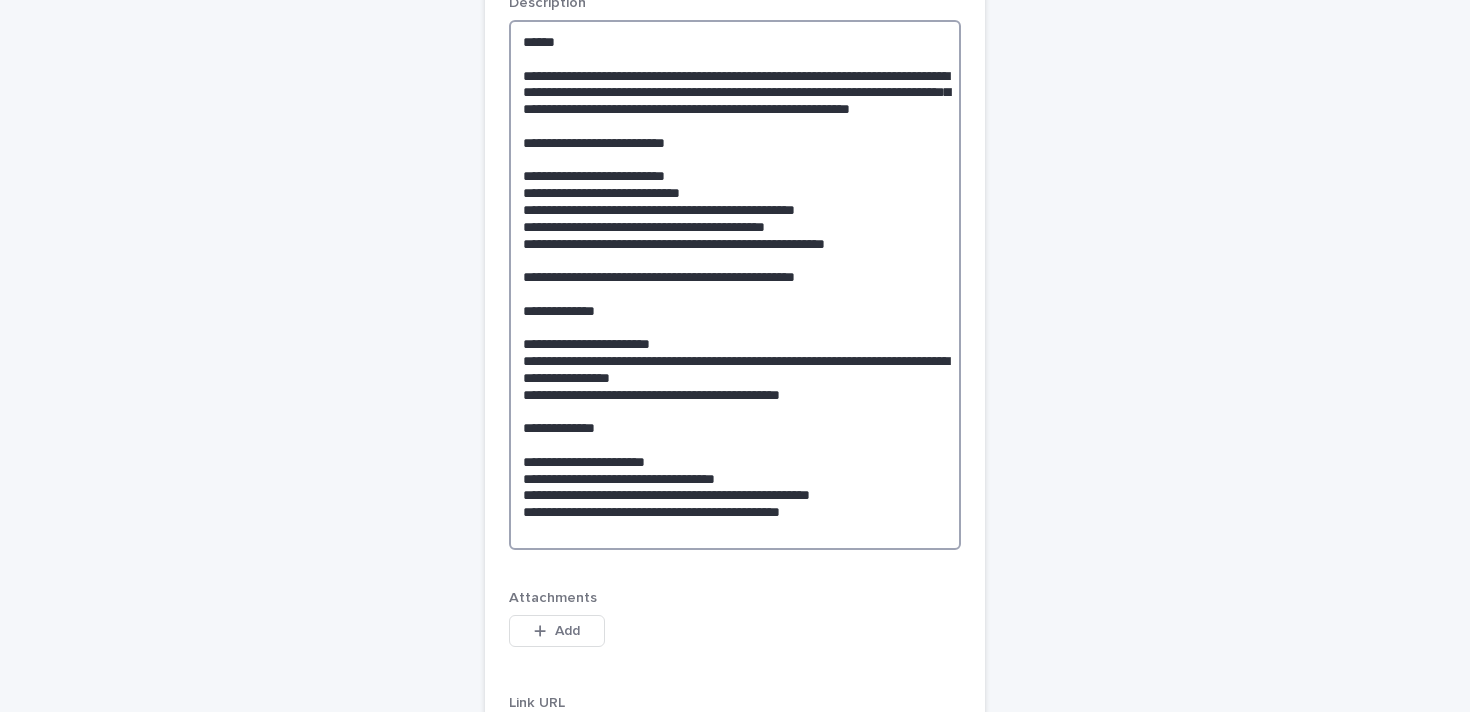 click on "**********" at bounding box center (735, 285) 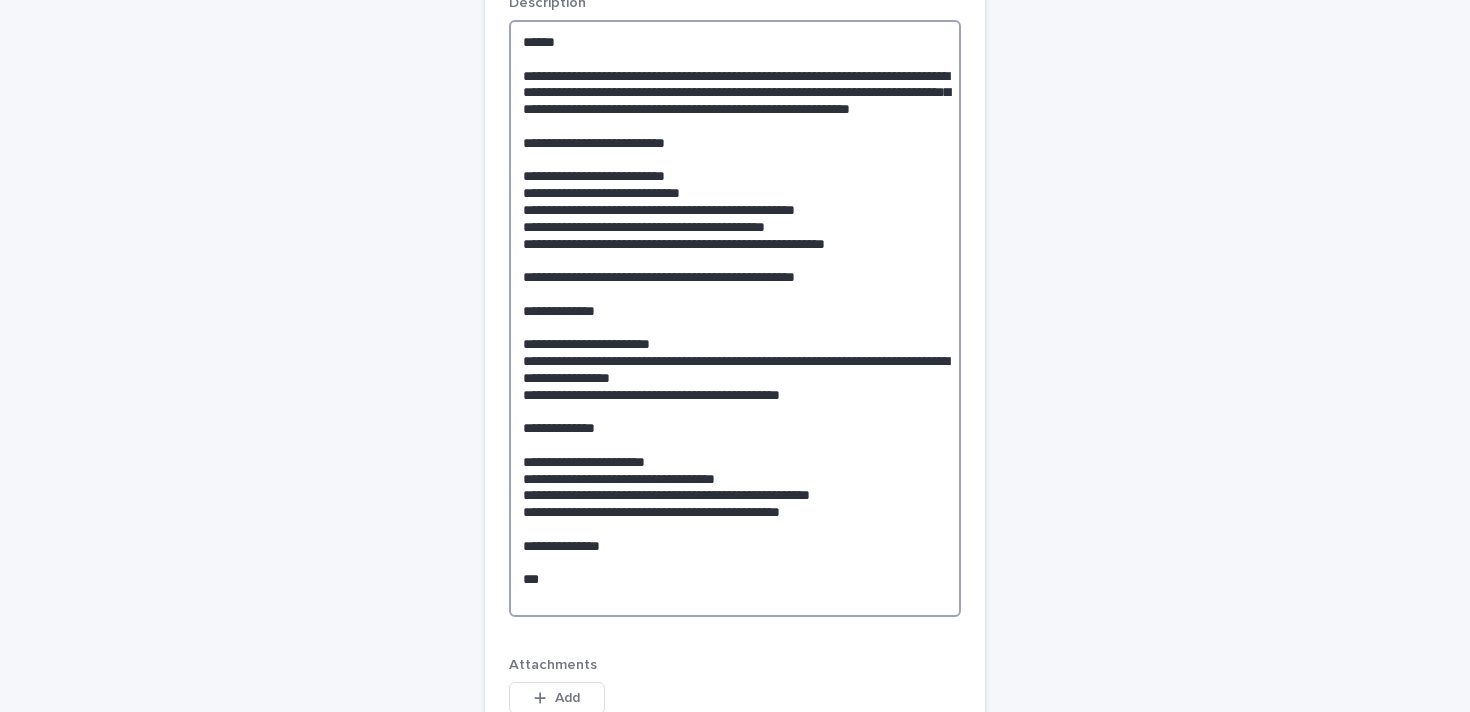 drag, startPoint x: 632, startPoint y: 595, endPoint x: 521, endPoint y: 54, distance: 552.26984 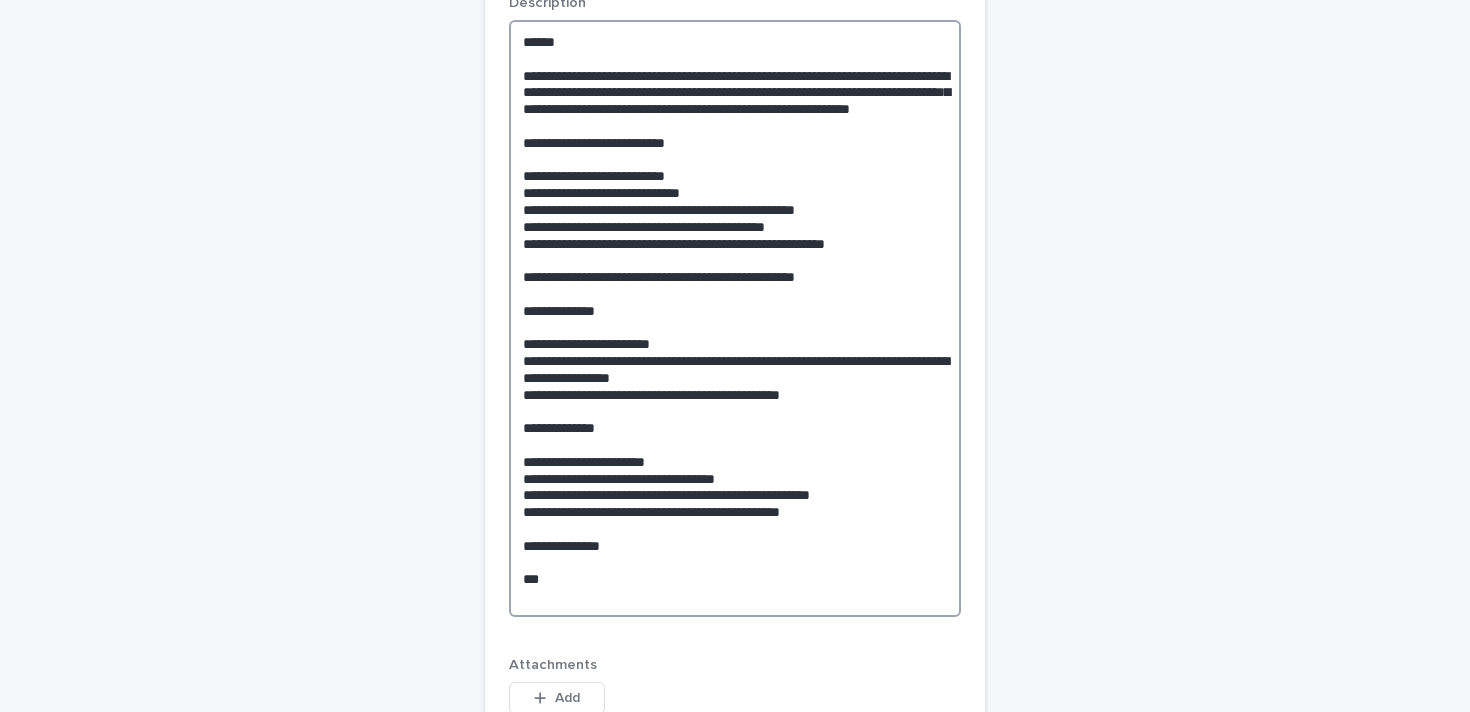 paste on "**********" 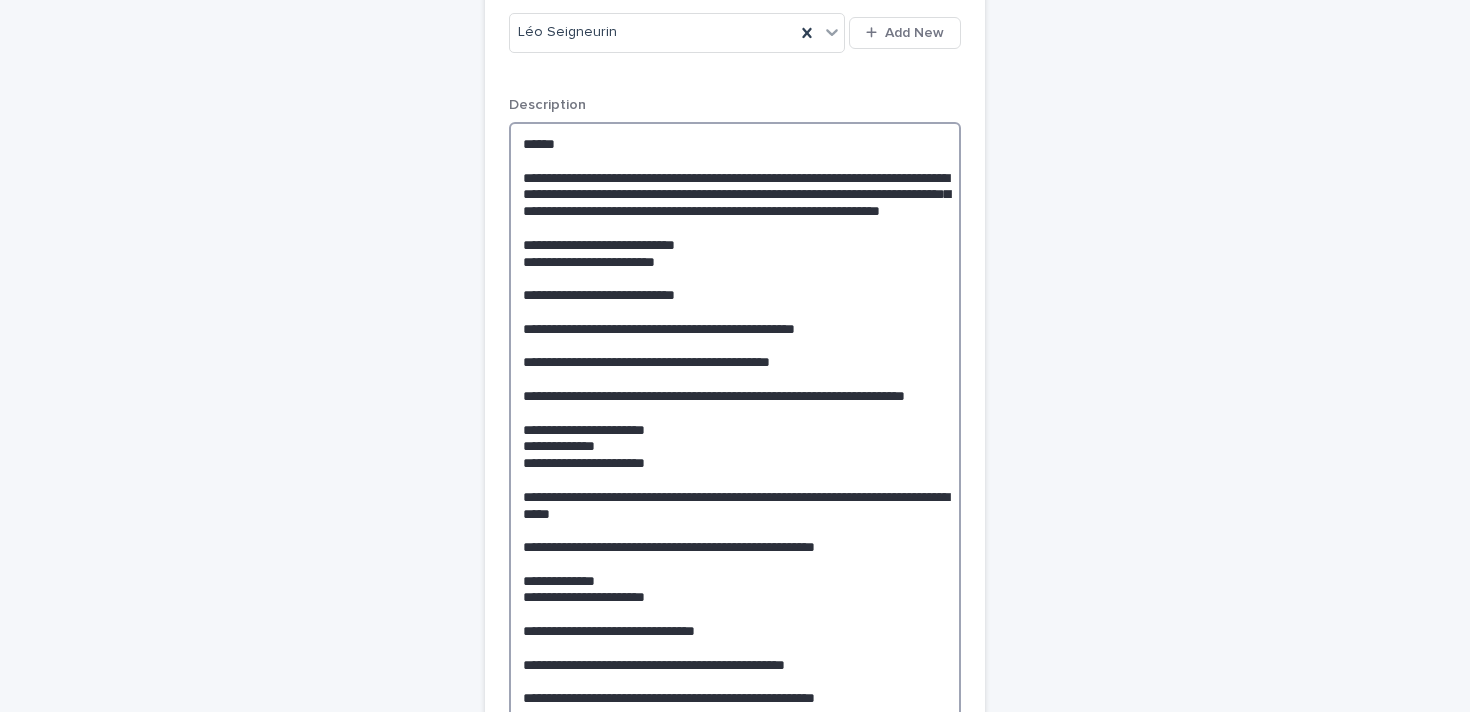 scroll, scrollTop: 1290, scrollLeft: 0, axis: vertical 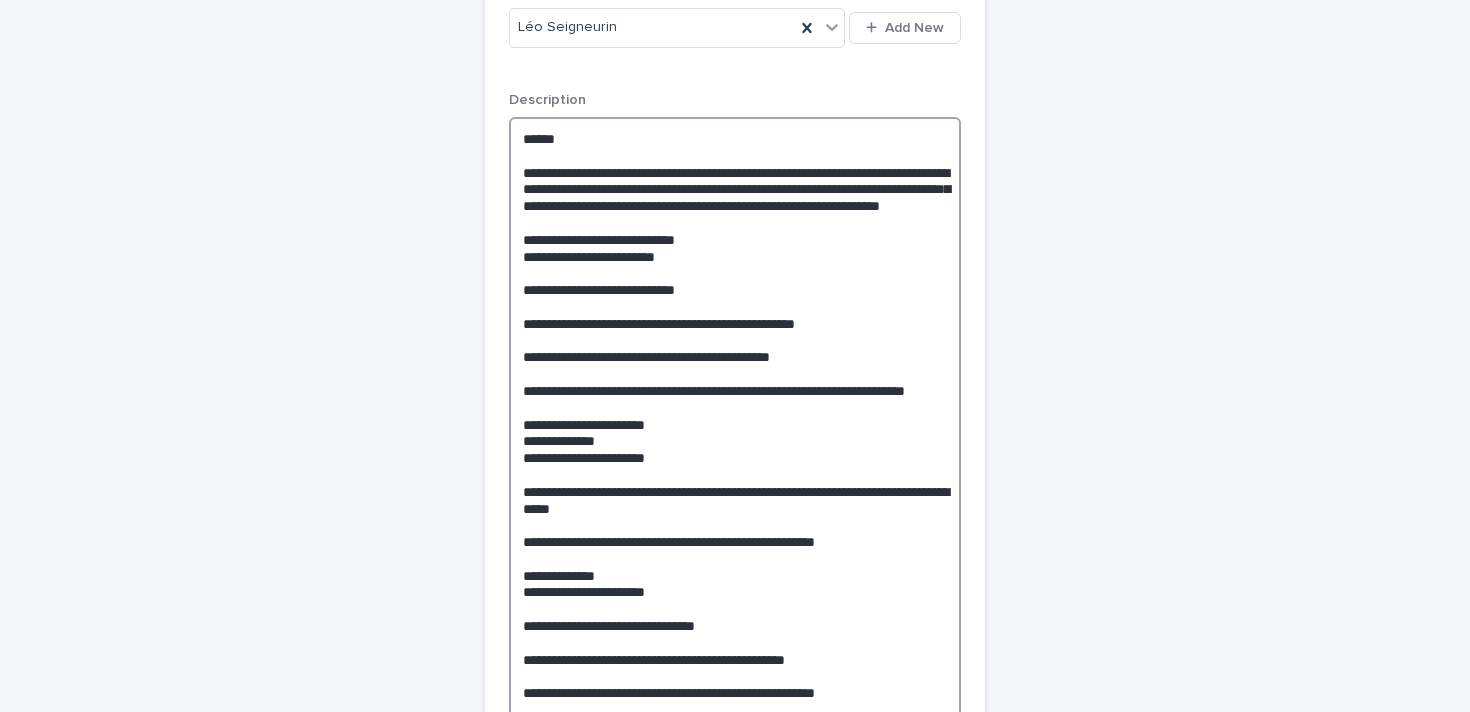 click on "**********" at bounding box center [735, 457] 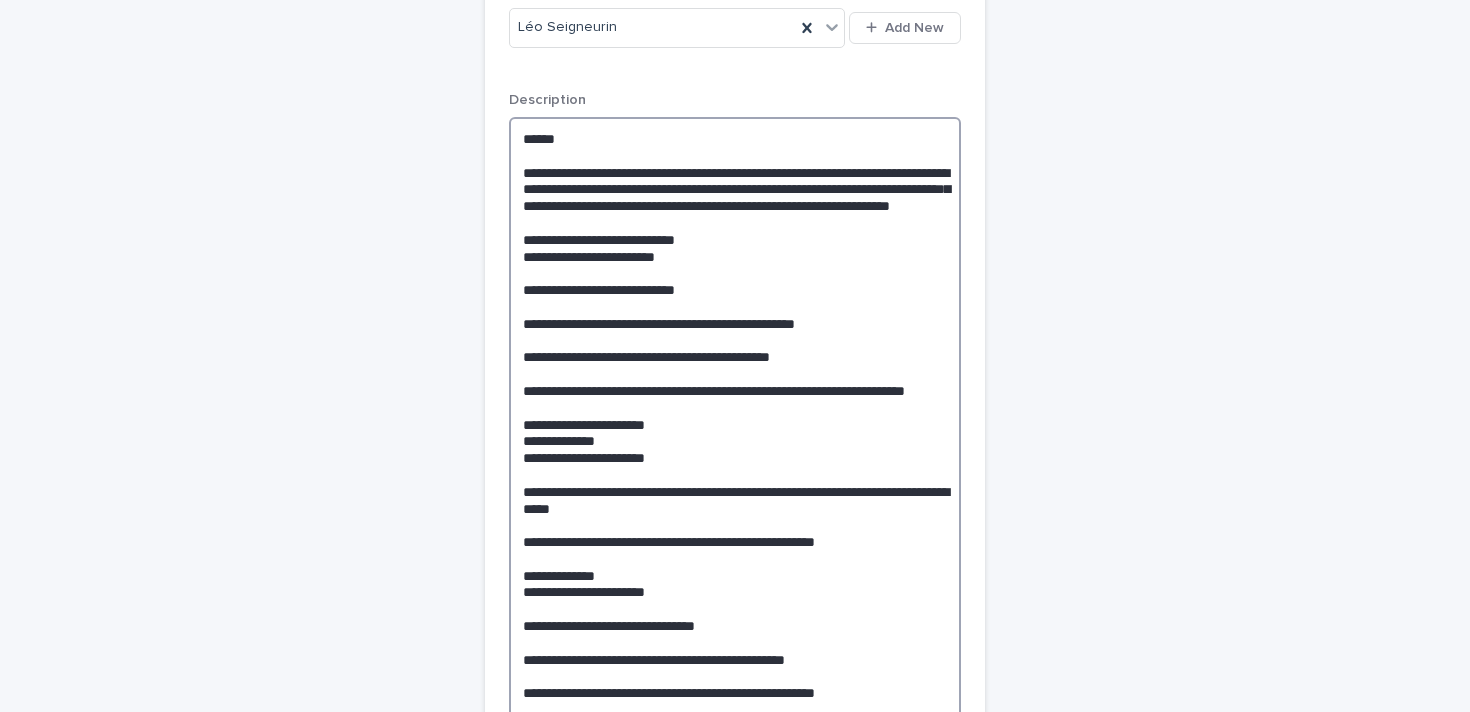 click on "**********" at bounding box center (735, 457) 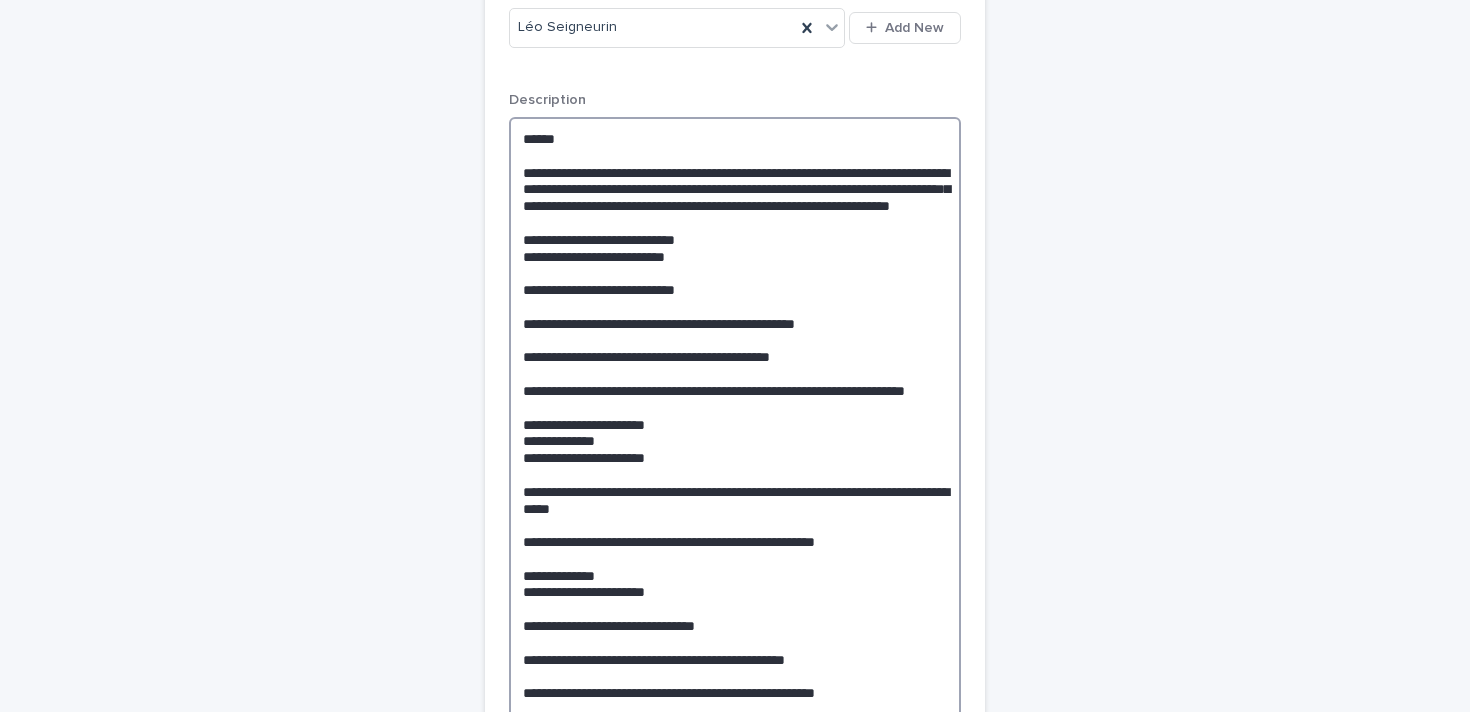 click on "**********" at bounding box center [735, 457] 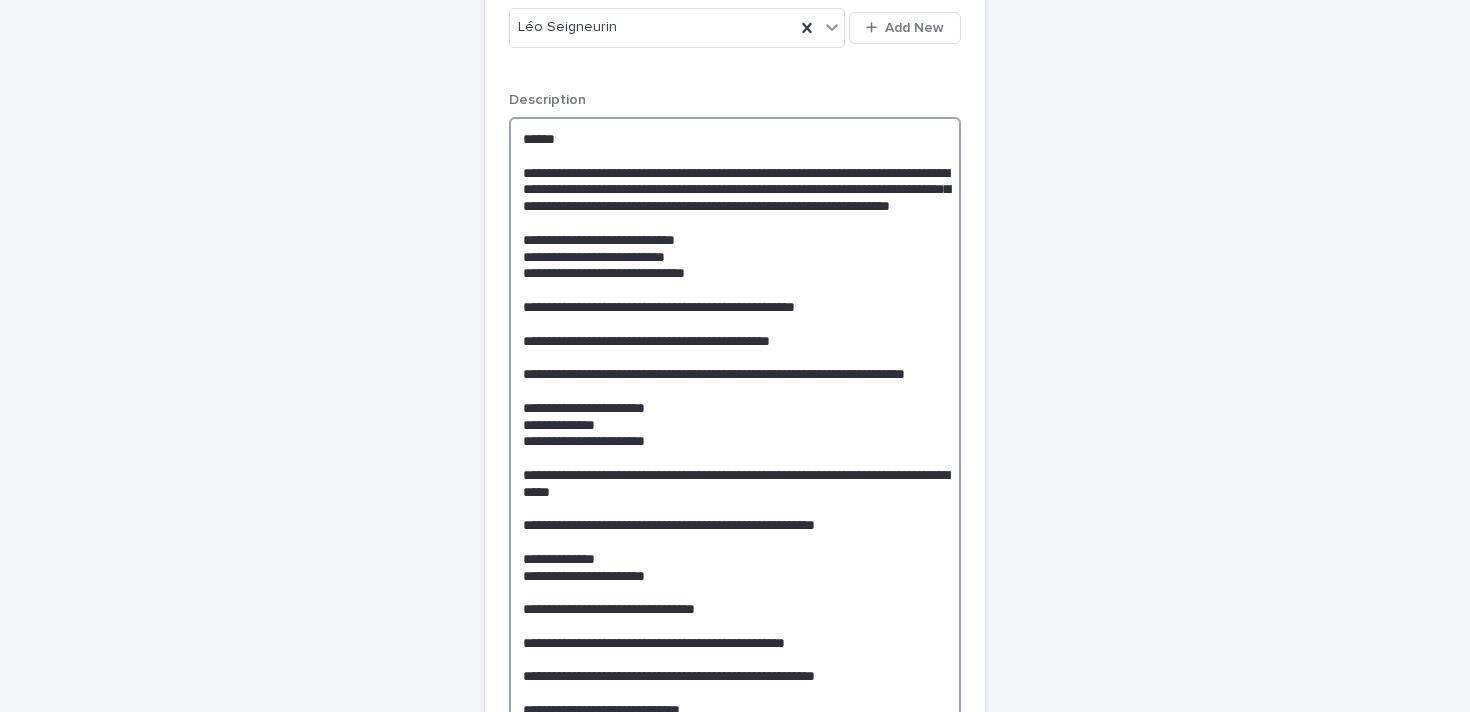 click on "**********" at bounding box center [735, 449] 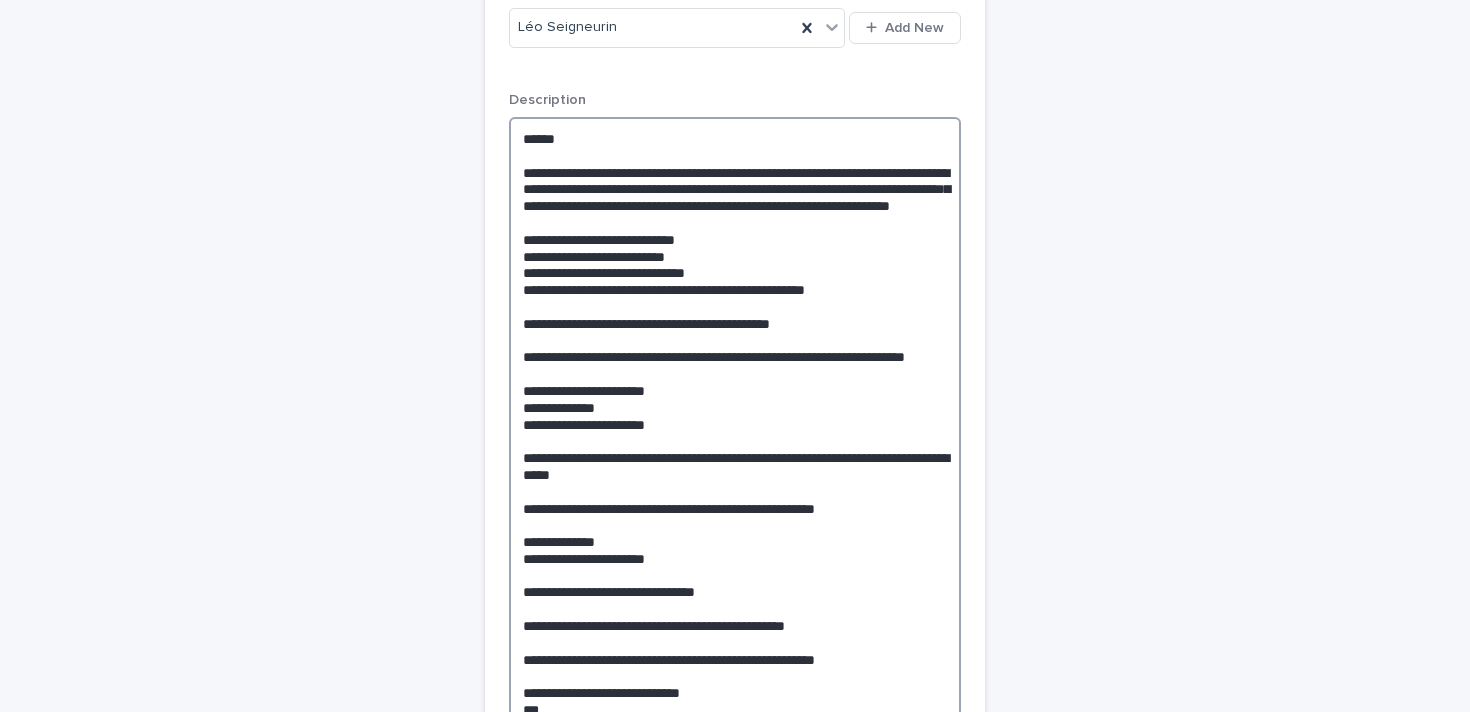click on "**********" at bounding box center [735, 440] 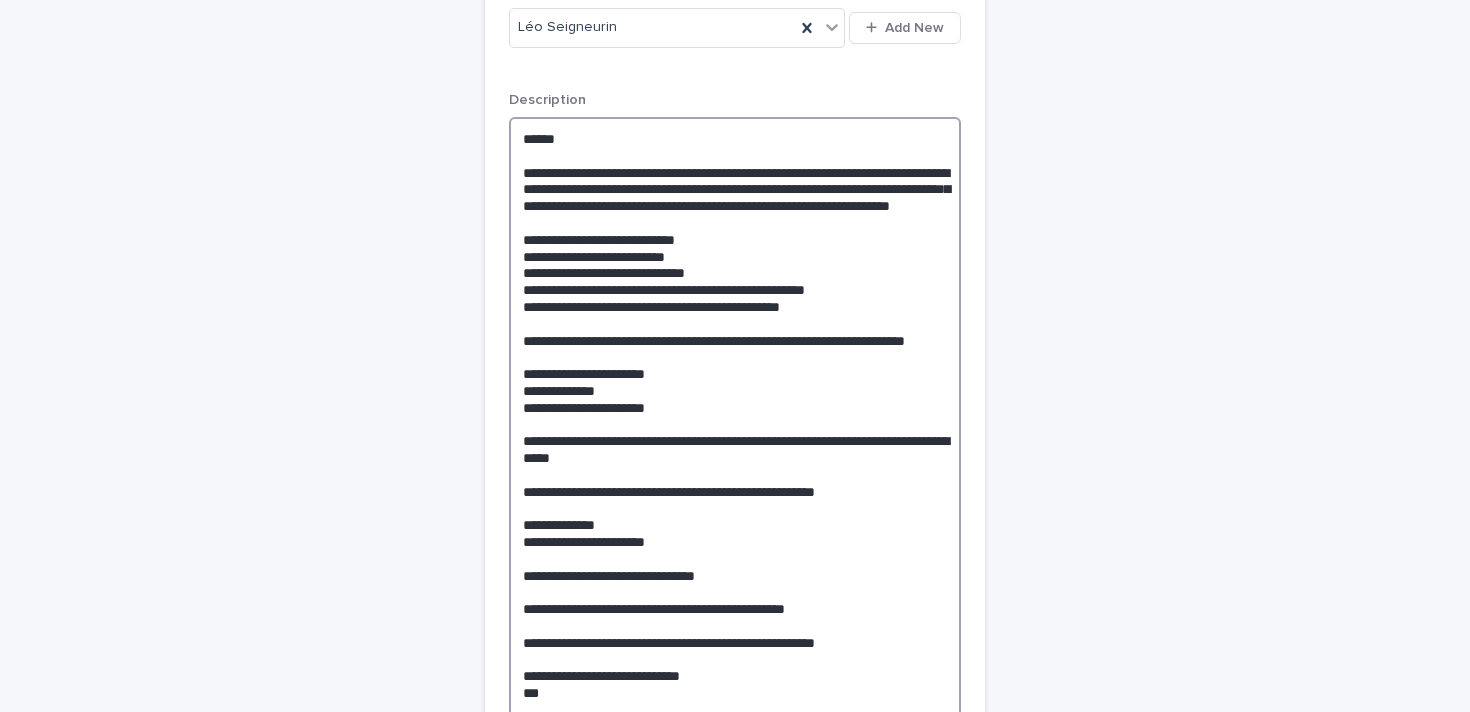 click on "**********" at bounding box center (735, 432) 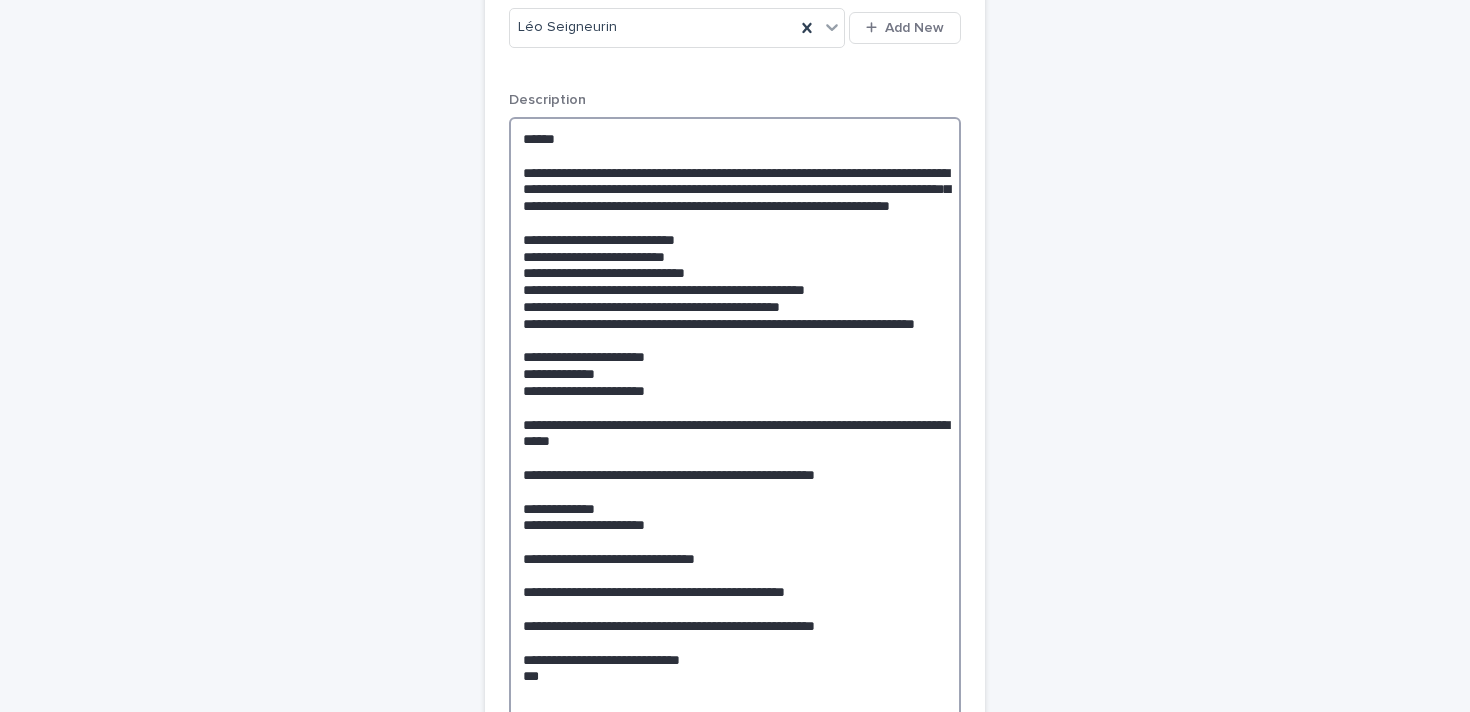 click on "**********" at bounding box center [735, 424] 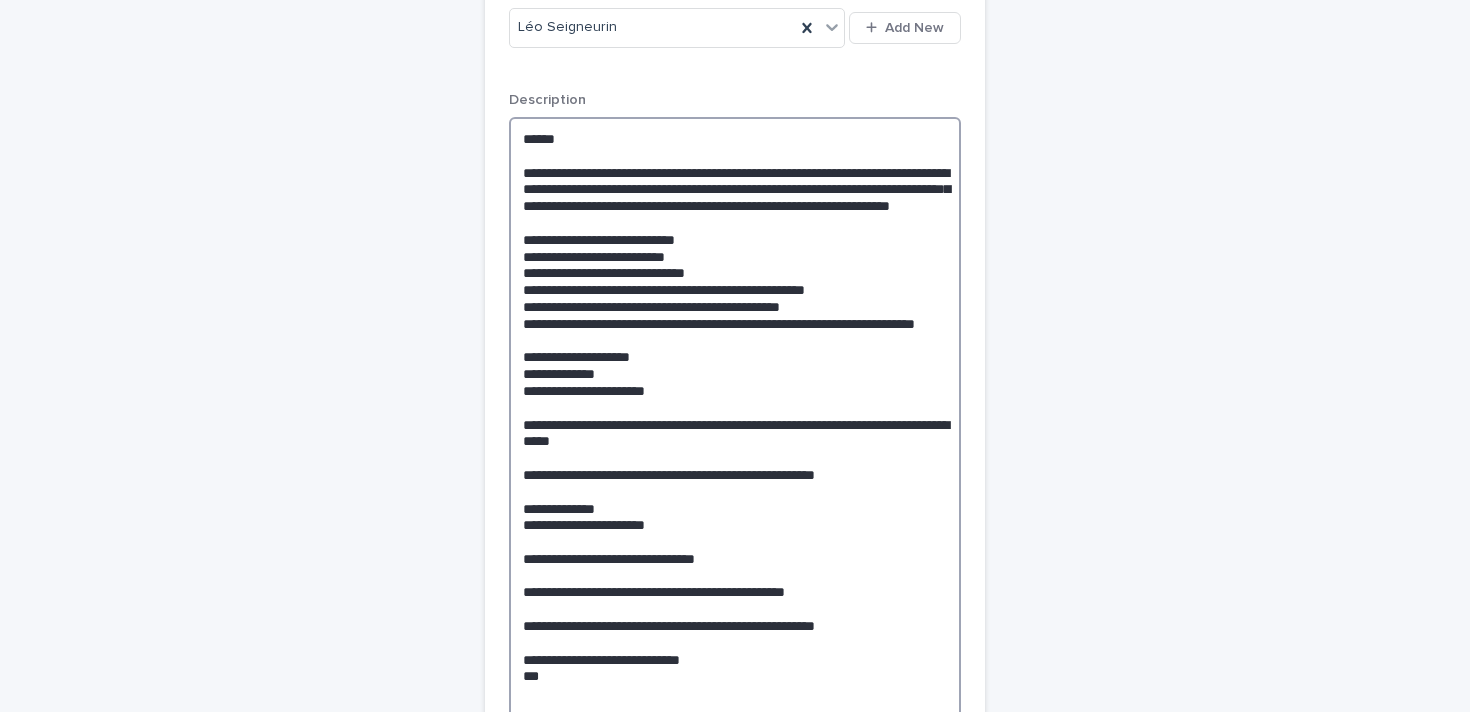 click on "**********" at bounding box center [735, 424] 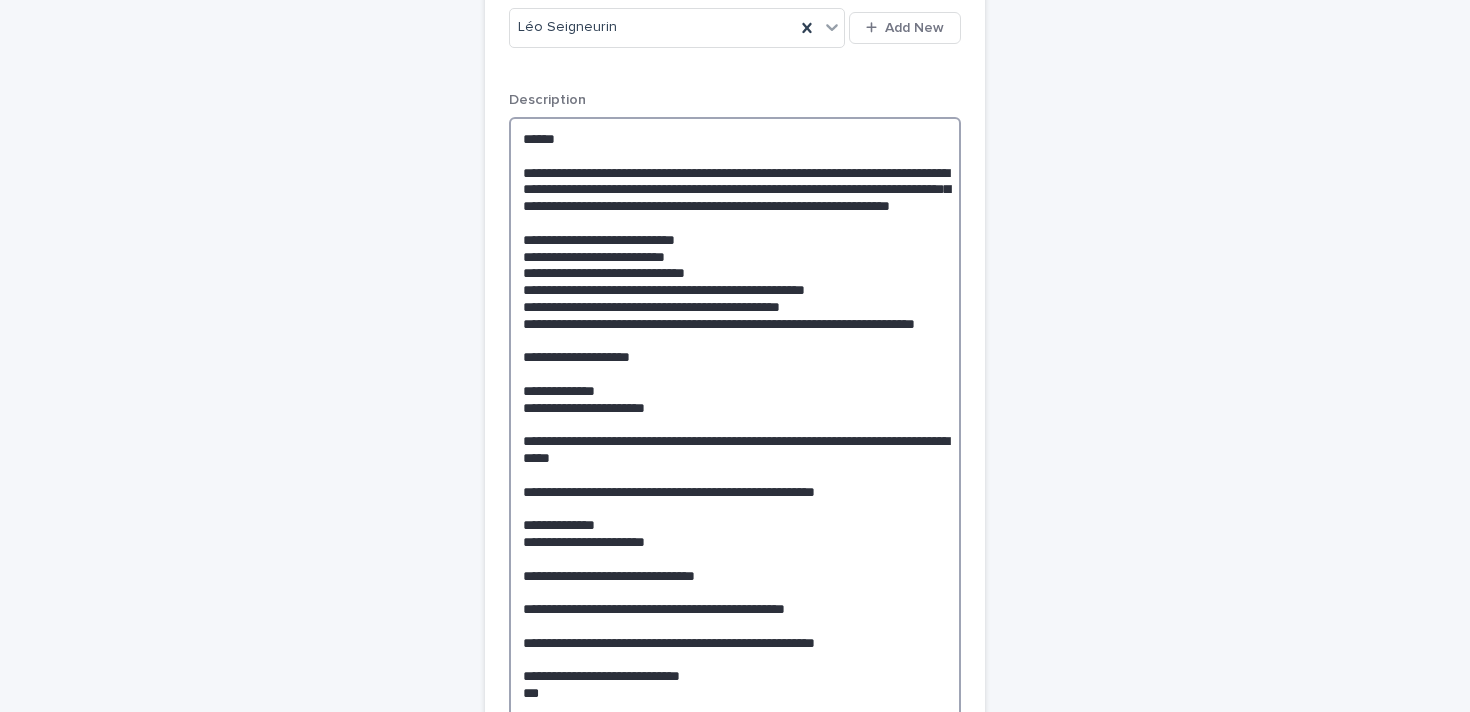 click on "**********" at bounding box center (735, 432) 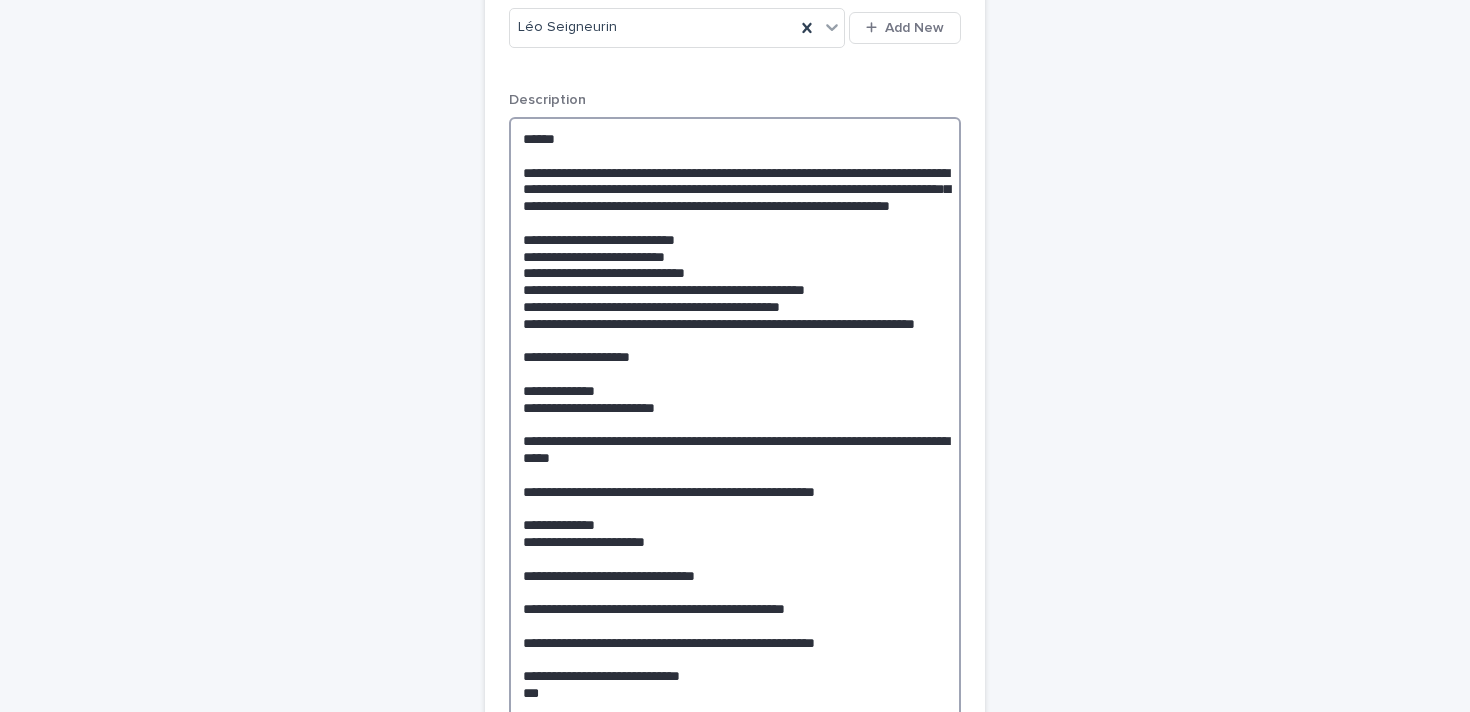 click on "**********" at bounding box center [735, 432] 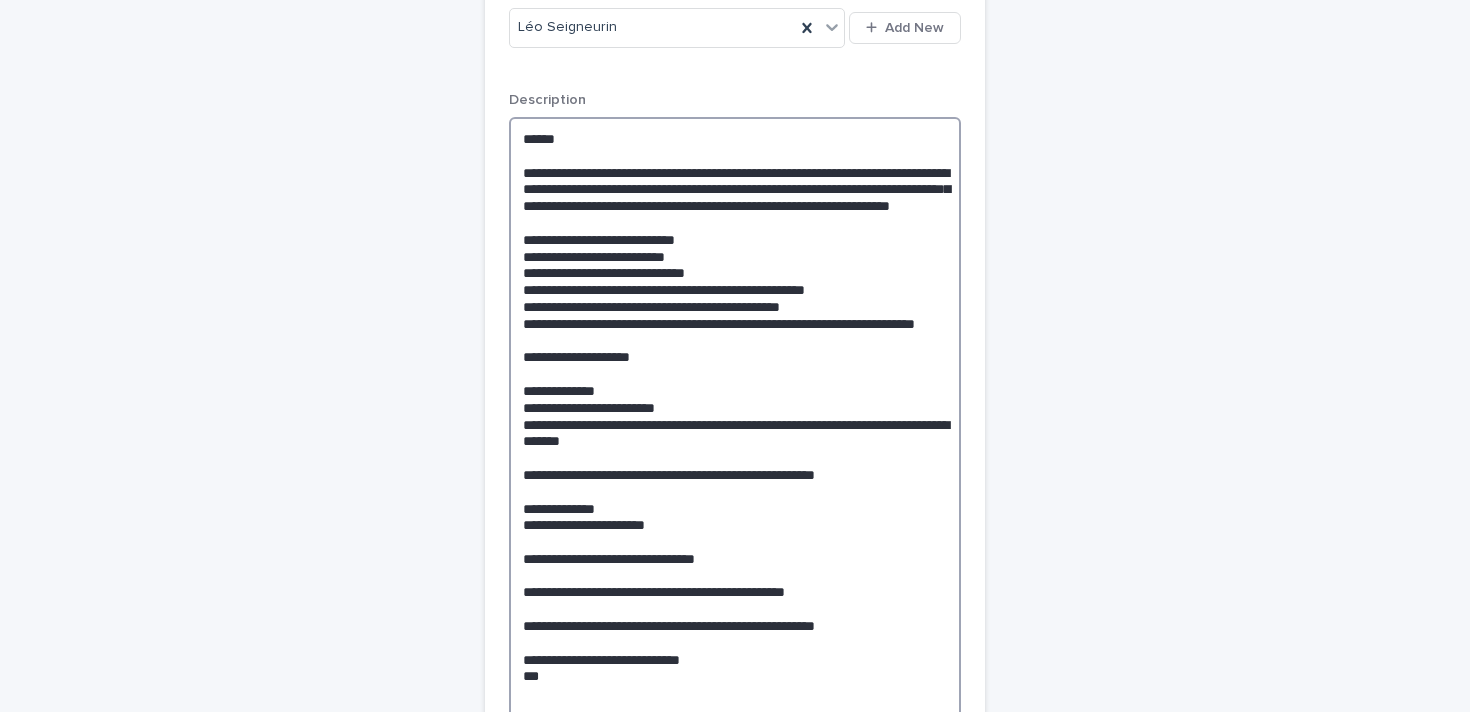 click on "**********" at bounding box center (735, 424) 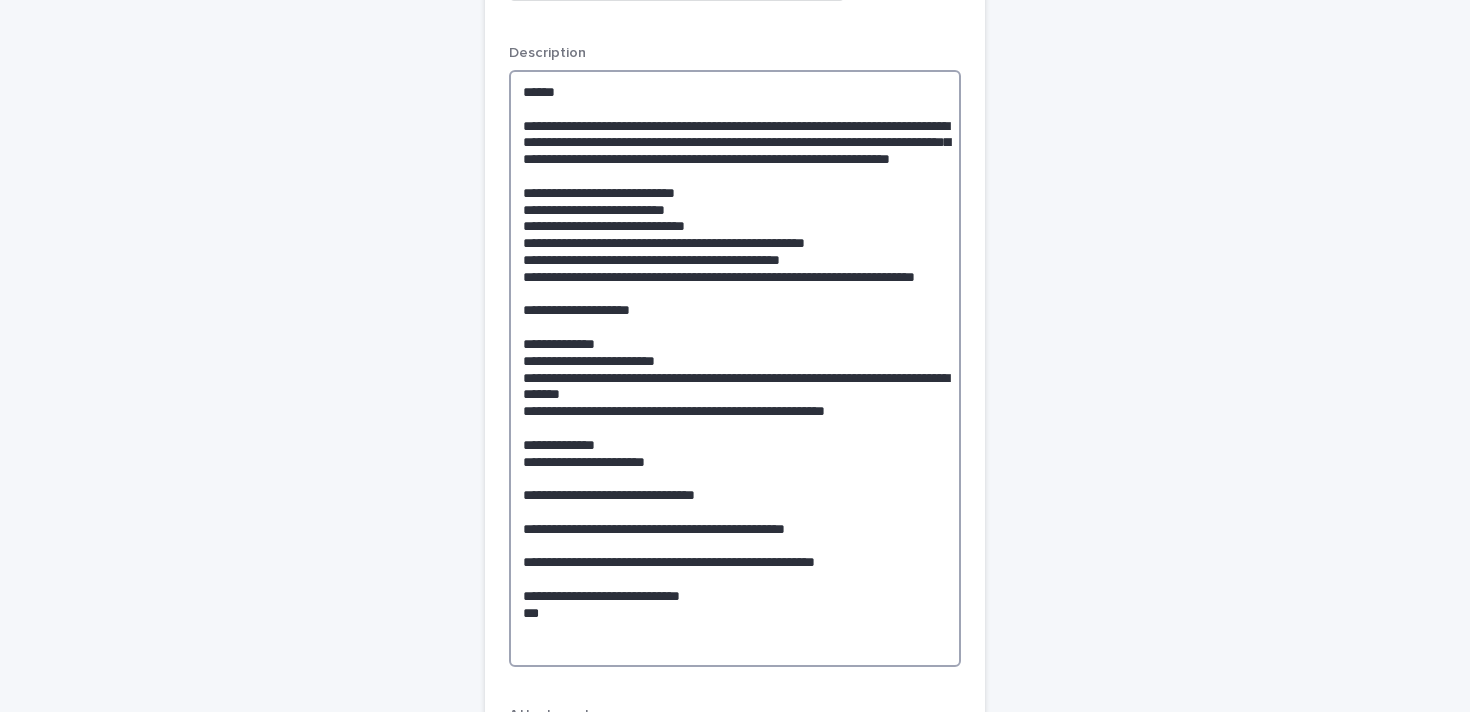 scroll, scrollTop: 1338, scrollLeft: 0, axis: vertical 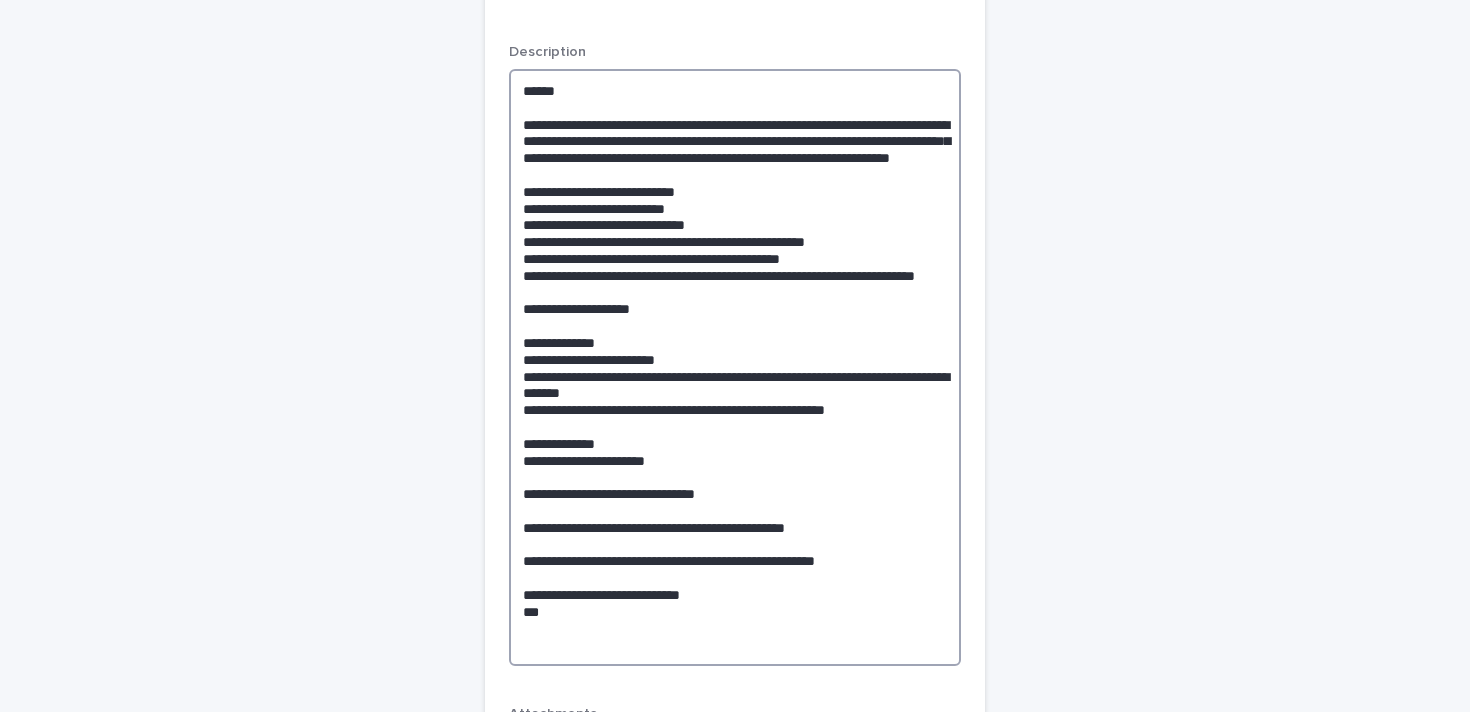 click on "**********" at bounding box center [735, 367] 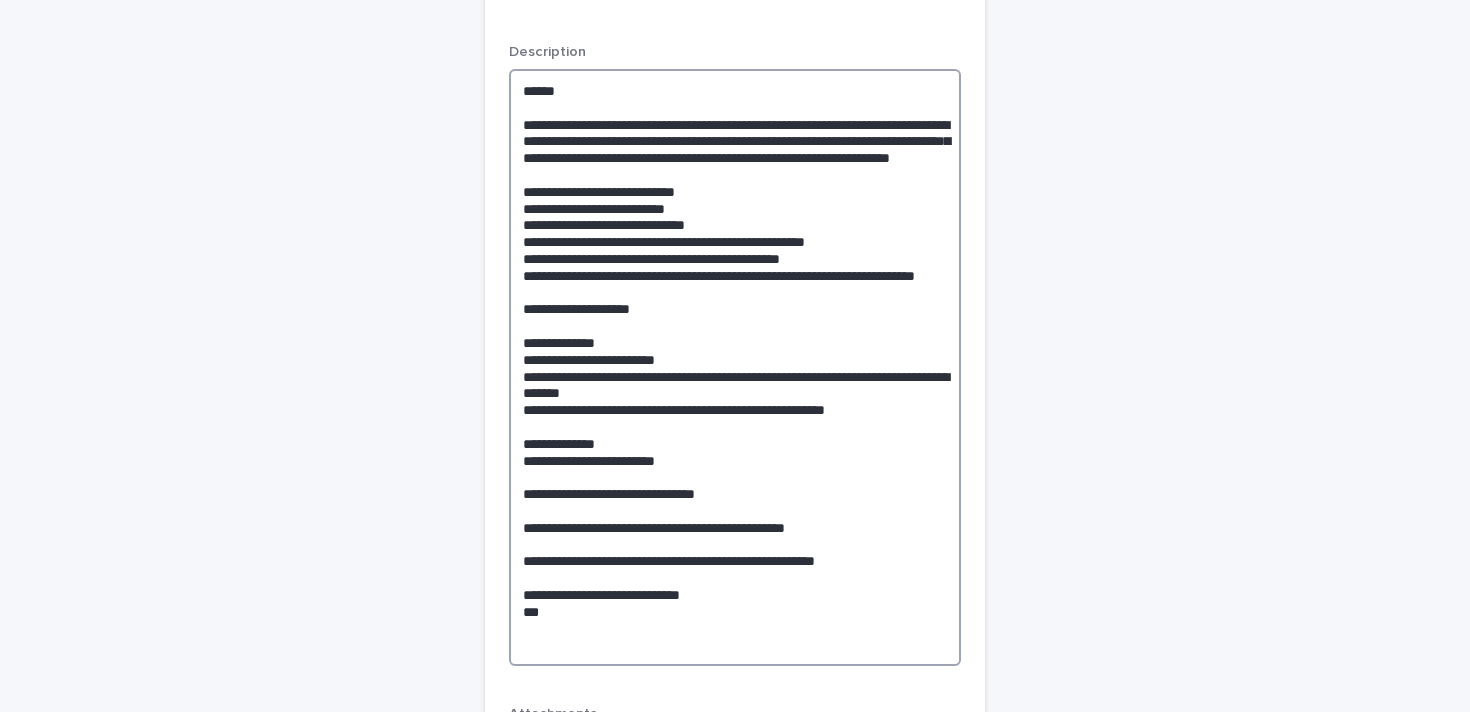 click on "**********" at bounding box center (735, 367) 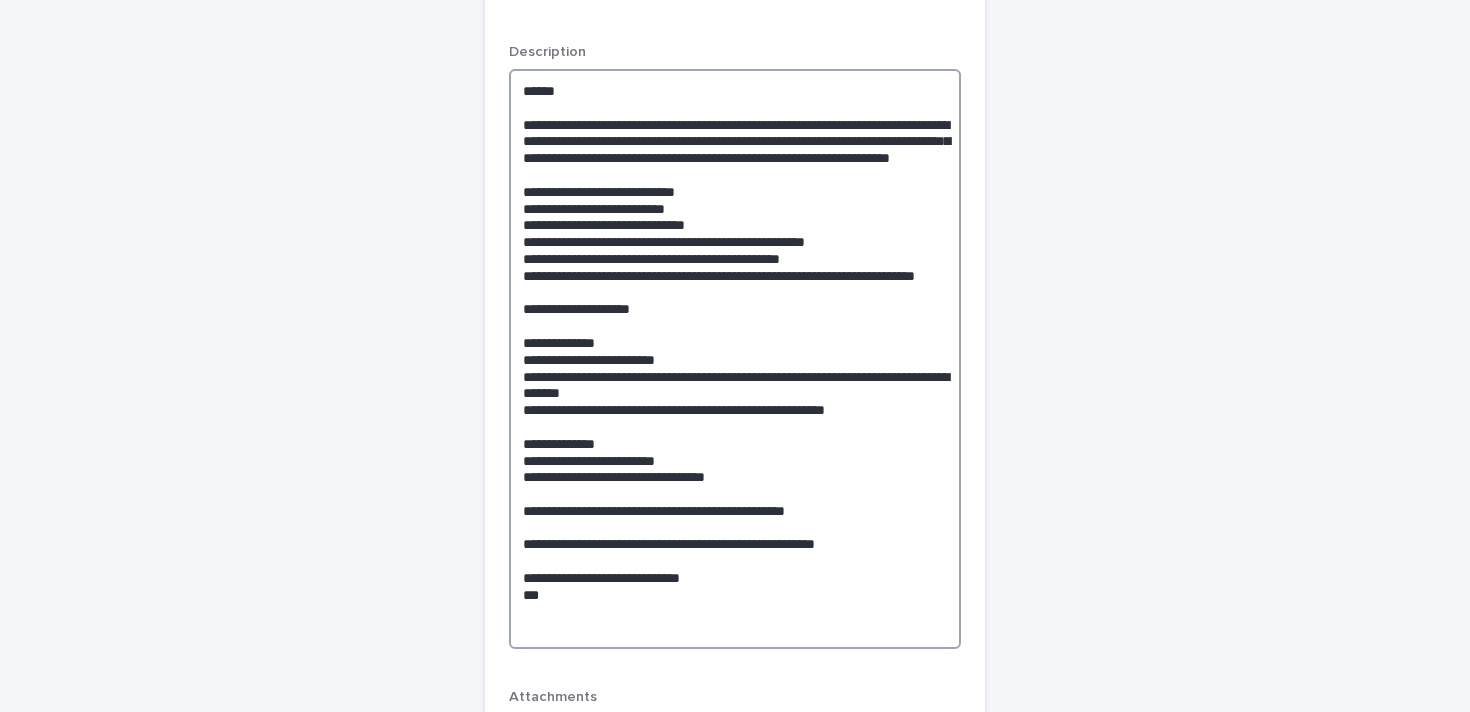 click on "**********" at bounding box center [735, 359] 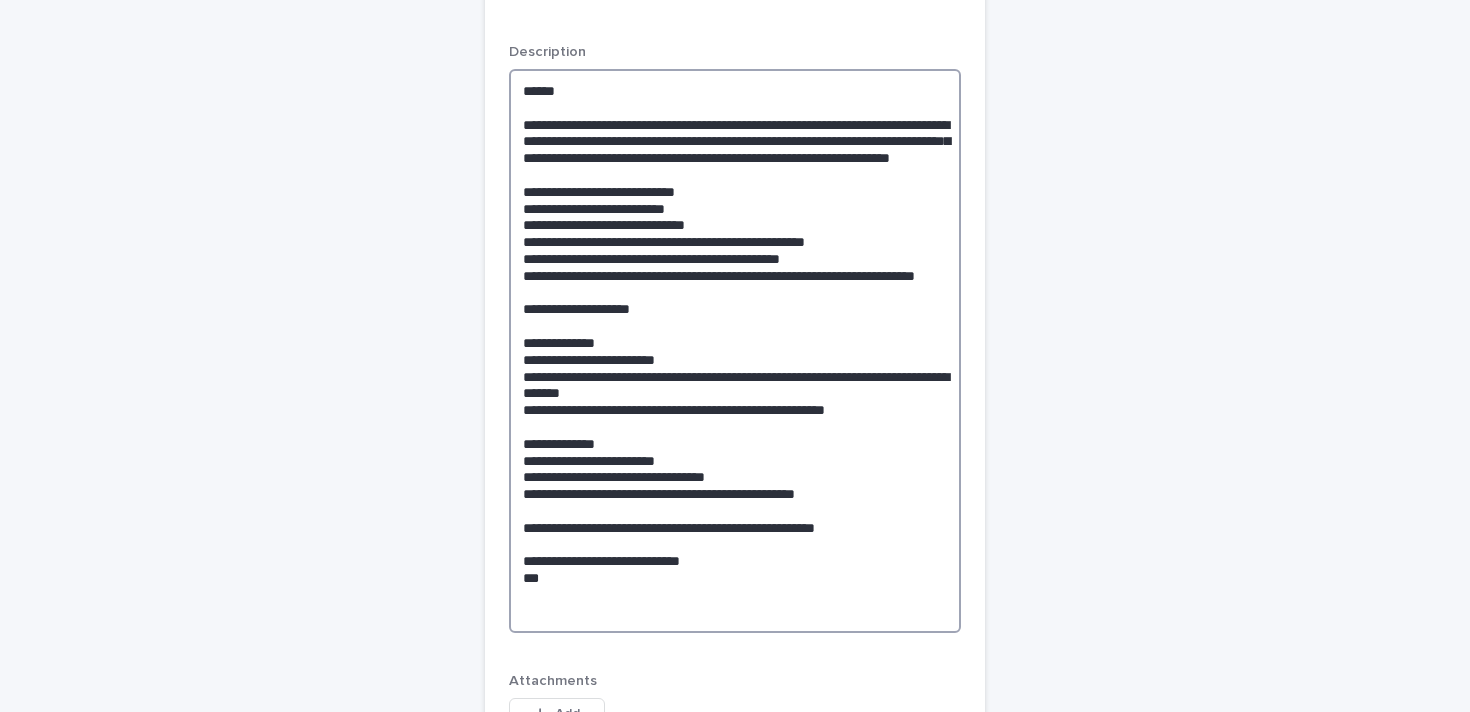 click on "**********" at bounding box center (735, 351) 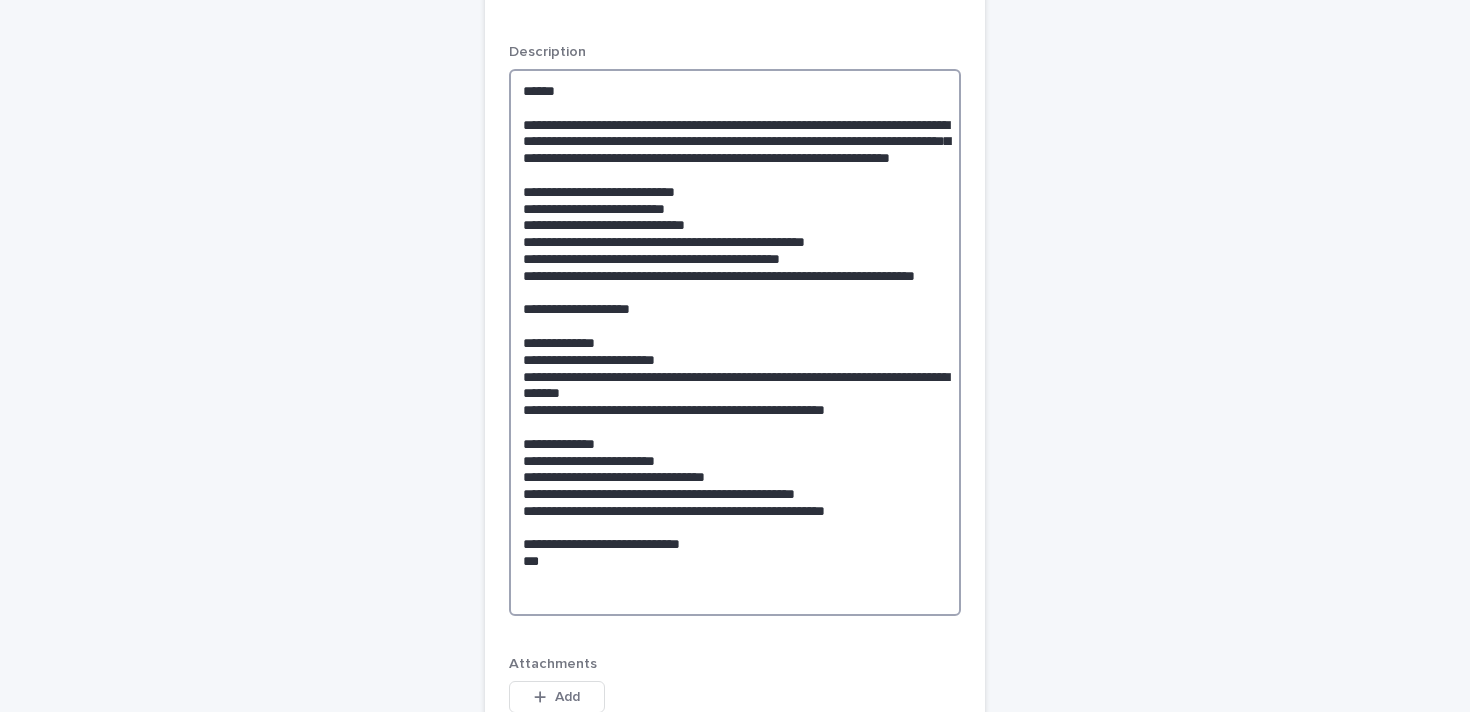 click on "**********" at bounding box center (735, 342) 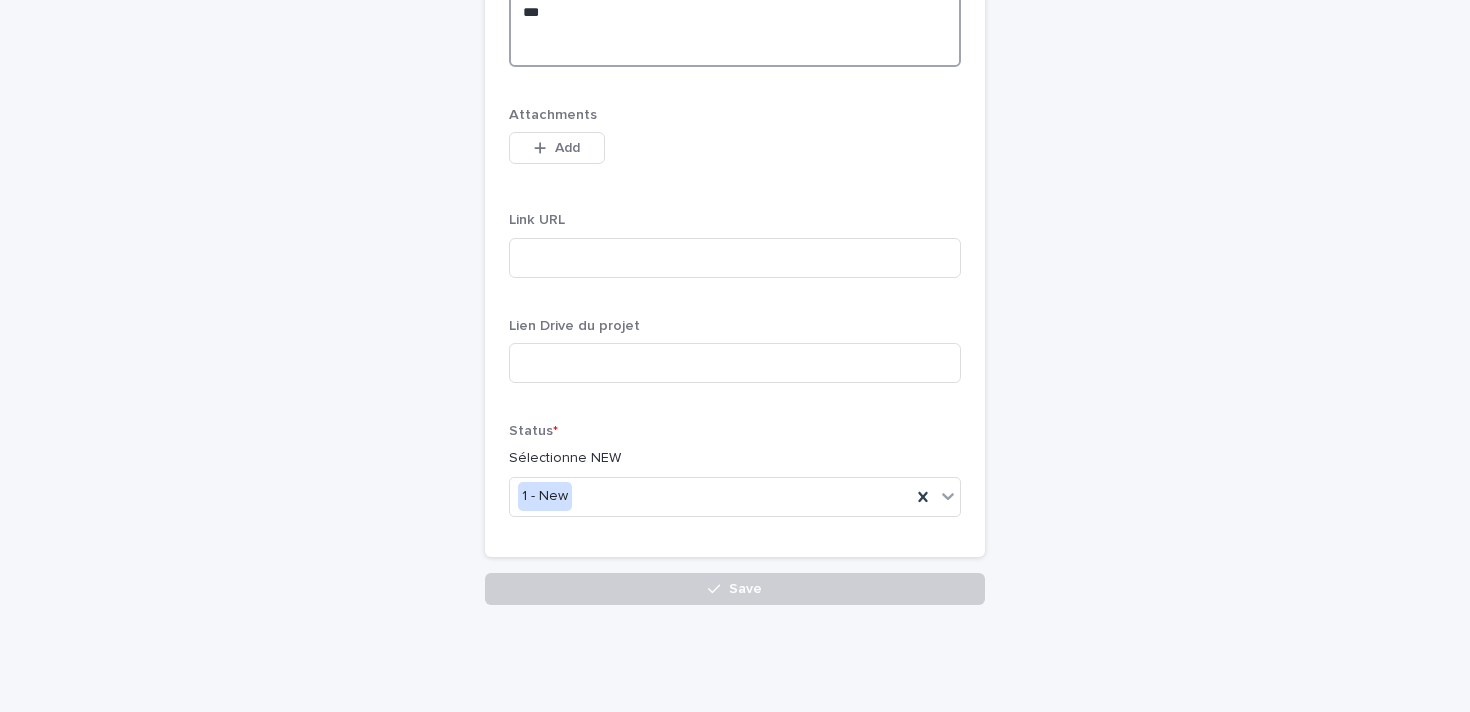 scroll, scrollTop: 1936, scrollLeft: 0, axis: vertical 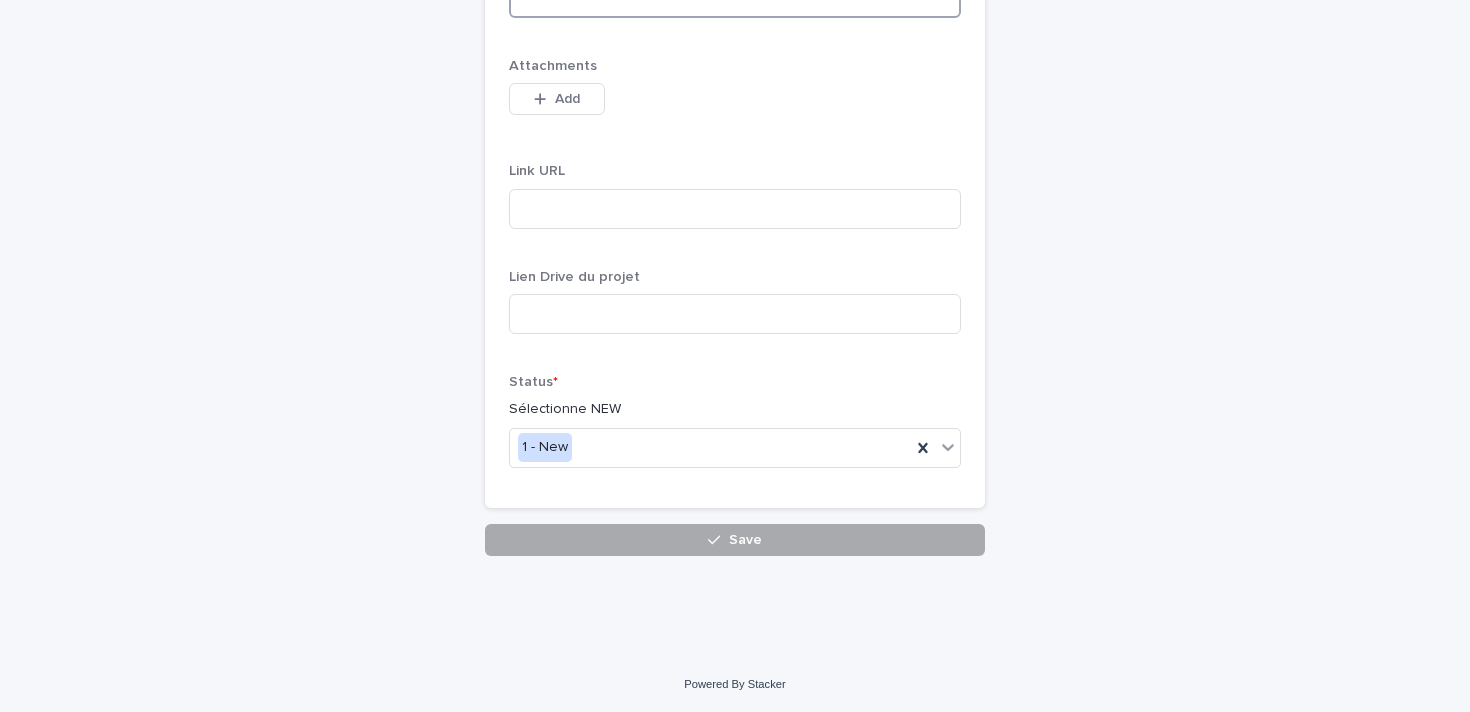type on "**********" 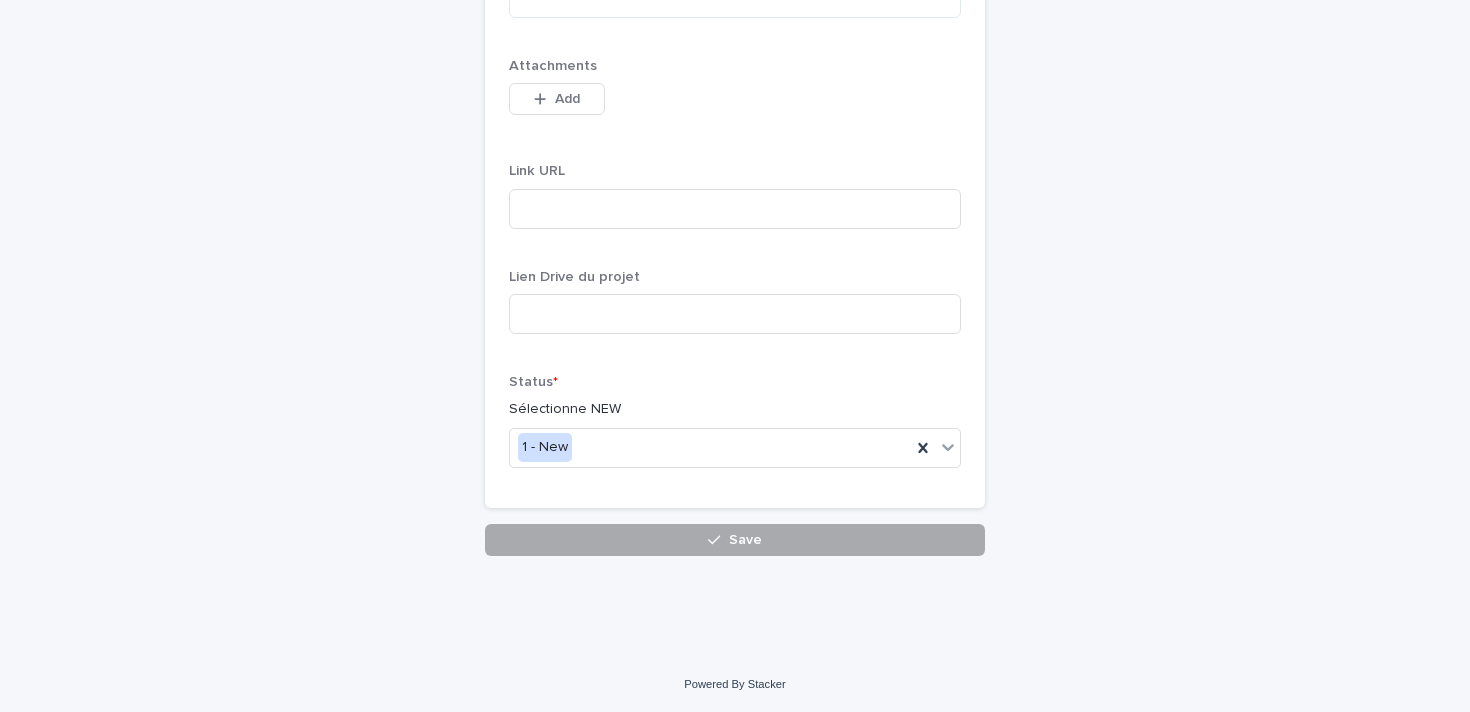 click on "Save" at bounding box center [745, 540] 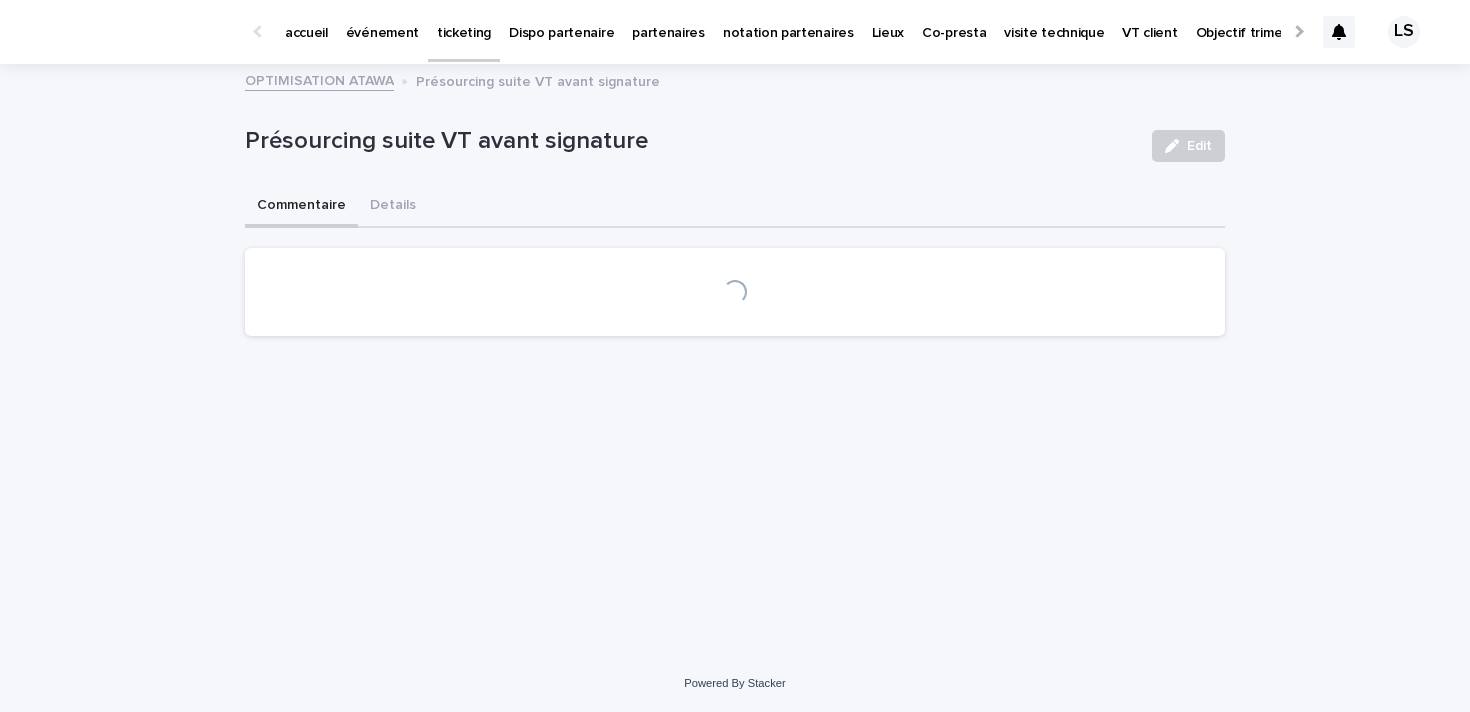 scroll, scrollTop: 0, scrollLeft: 0, axis: both 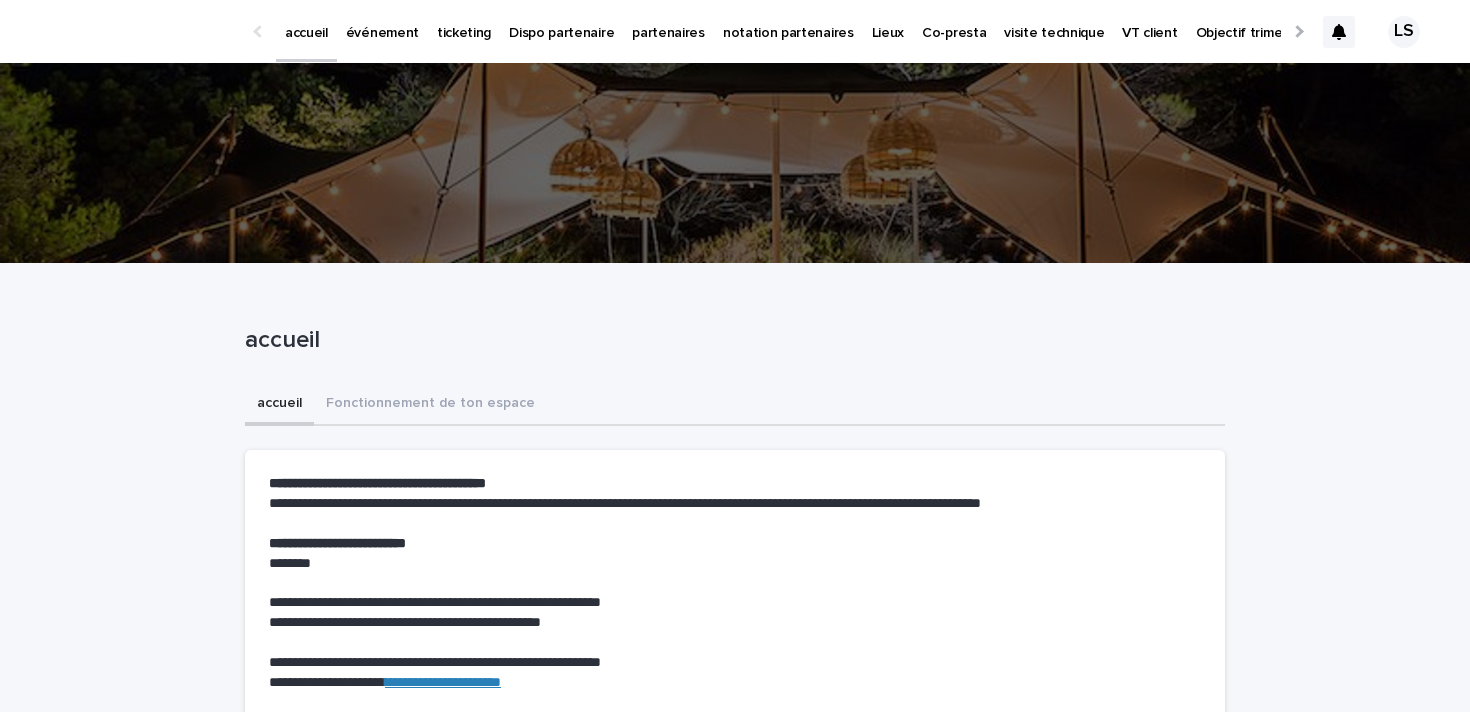 click on "événement" at bounding box center [382, 21] 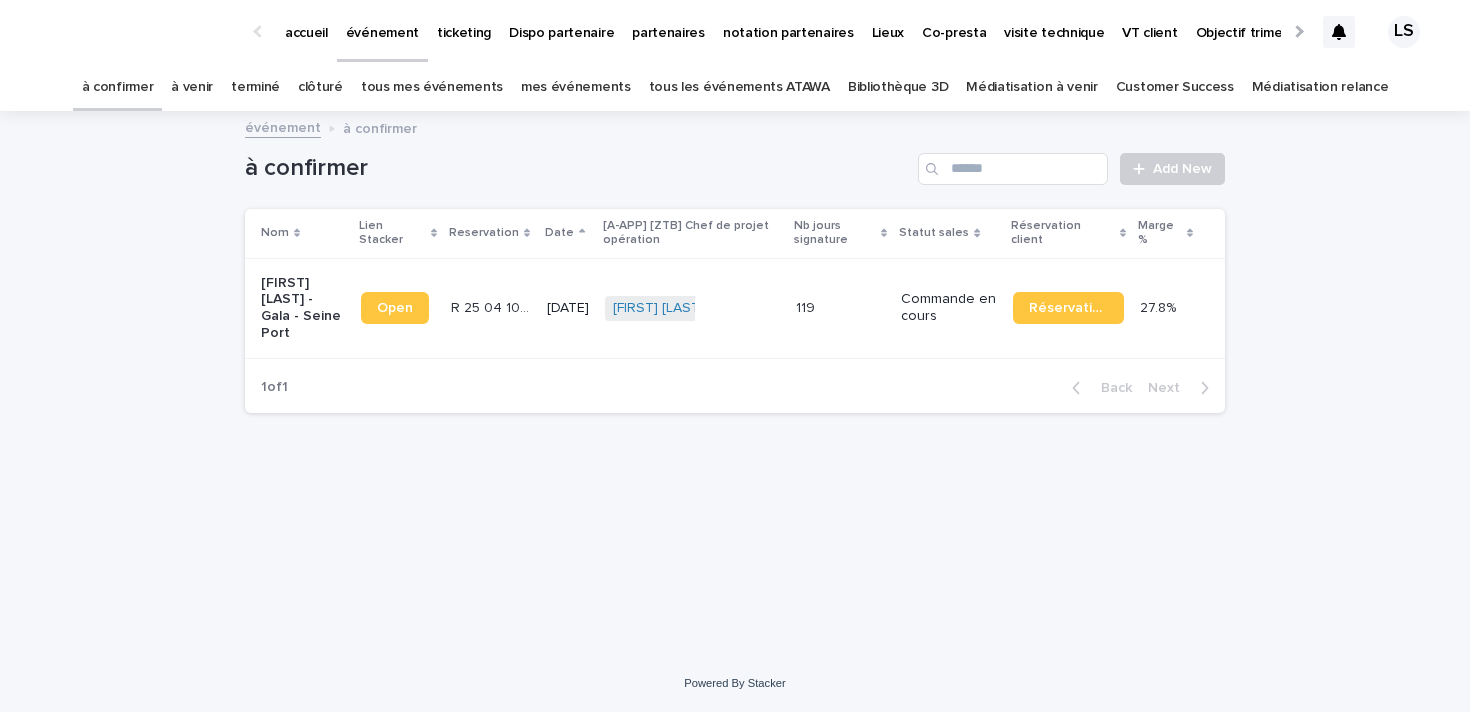 click on "ticketing" at bounding box center [464, 21] 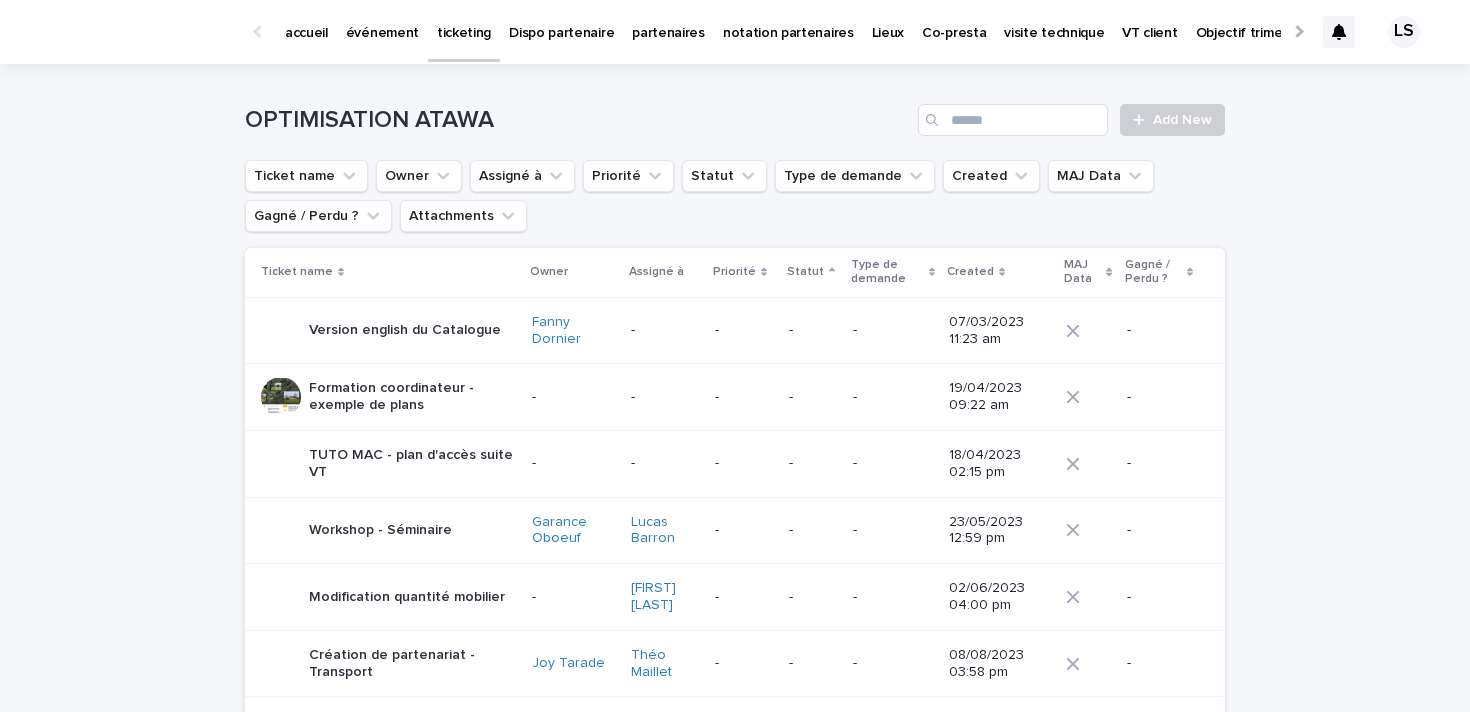 click on "Dispo partenaire" at bounding box center (561, 21) 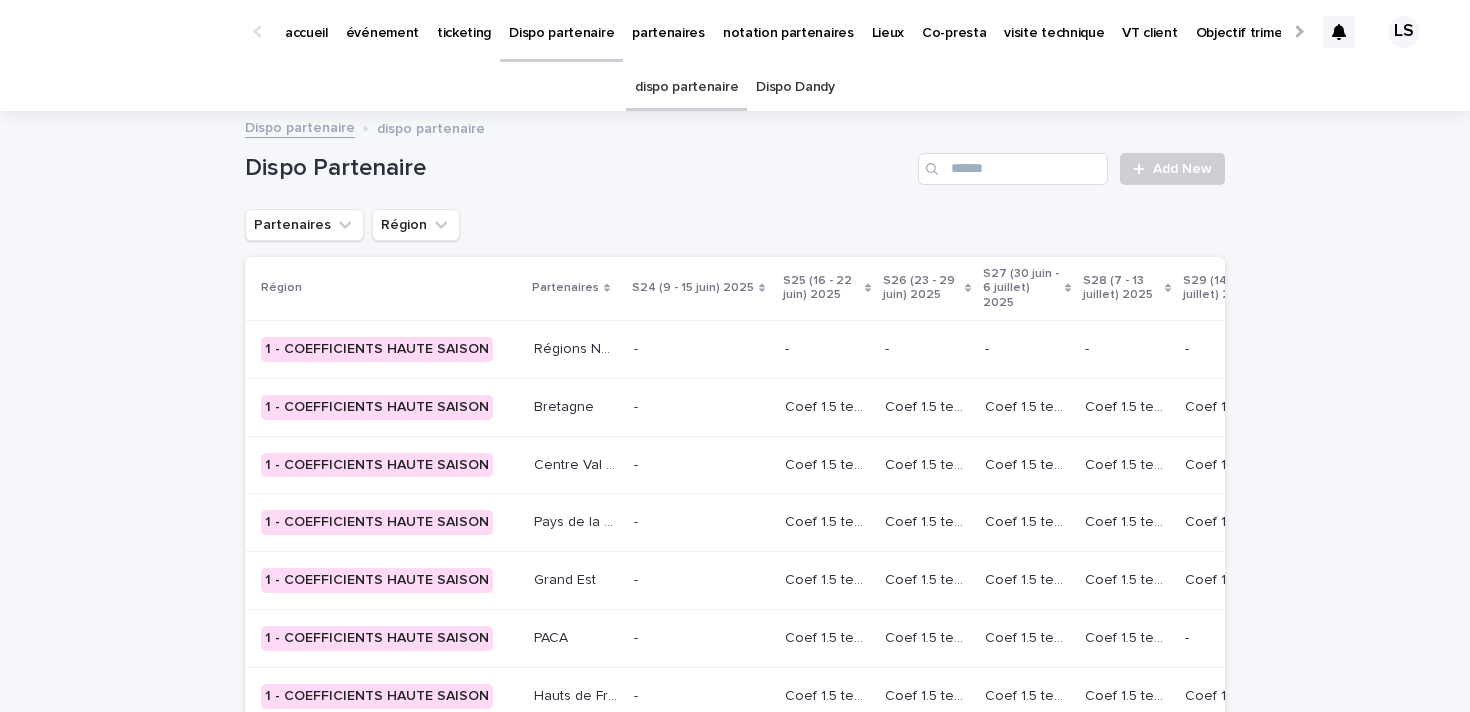 click on "partenaires" at bounding box center (668, 31) 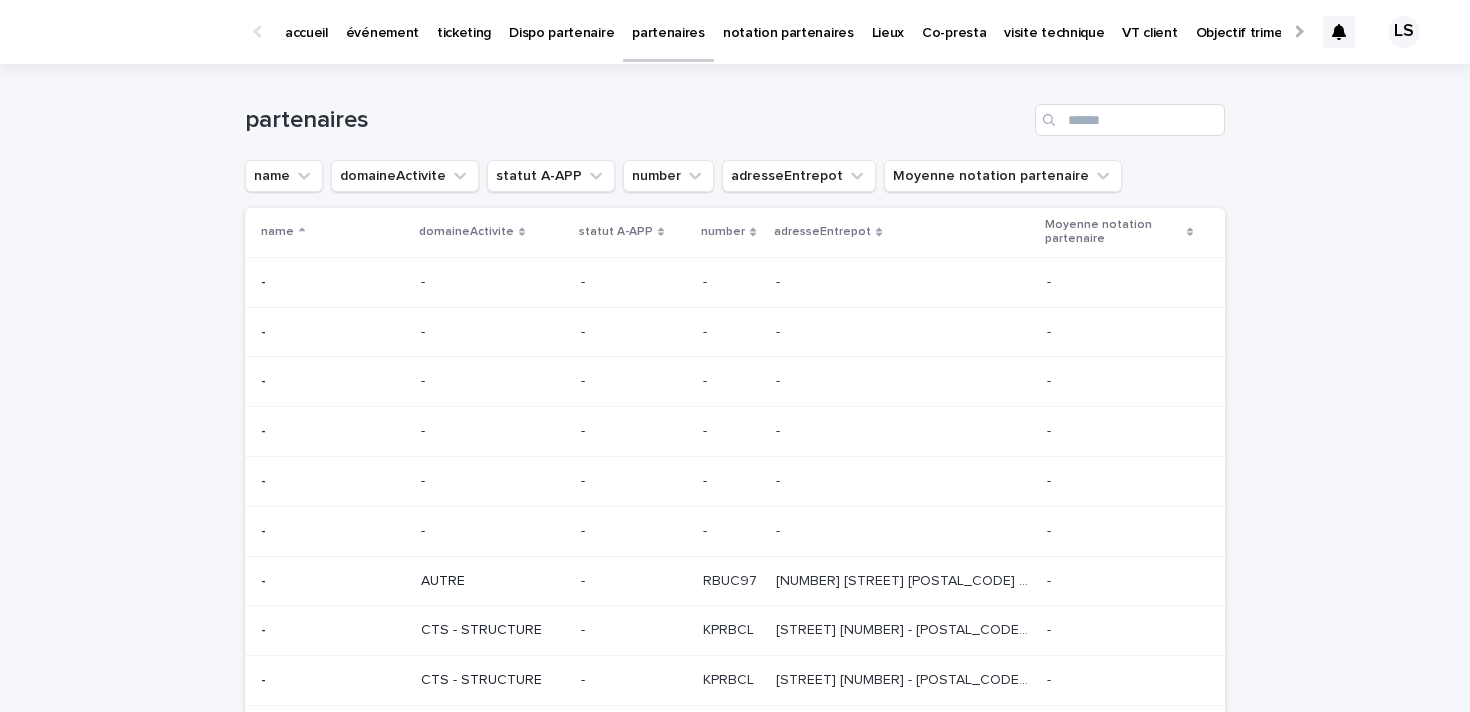 click on "notation partenaires" at bounding box center (788, 21) 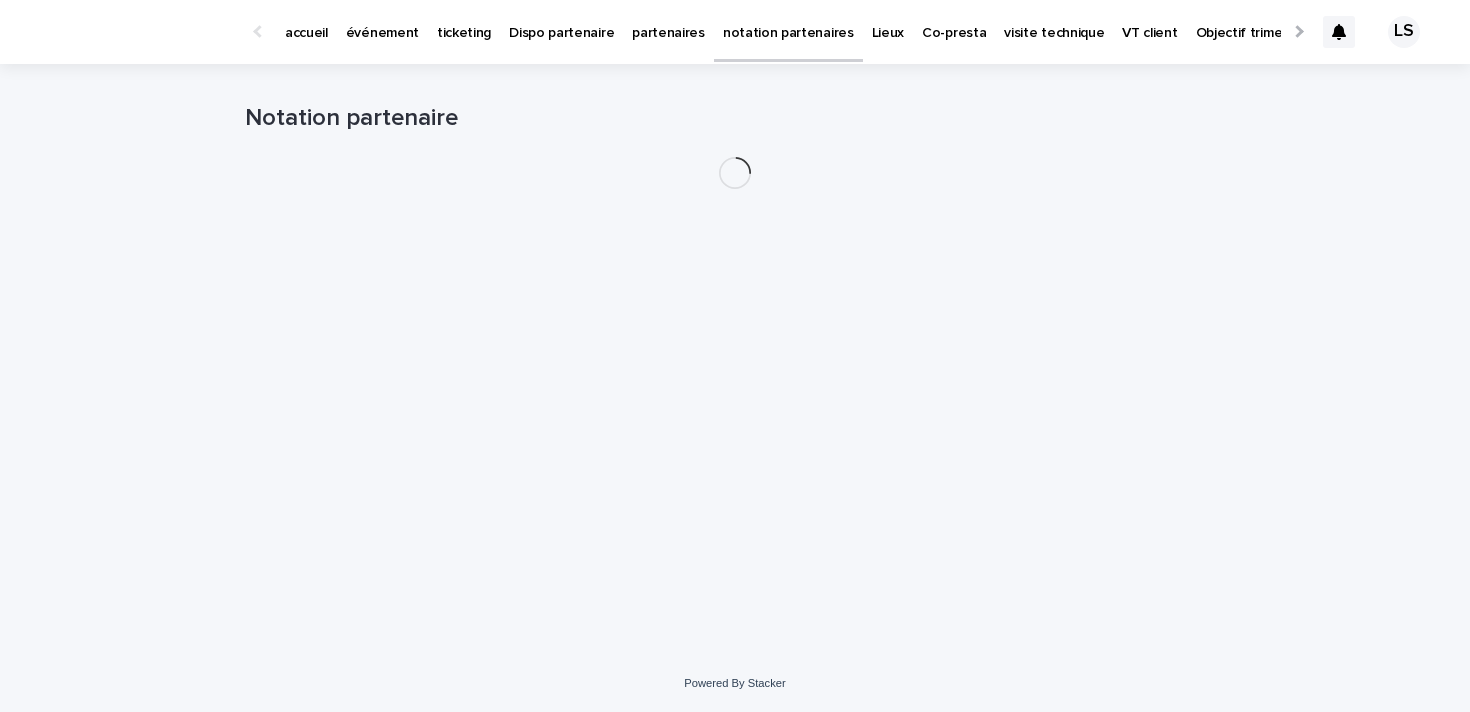 click on "Co-presta" at bounding box center (954, 21) 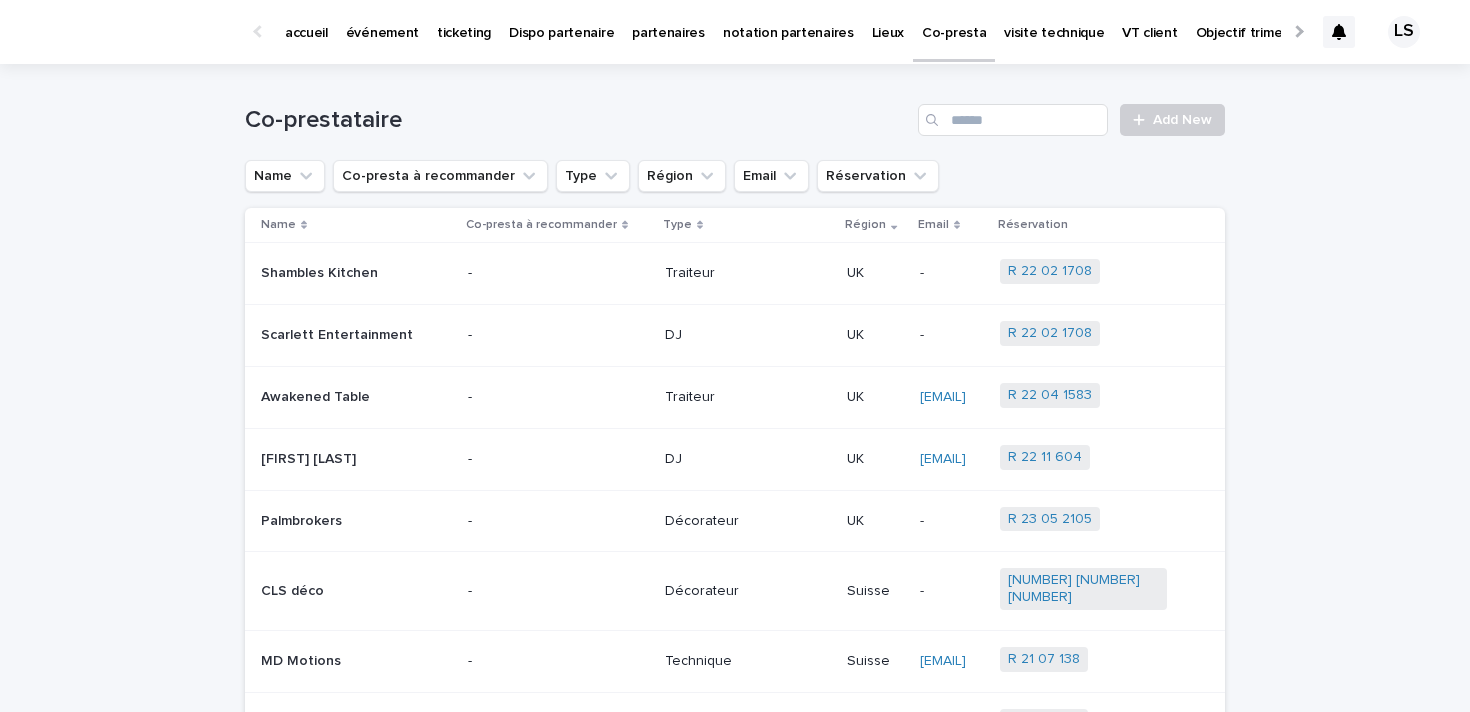 click on "visite technique" at bounding box center (1054, 21) 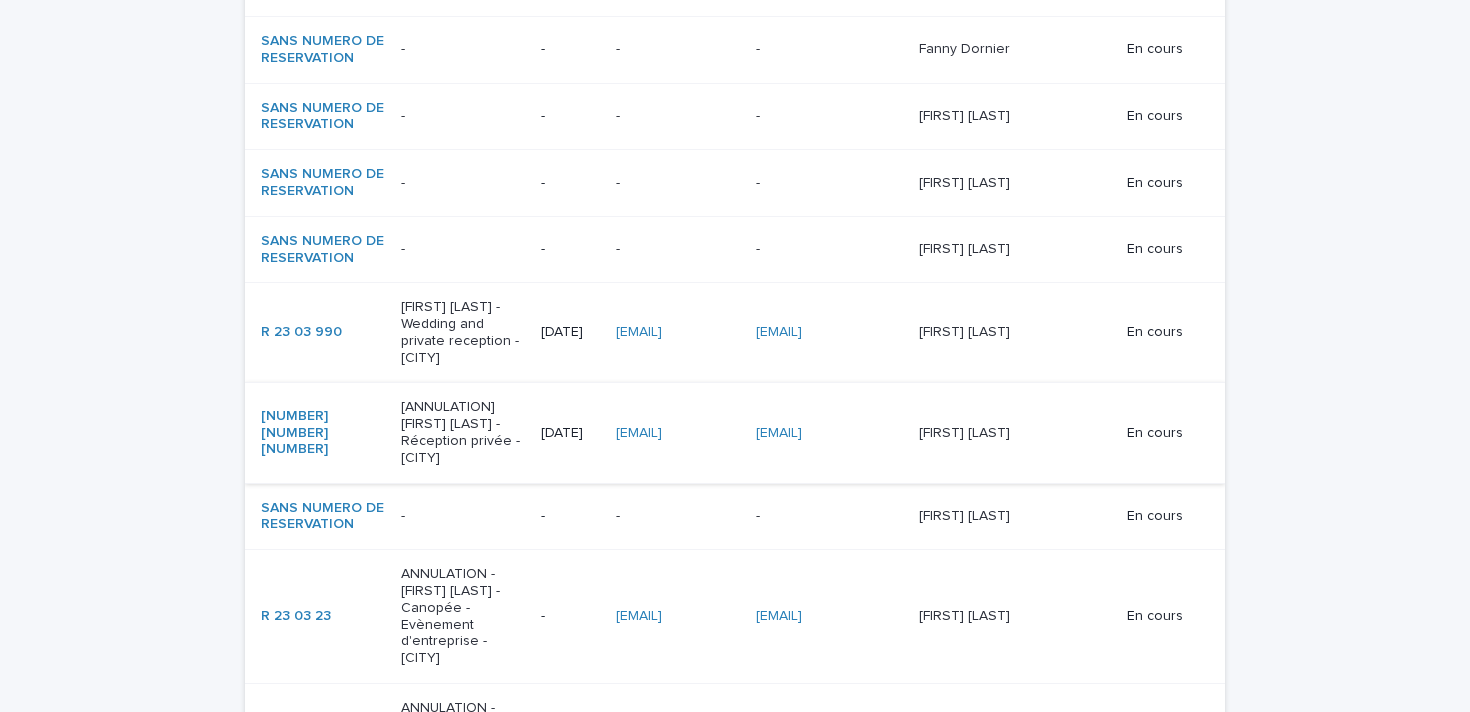 scroll, scrollTop: 0, scrollLeft: 0, axis: both 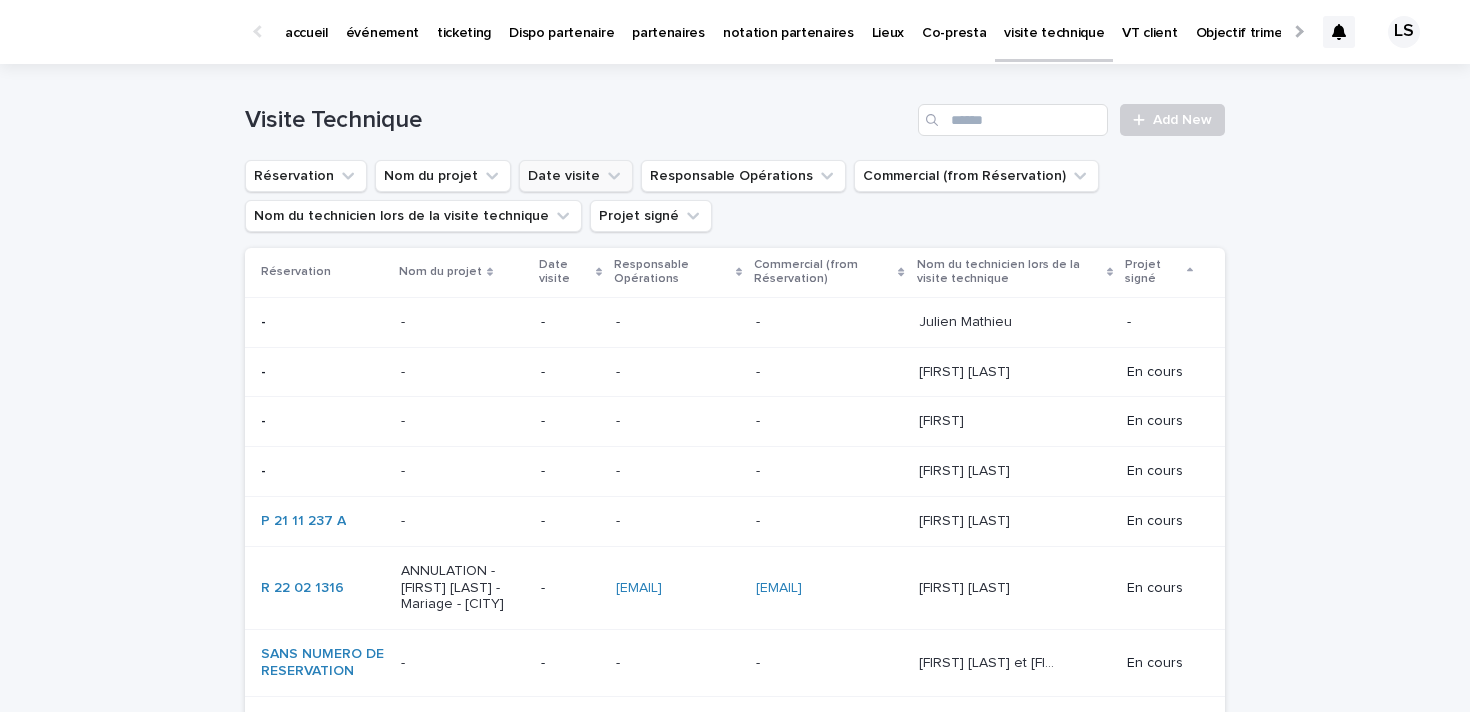 click on "Date visite" at bounding box center (576, 176) 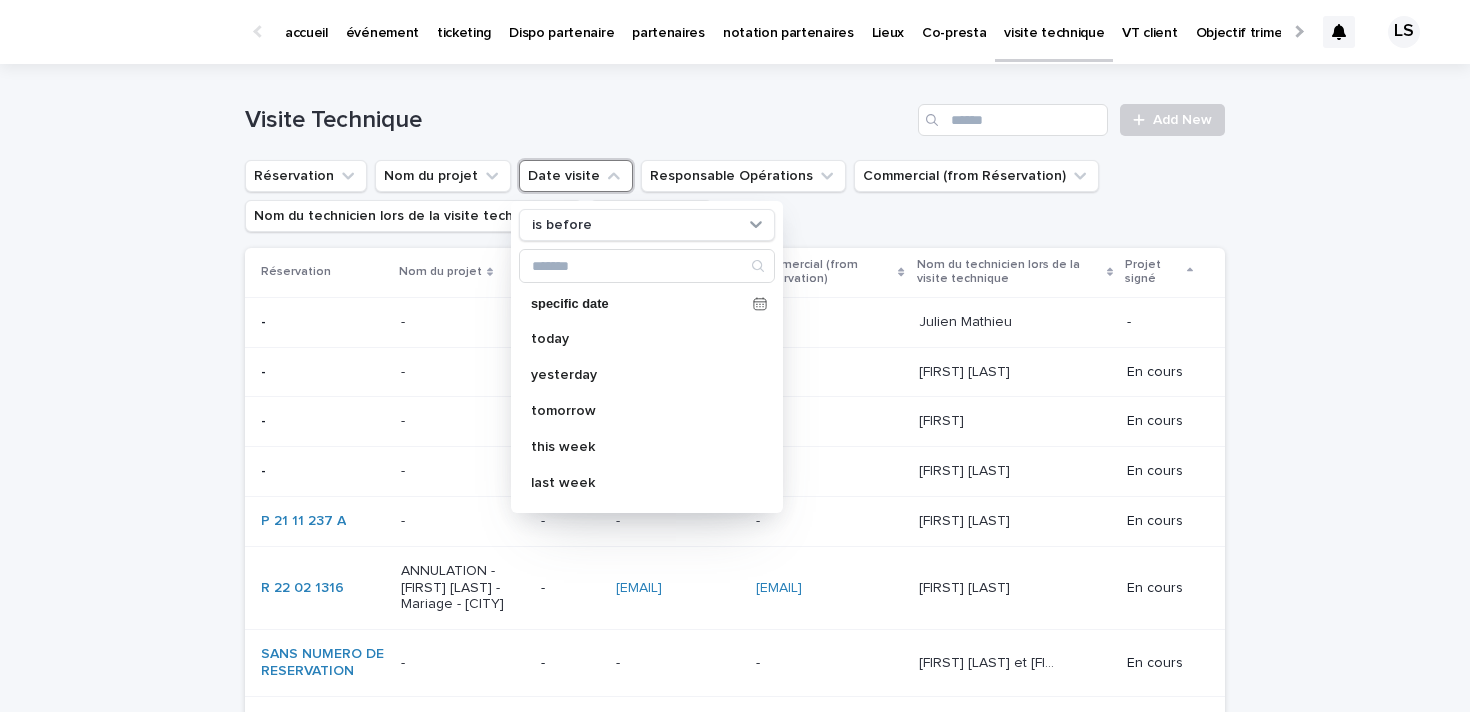 click on "Date visite" at bounding box center [576, 176] 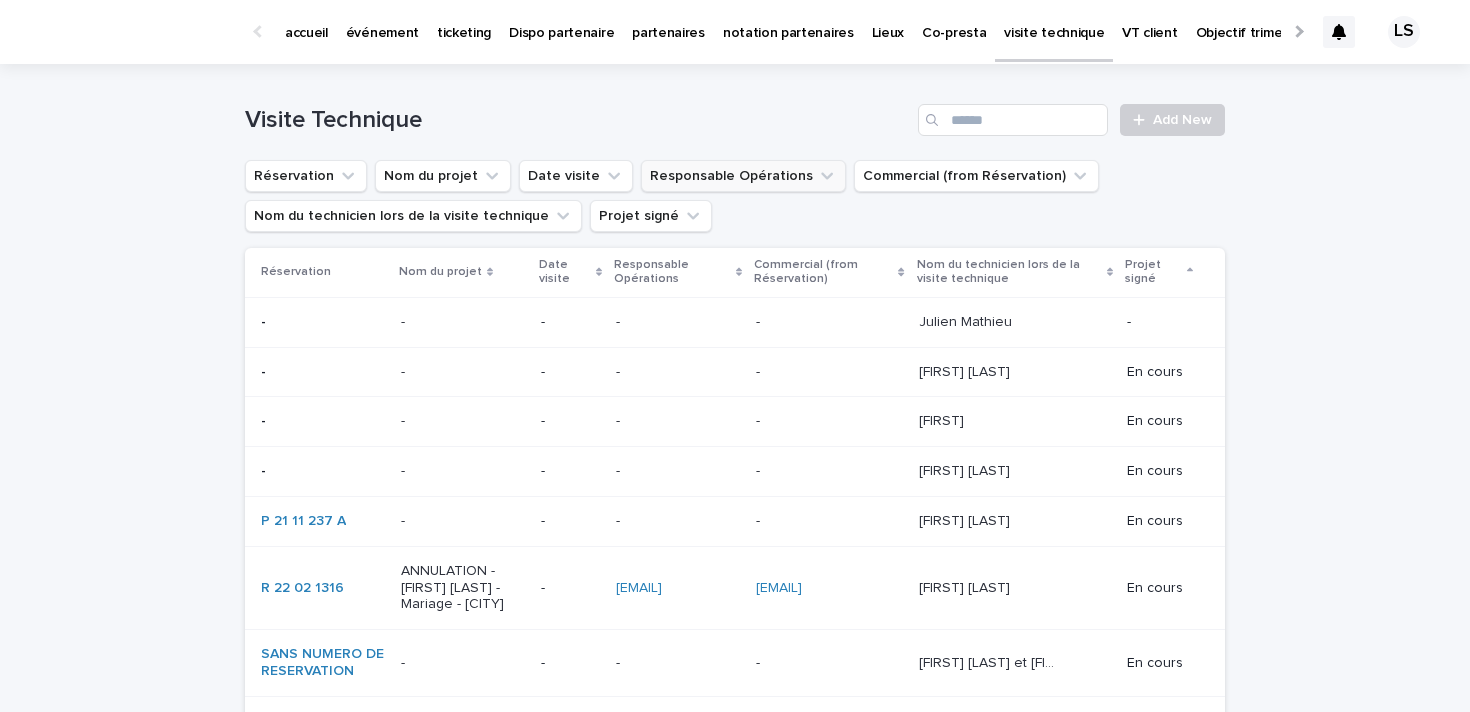 click on "Responsable Opérations" at bounding box center [743, 176] 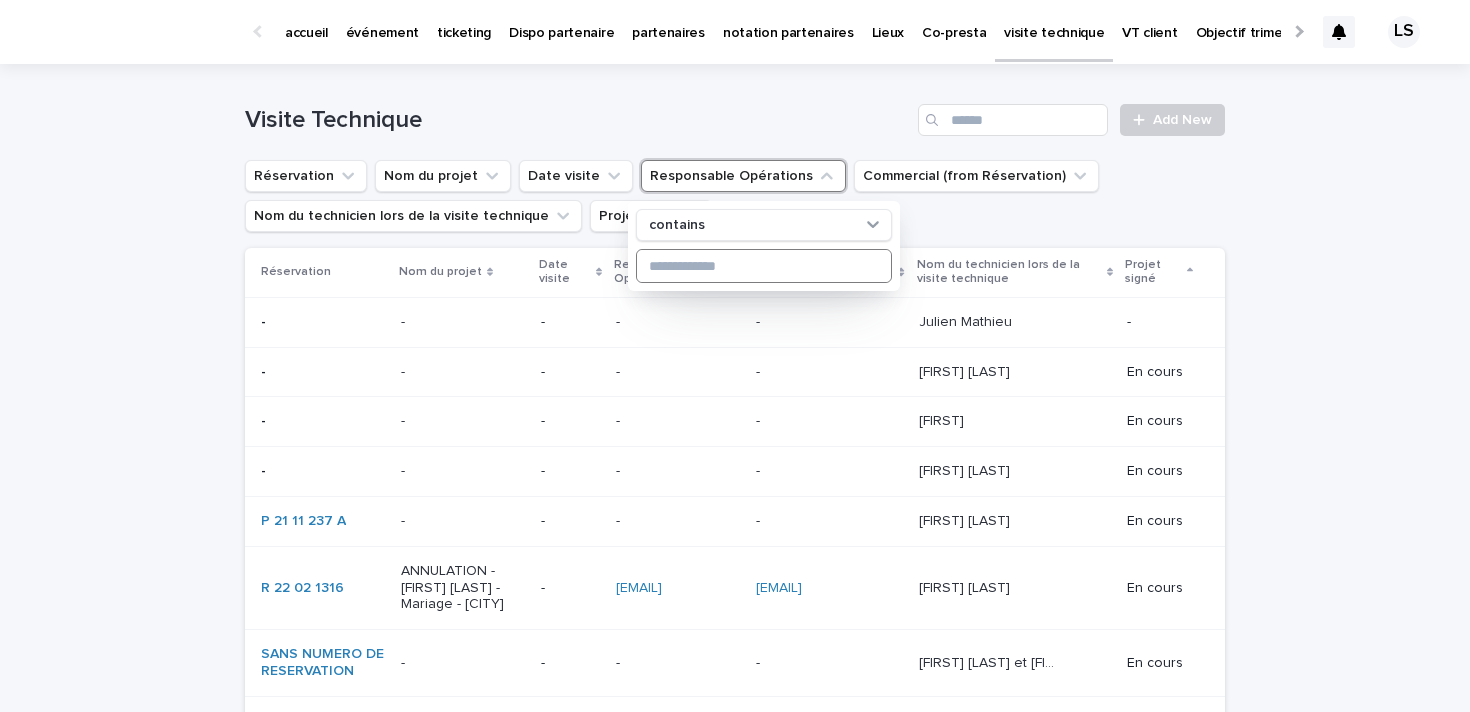 click at bounding box center (764, 266) 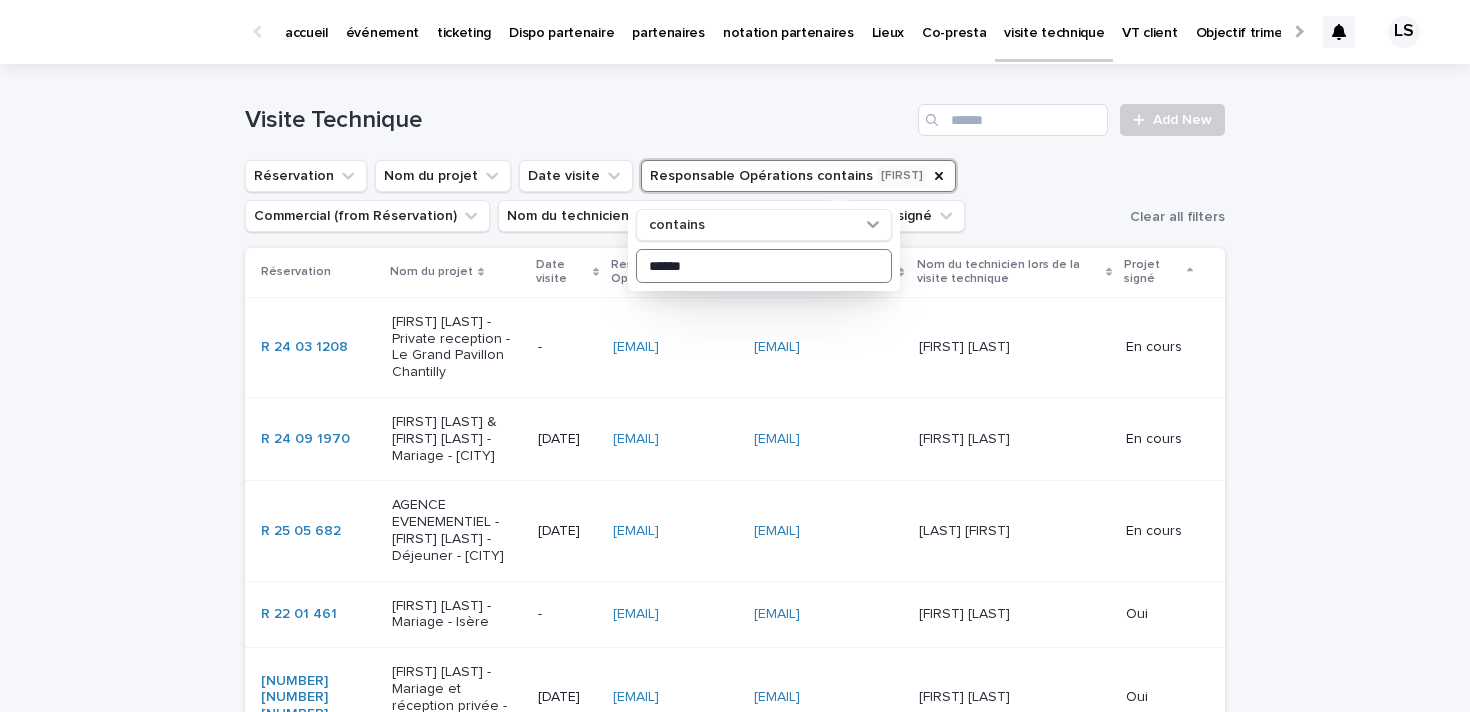 type on "*******" 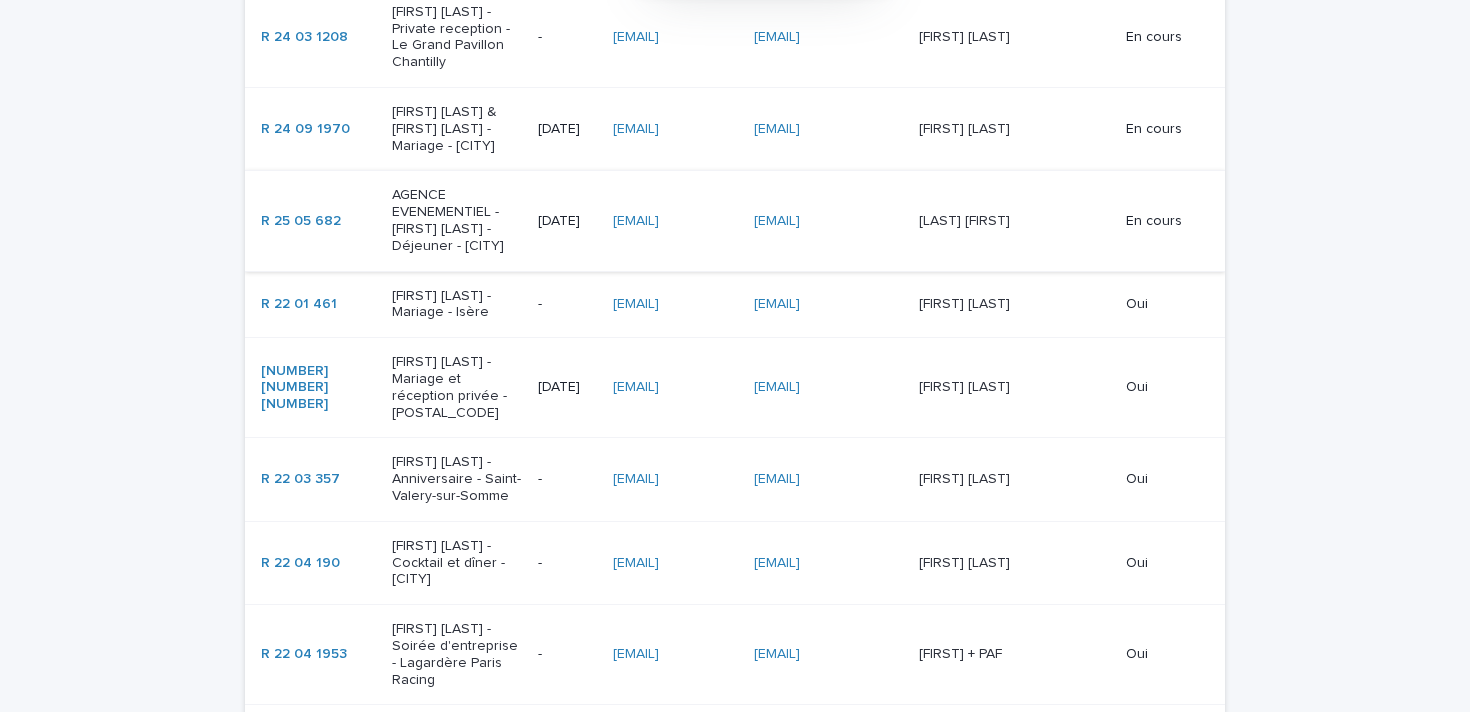 scroll, scrollTop: 0, scrollLeft: 0, axis: both 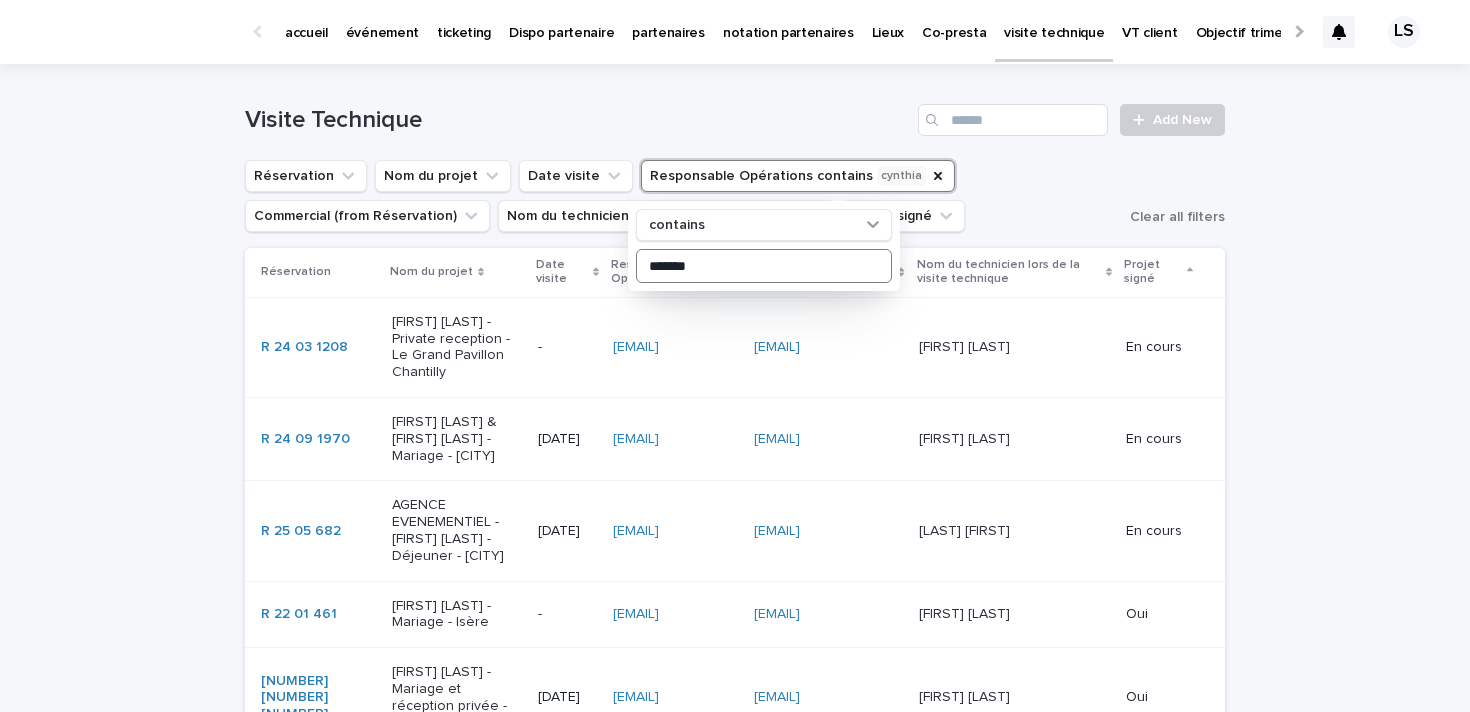 click on "*******" at bounding box center [764, 266] 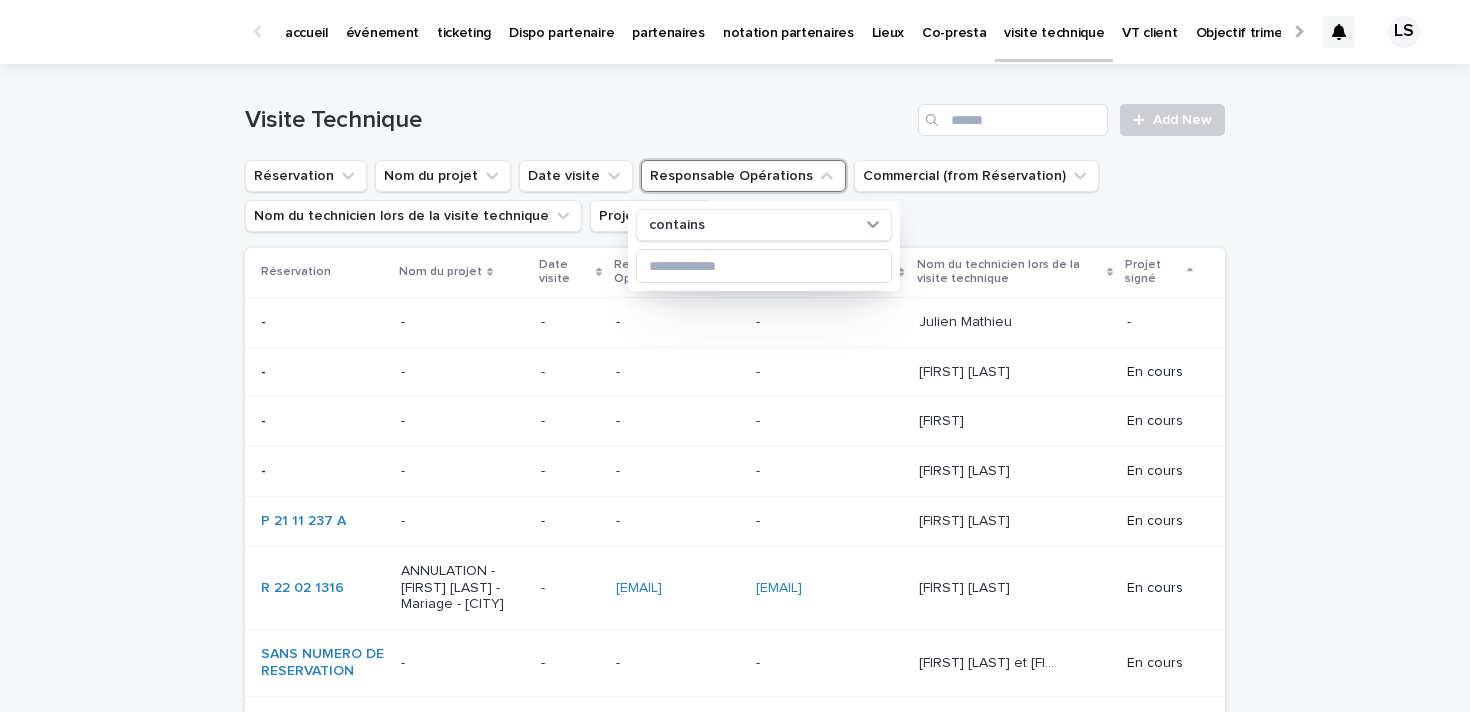 click on "Loading... Saving… Loading... Saving… Visite Technique Add New Réservation Nom du projet Date visite Responsable Opérations Commercial (from Réservation) Nom du technicien lors de la visite technique Projet signé Réservation Nom du projet Date visite Responsable Opérations Commercial (from Réservation) Nom du technicien lors de la visite technique Projet signé - - - - -   - -   [FIRST] [LAST] [FIRST] [LAST]   - - - - - -   - -   [FIRST] [LAST] [FIRST] [LAST]   En cours - - - - -   - -   [FIRST] [LAST] [FIRST] [LAST]   En cours - - - - -   - -   [FIRST] [LAST] [FIRST] [LAST]   En cours P 21 11 237 A   - - - -   - -   [FIRST] [LAST] [FIRST] [LAST]   En cours R 22 02 1316   ANNULATION - [FIRST] [LAST] - Mariage - [CITY] de provence - [EMAIL] [EMAIL]   [EMAIL] [EMAIL]   [FIRST] [LAST]  [FIRST] [LAST]    En cours SANS NUMERO DE RESERVATION   - - - -   - -   [FIRST] [LAST] et [FIRST] [LAST] [FIRST] [LAST] et [FIRST] [LAST]   En cours" at bounding box center (735, 1357) 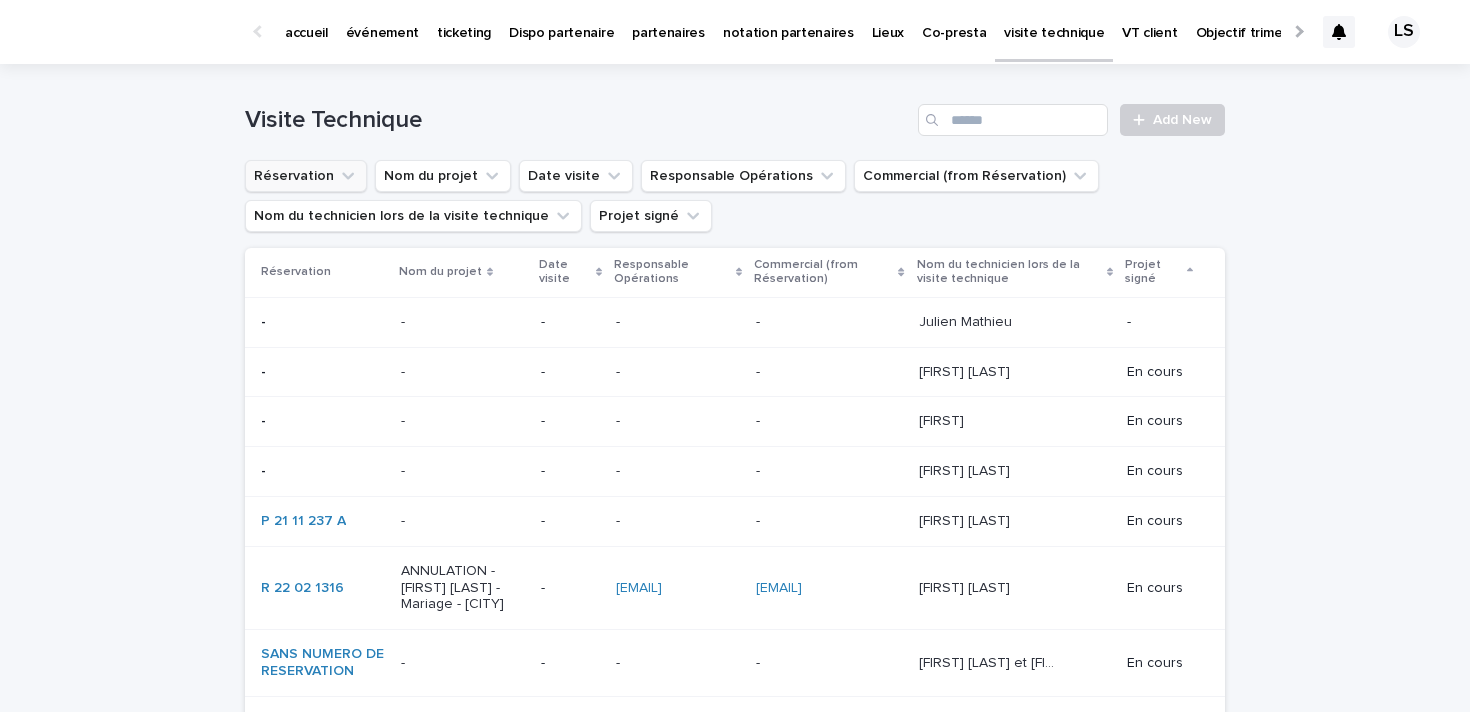 click on "Réservation" at bounding box center (306, 176) 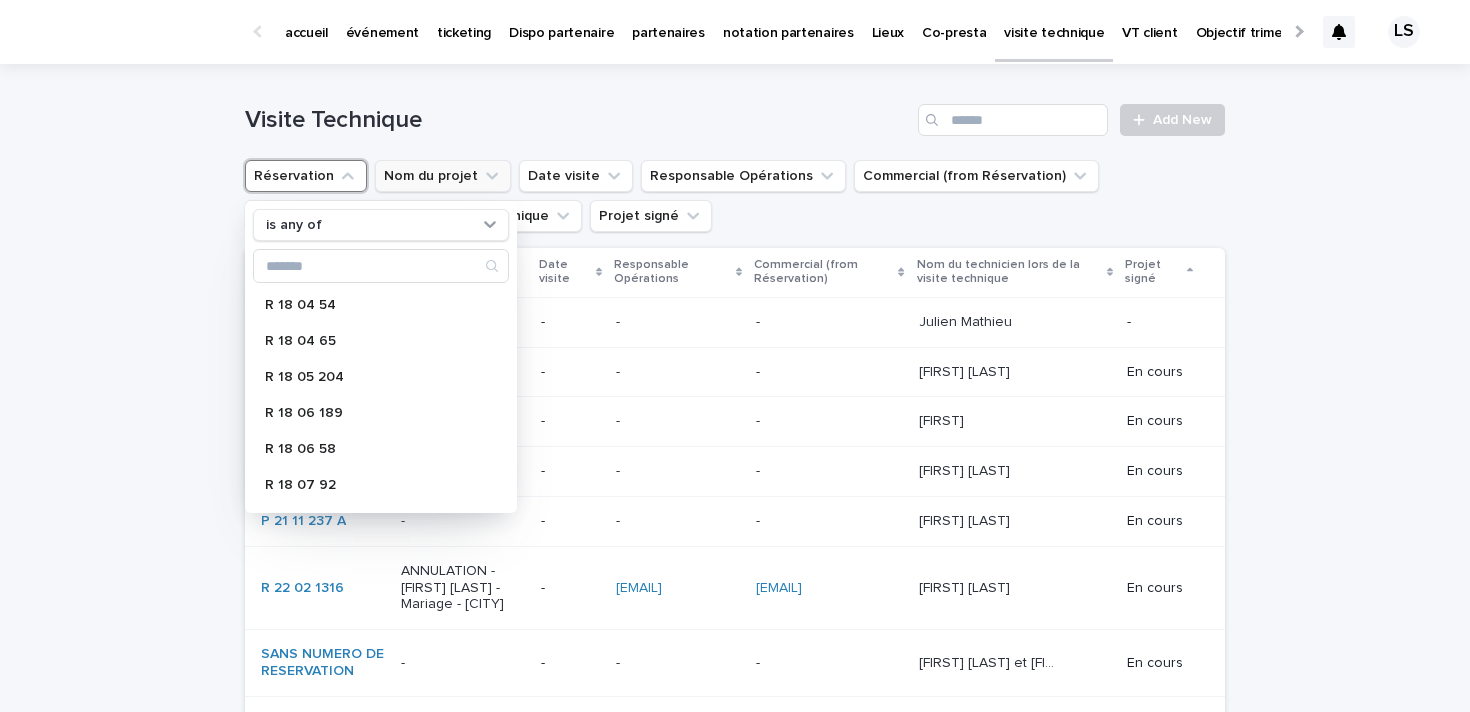 click on "Nom du projet" at bounding box center (443, 176) 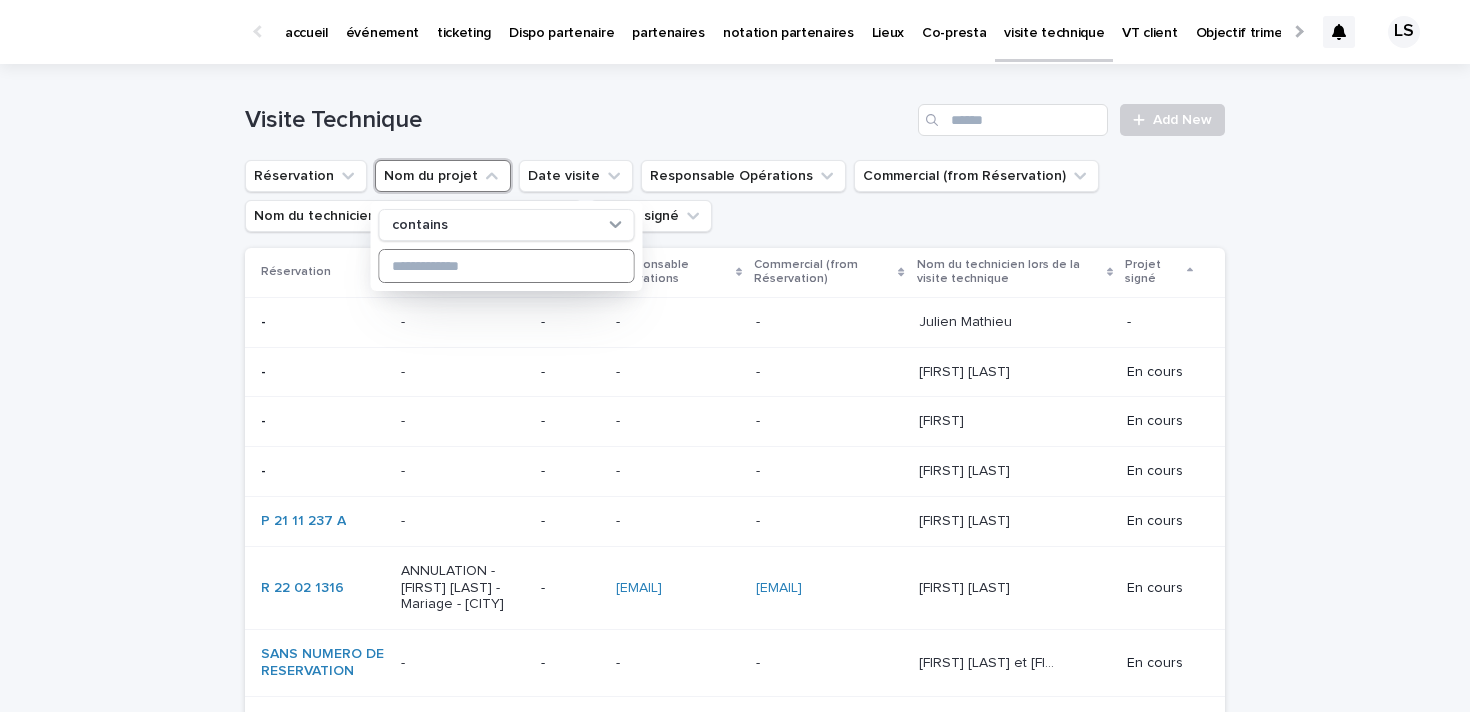 click at bounding box center (507, 266) 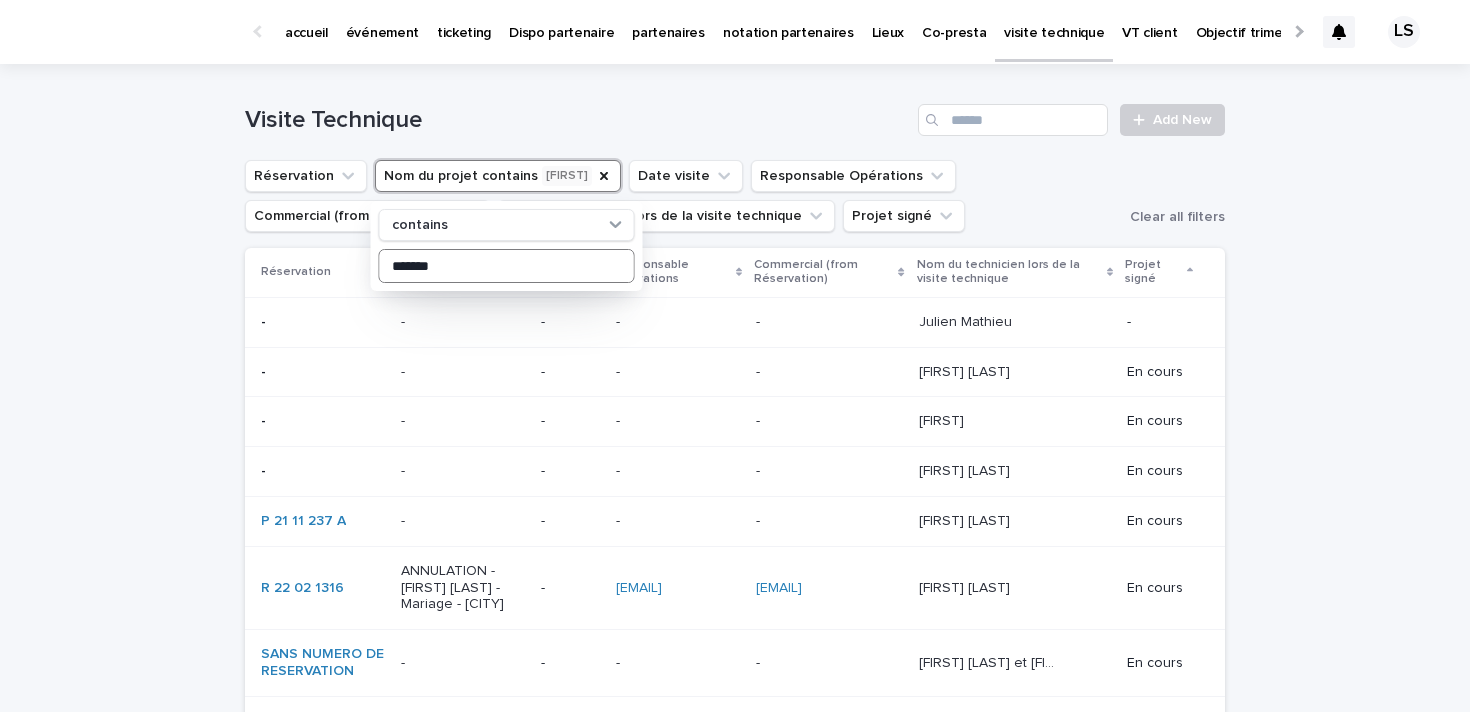 type on "*******" 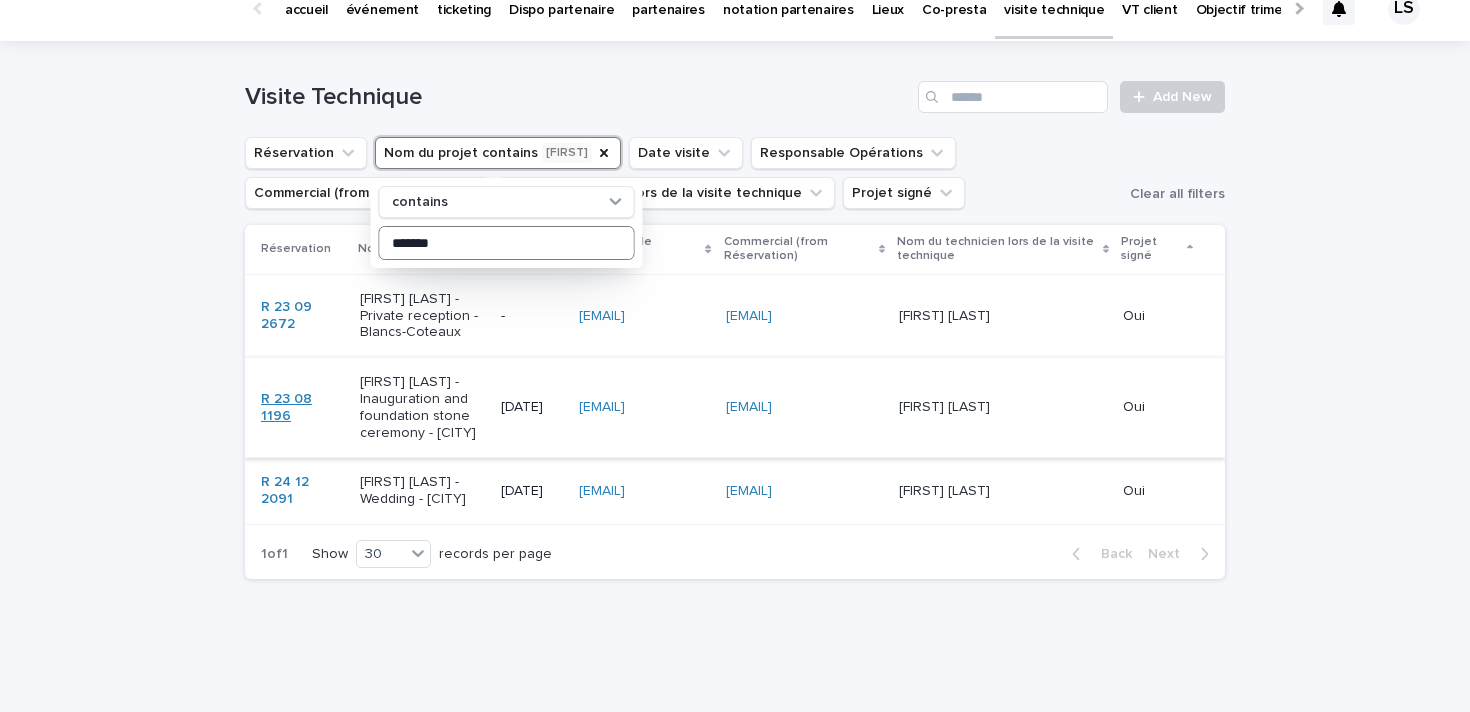 scroll, scrollTop: 0, scrollLeft: 0, axis: both 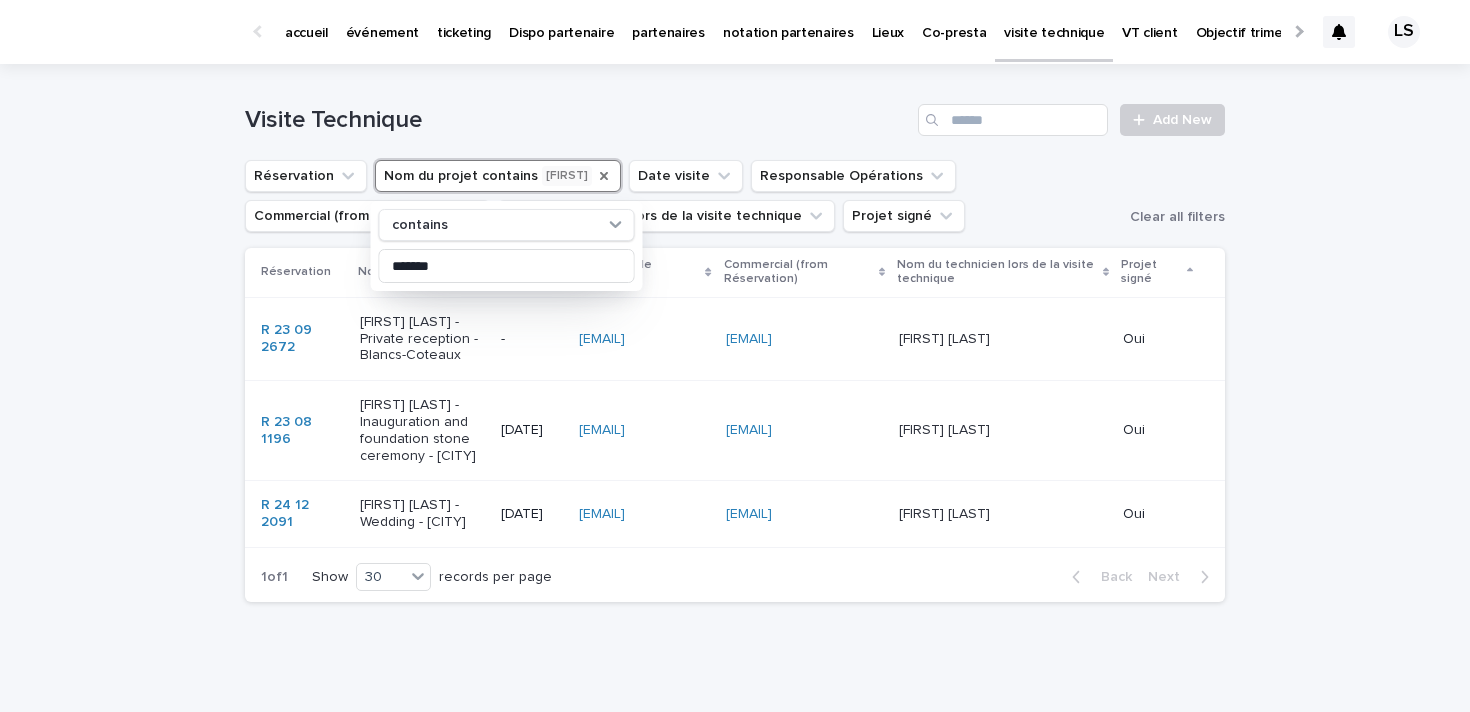 click 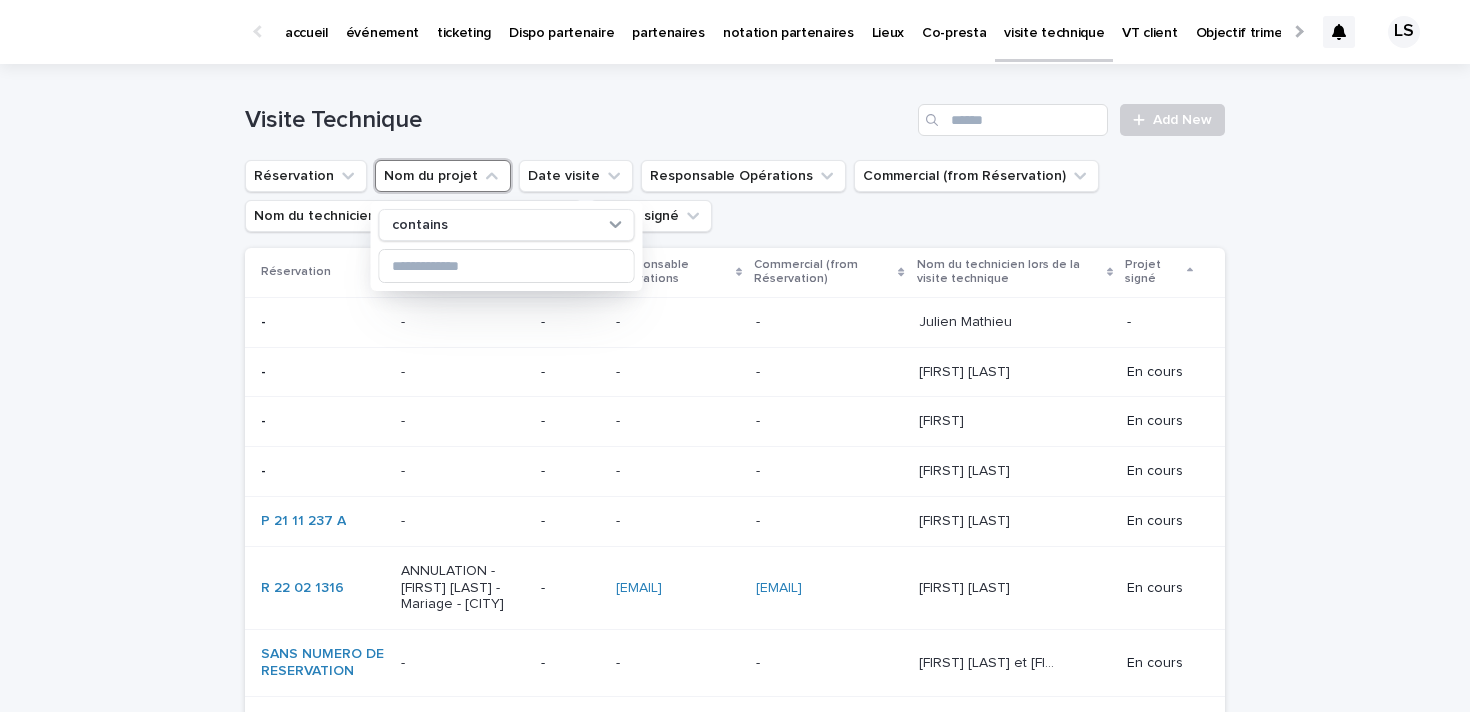 click on "Loading... Saving… Loading... Saving… Visite Technique Add New Réservation Nom du projet contains [FIRST] Date visite Responsable Opérations Commercial (from Réservation) Nom du technicien lors de la visite technique Projet signé Réservation Nom du projet Date visite Responsable Opérations Commercial (from Réservation) Nom du technicien lors de la visite technique Projet signé - - - - -   - -   [FIRST] [LAST] [FIRST] [LAST]   - - - - - -   - -   [FIRST] [LAST] [FIRST] [LAST]   En cours - - - - -   - -   [FIRST] [LAST] [FIRST] [LAST]   En cours - - - - -   - -   [FIRST] [LAST] [FIRST] [LAST]   En cours P 21 11 237 A   - - - -   - -   [FIRST] [LAST] [FIRST] [LAST]   En cours R 22 02 1316   ANNULATION - [FIRST] [LAST] - Mariage - [CITY] de provence - [EMAIL] [EMAIL]   [EMAIL] [EMAIL]   [FIRST] [LAST]  [FIRST] [LAST]    En cours SANS NUMERO DE RESERVATION   - - - -   - -   [FIRST] [LAST] et [FIRST] [LAST] [FIRST] [LAST] et [FIRST] [LAST]   En cours" at bounding box center (735, 1357) 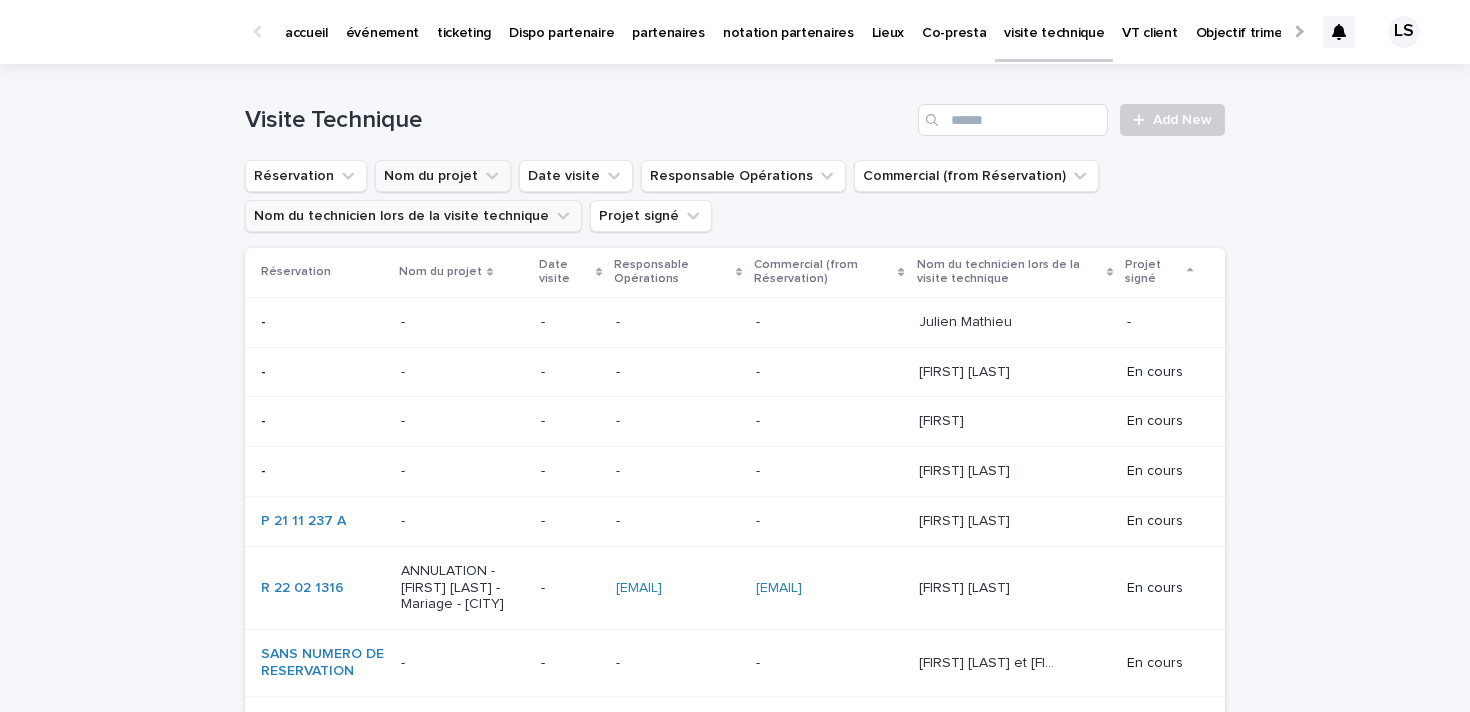 click on "Nom du technicien lors de la visite technique" at bounding box center (413, 216) 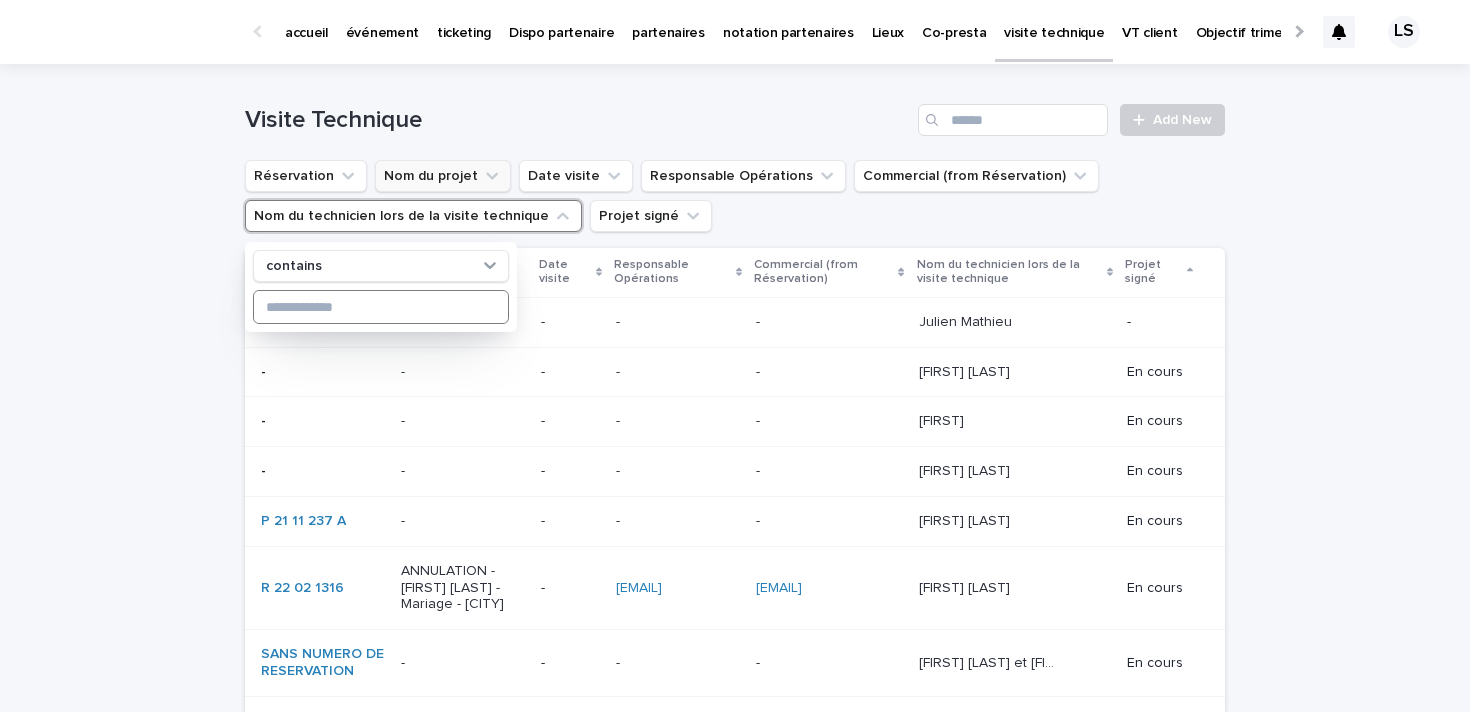 click at bounding box center [381, 307] 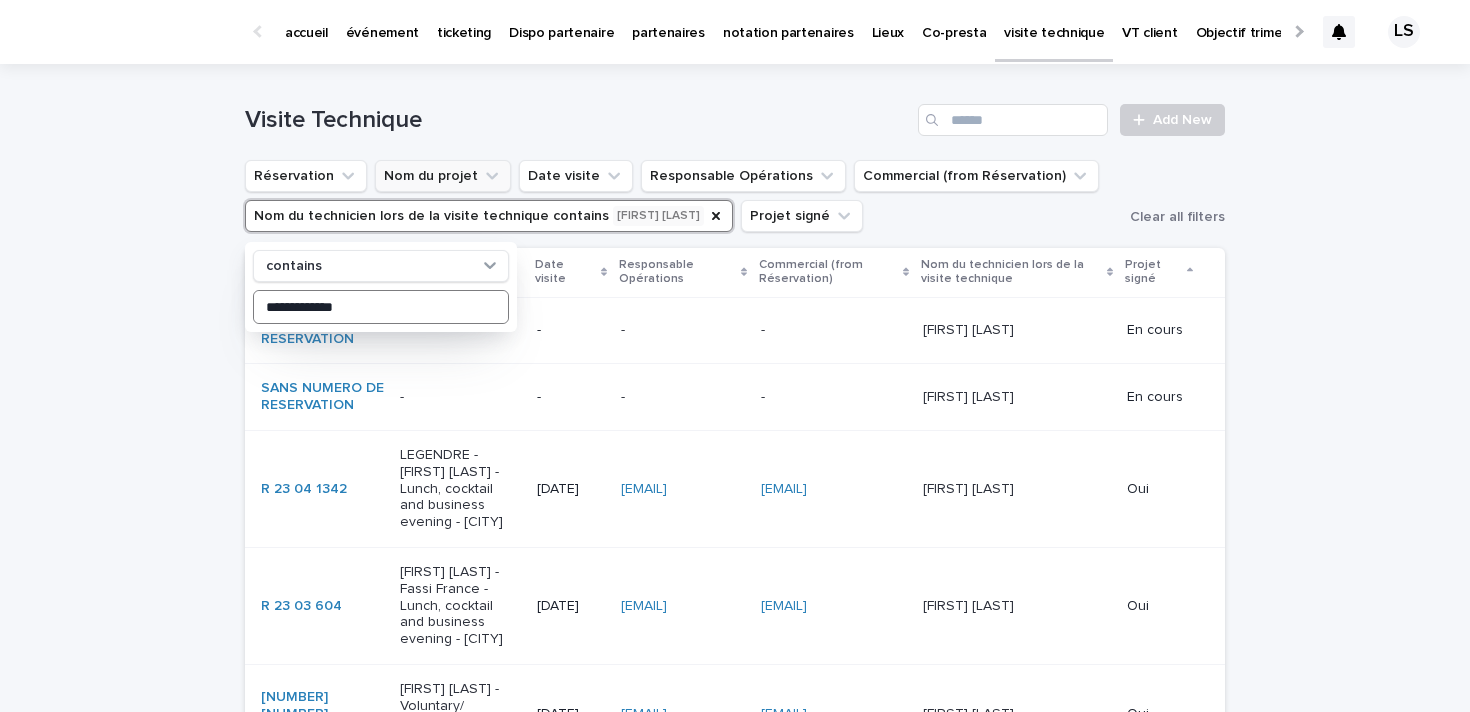 type on "**********" 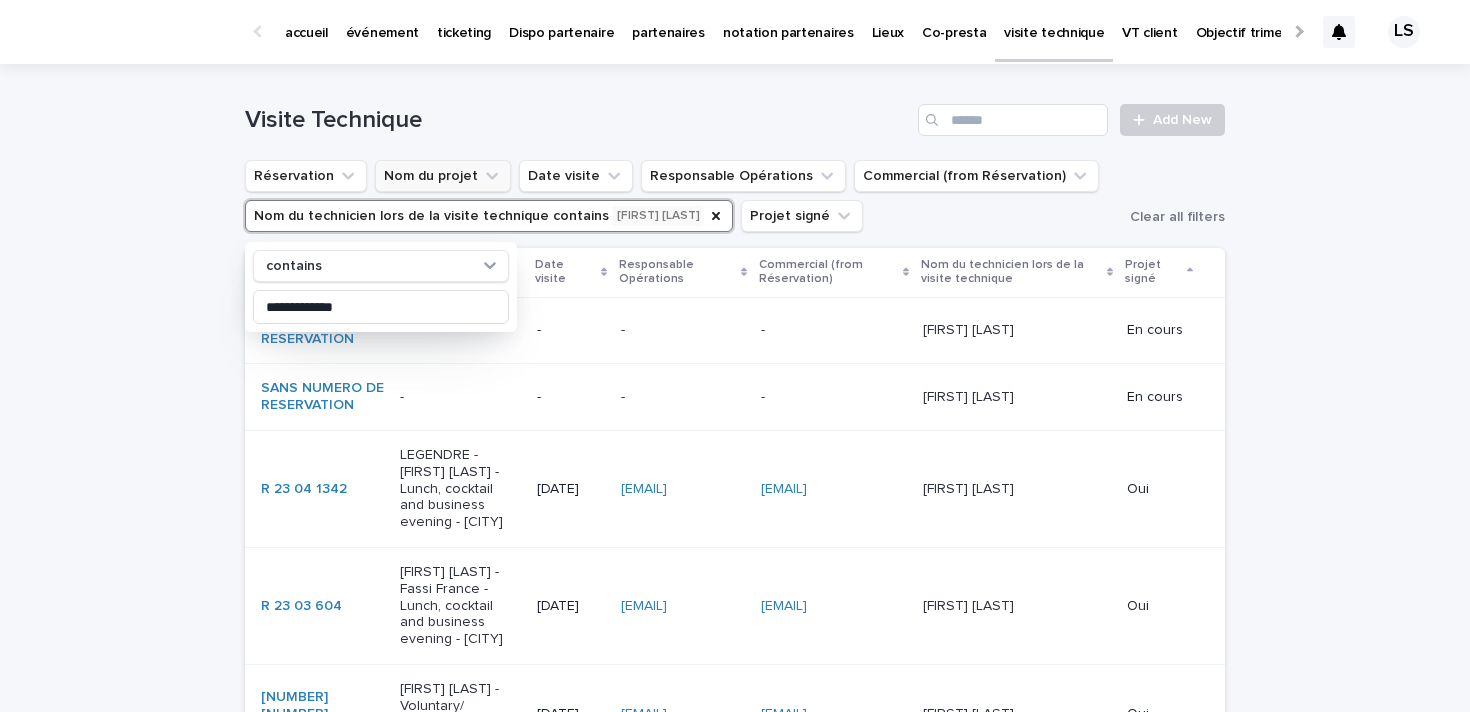 click on "**********" at bounding box center [735, 1693] 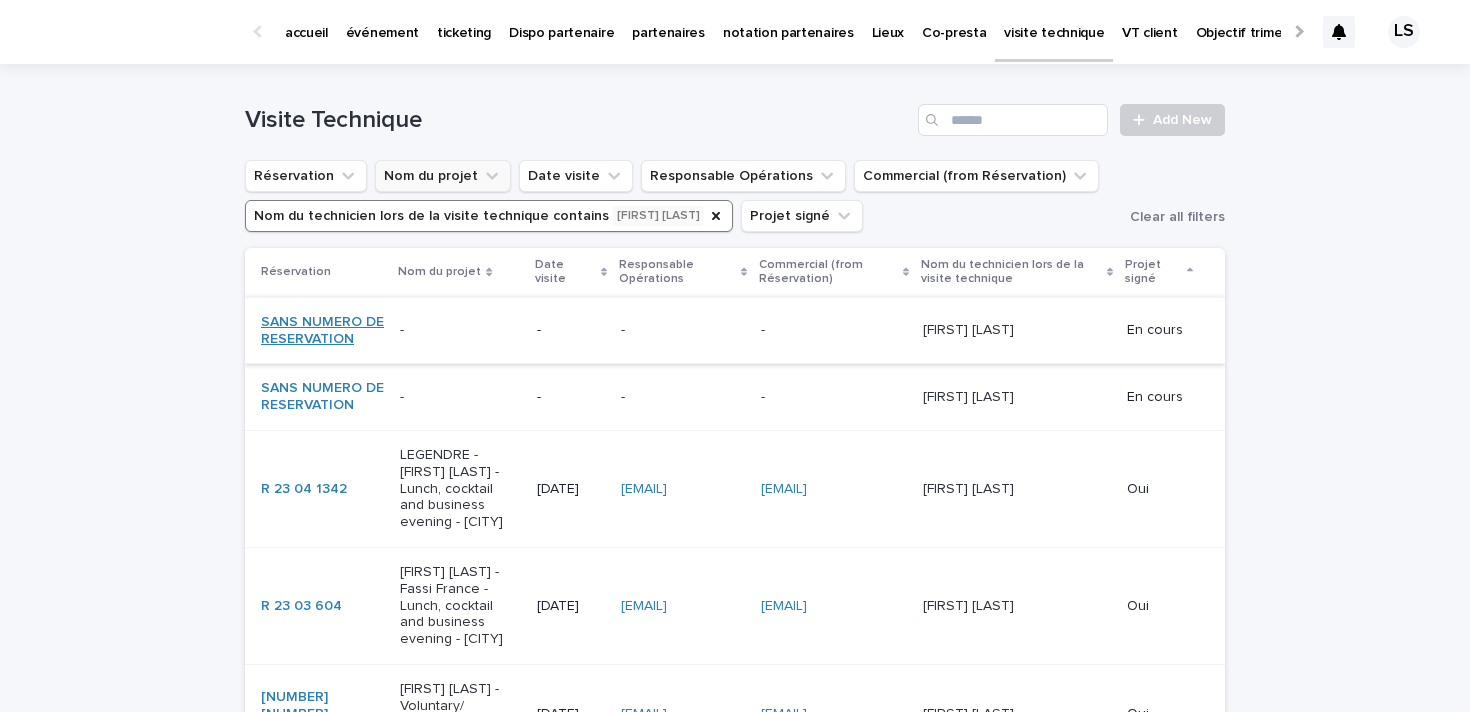 type 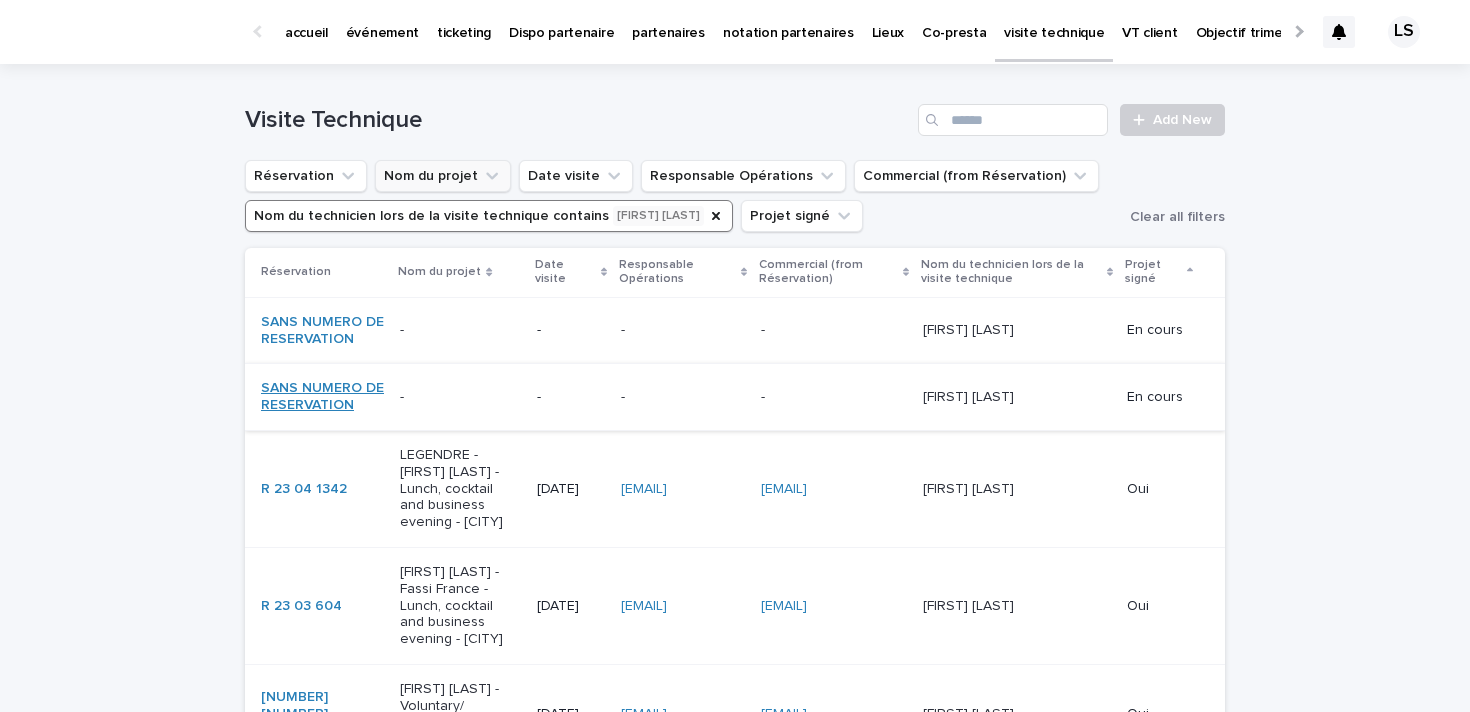 click on "SANS NUMERO DE RESERVATION" at bounding box center [322, 397] 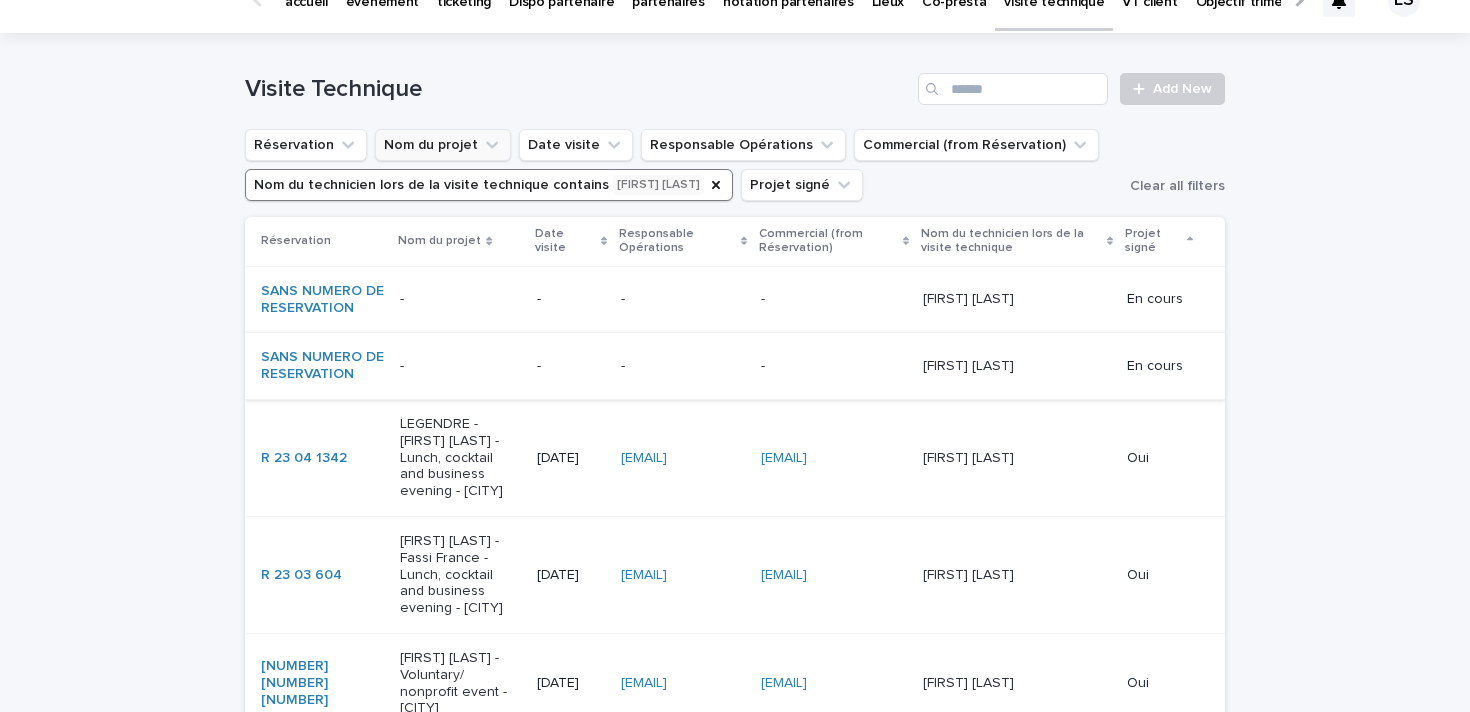scroll, scrollTop: 35, scrollLeft: 0, axis: vertical 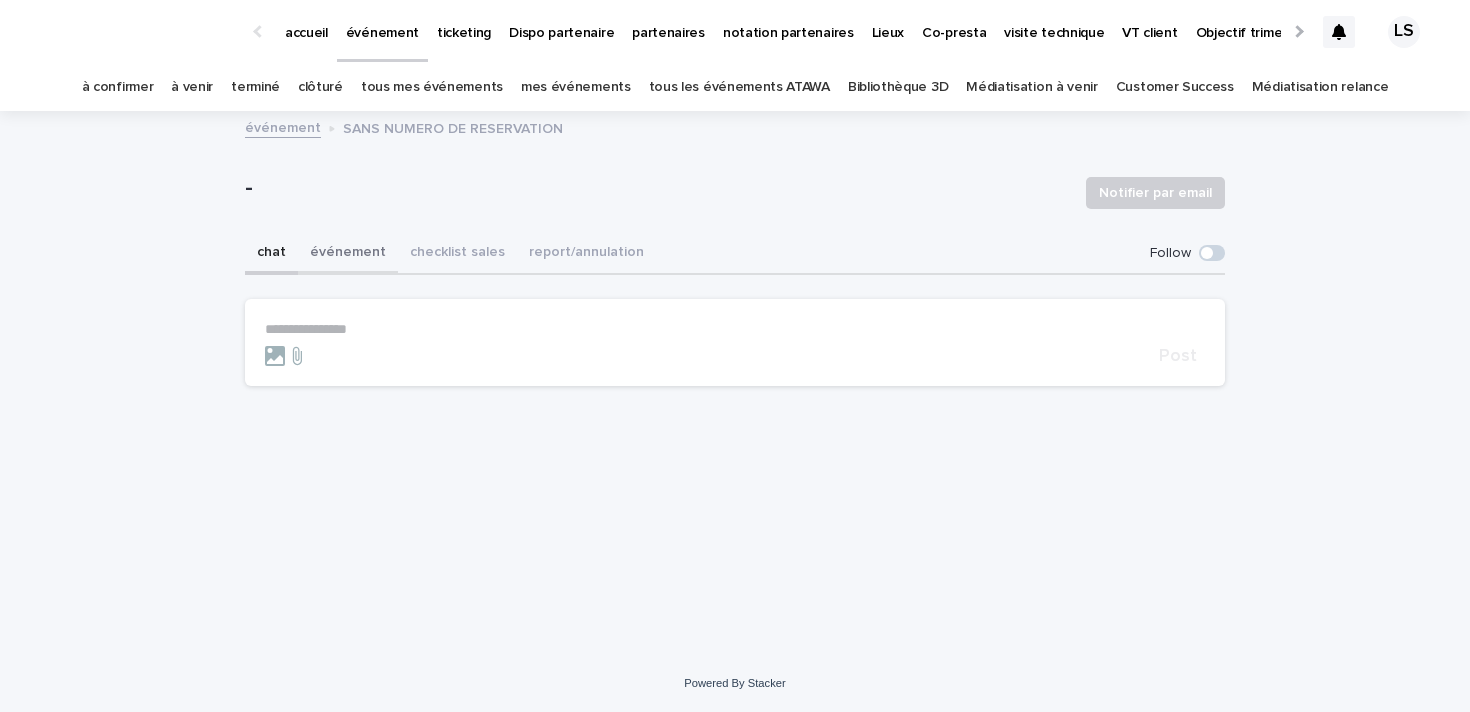 click on "événement" at bounding box center [348, 254] 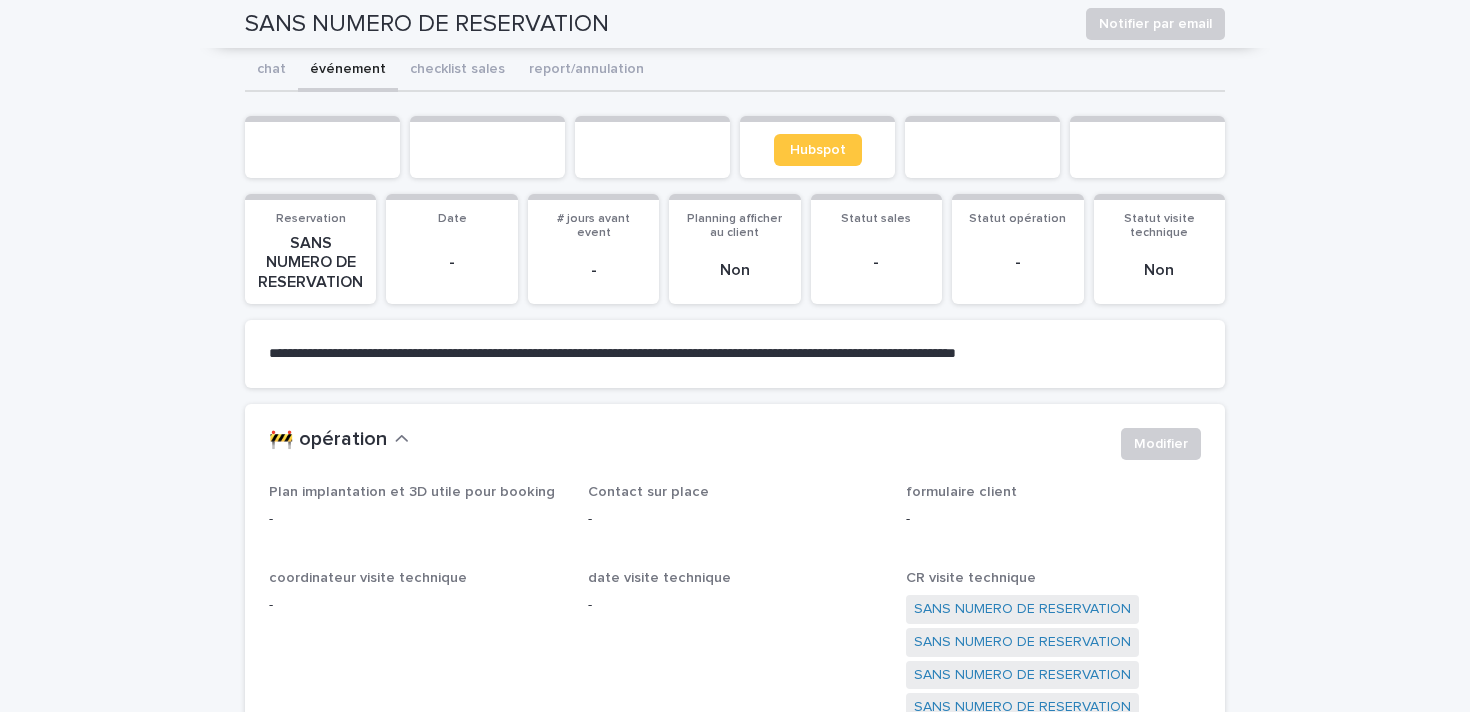 scroll, scrollTop: 41, scrollLeft: 0, axis: vertical 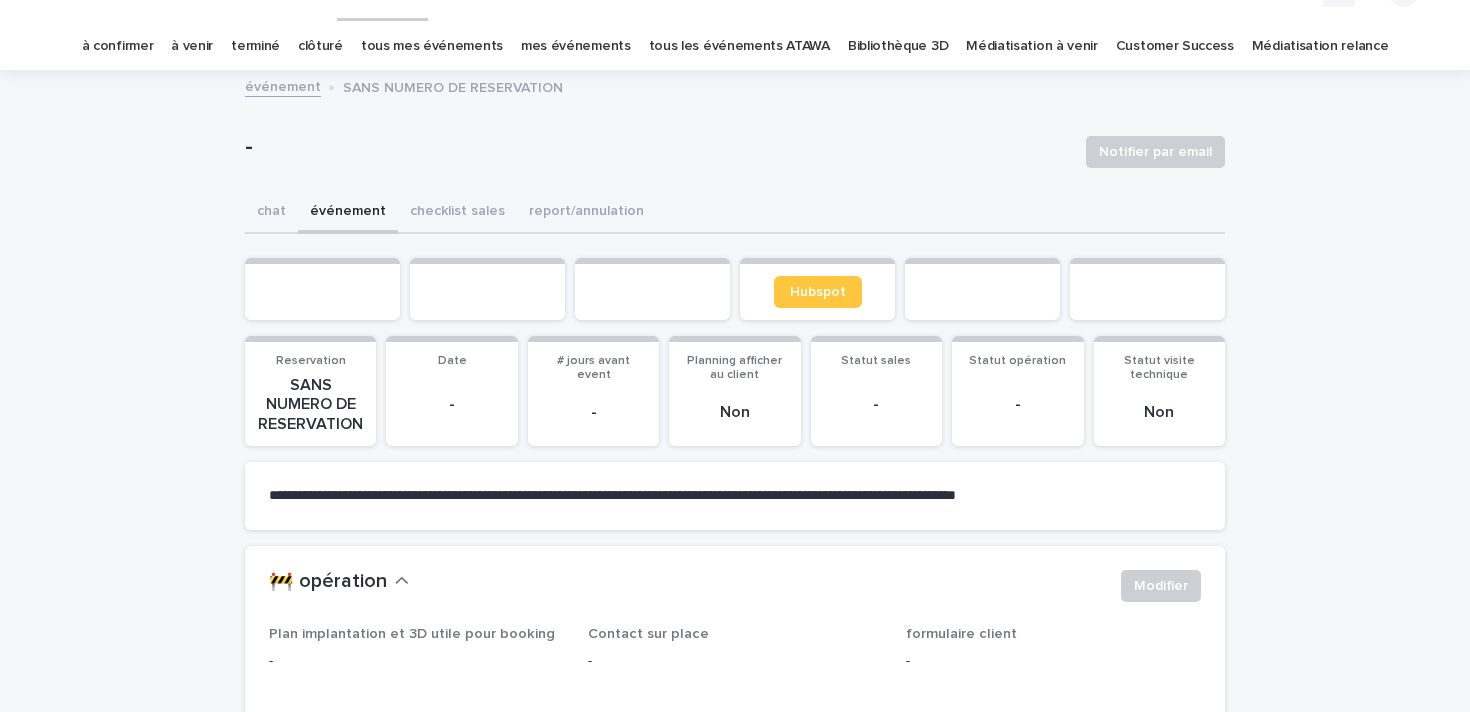 click on "SANS NUMERO DE RESERVATION" at bounding box center [310, 405] 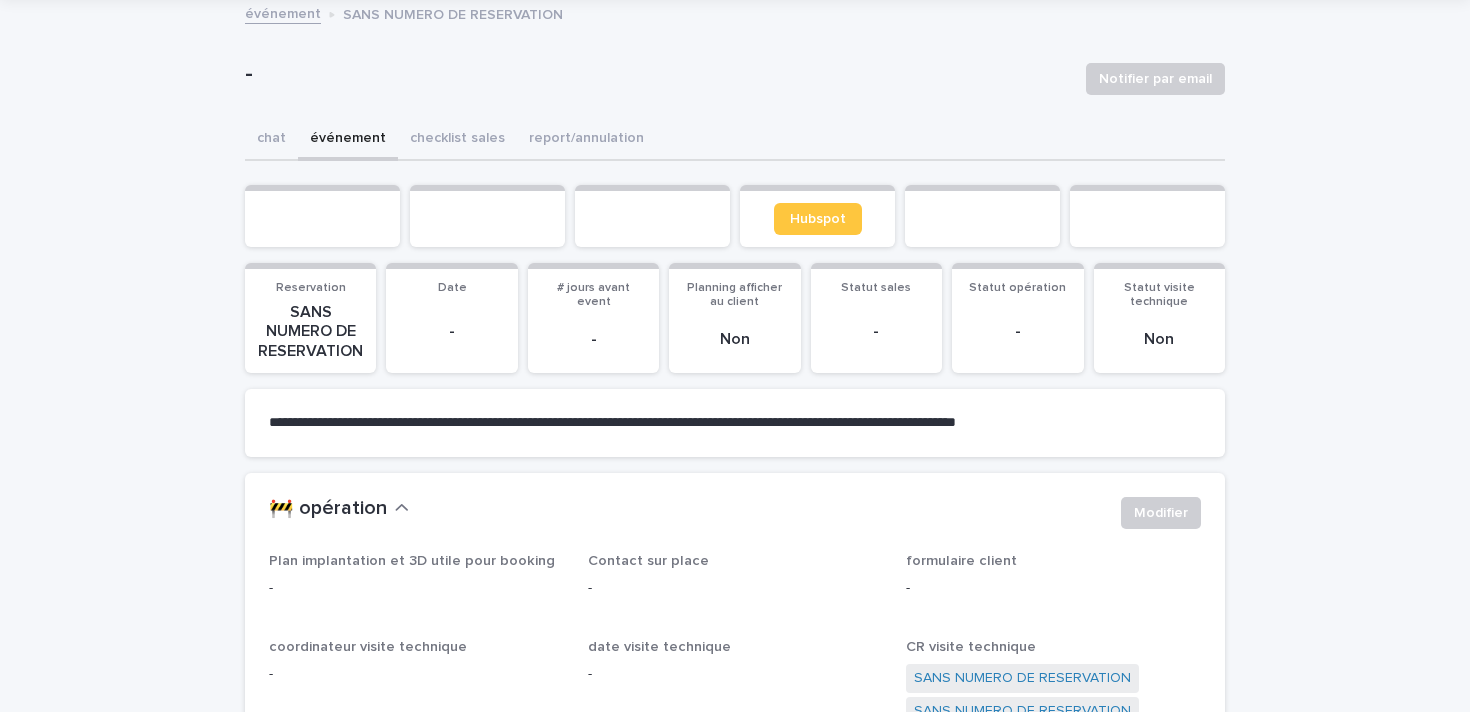 scroll, scrollTop: 117, scrollLeft: 0, axis: vertical 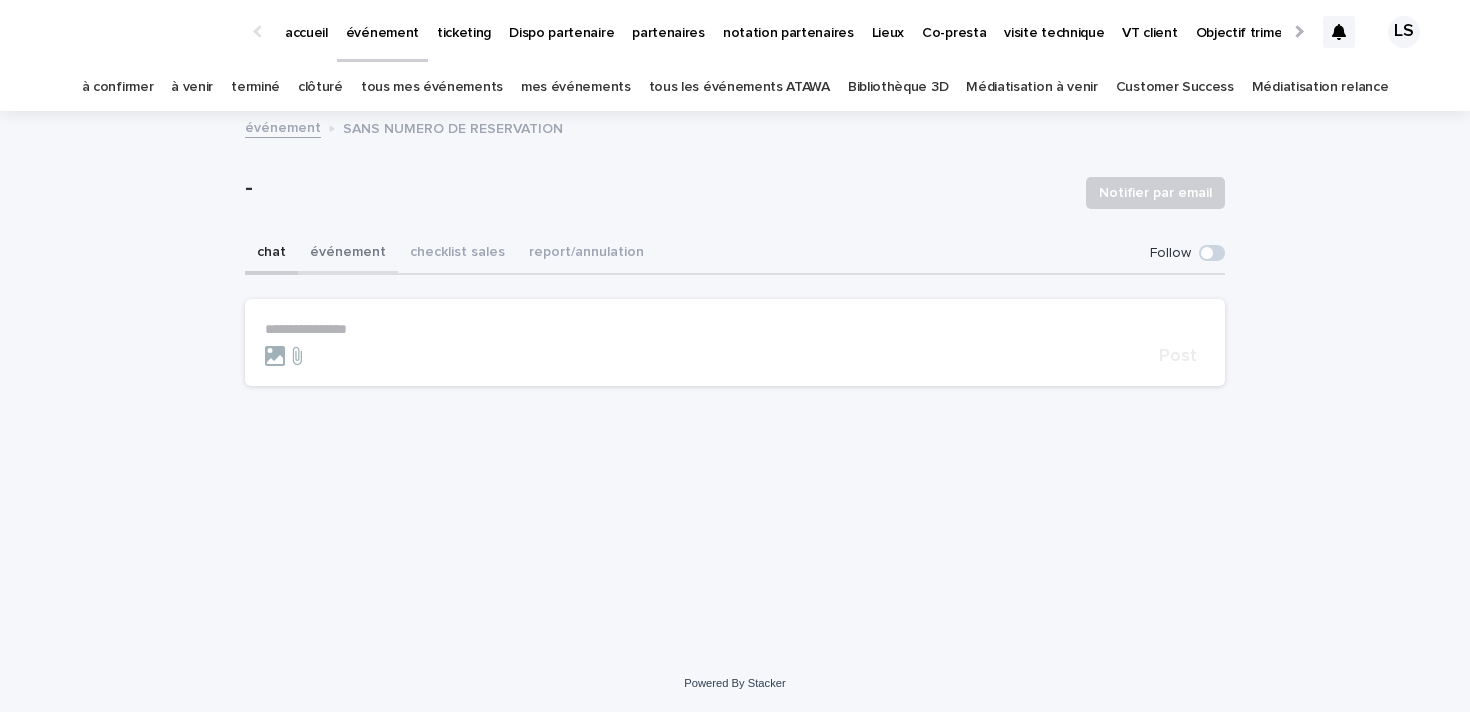 click on "événement" at bounding box center [348, 254] 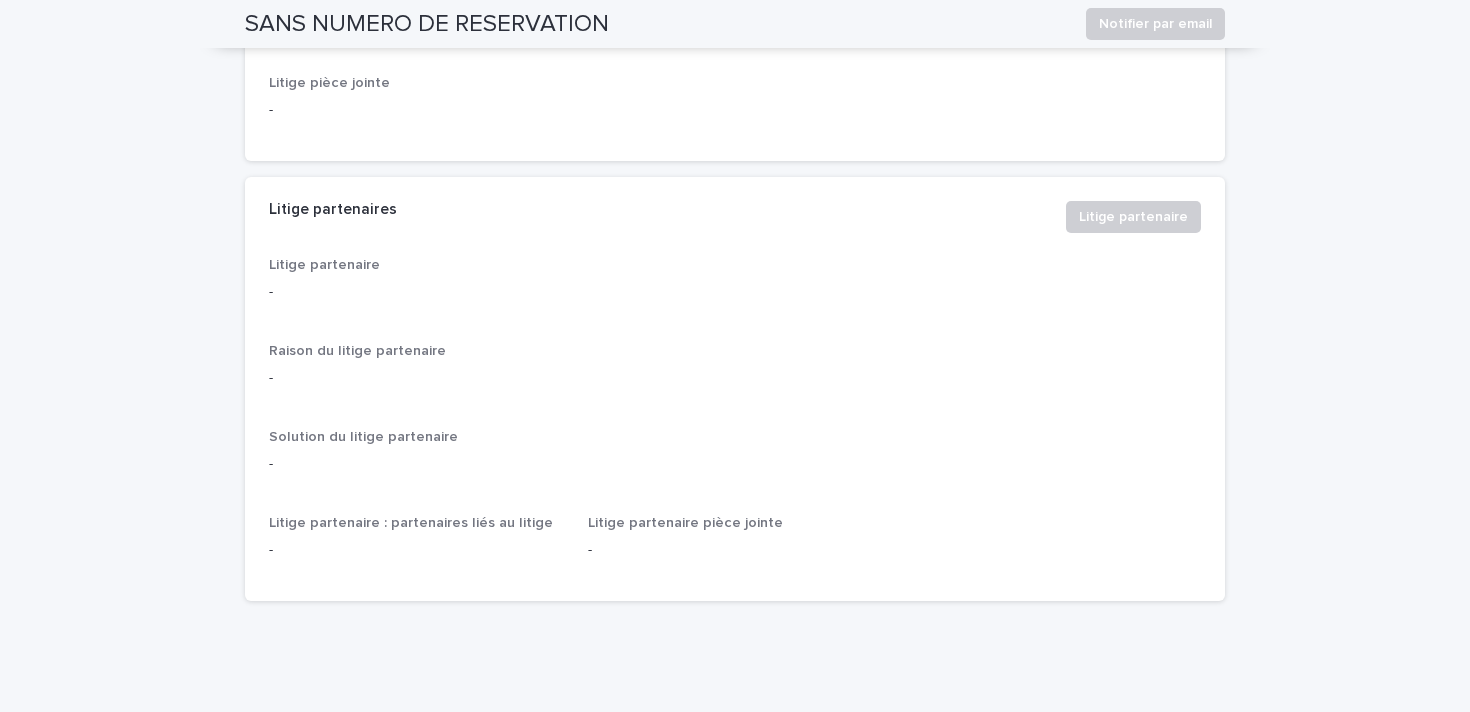 scroll, scrollTop: 6535, scrollLeft: 0, axis: vertical 